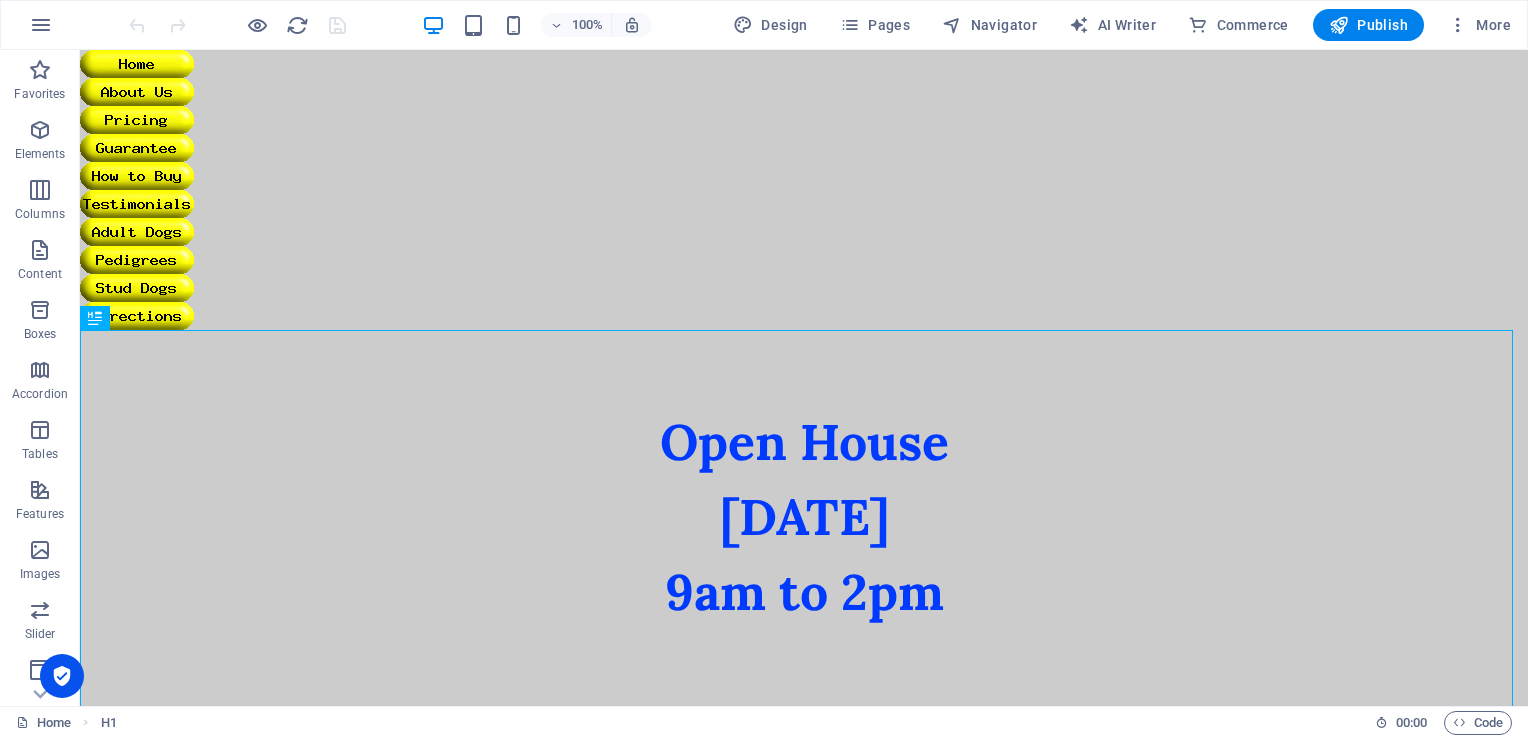 scroll, scrollTop: 0, scrollLeft: 0, axis: both 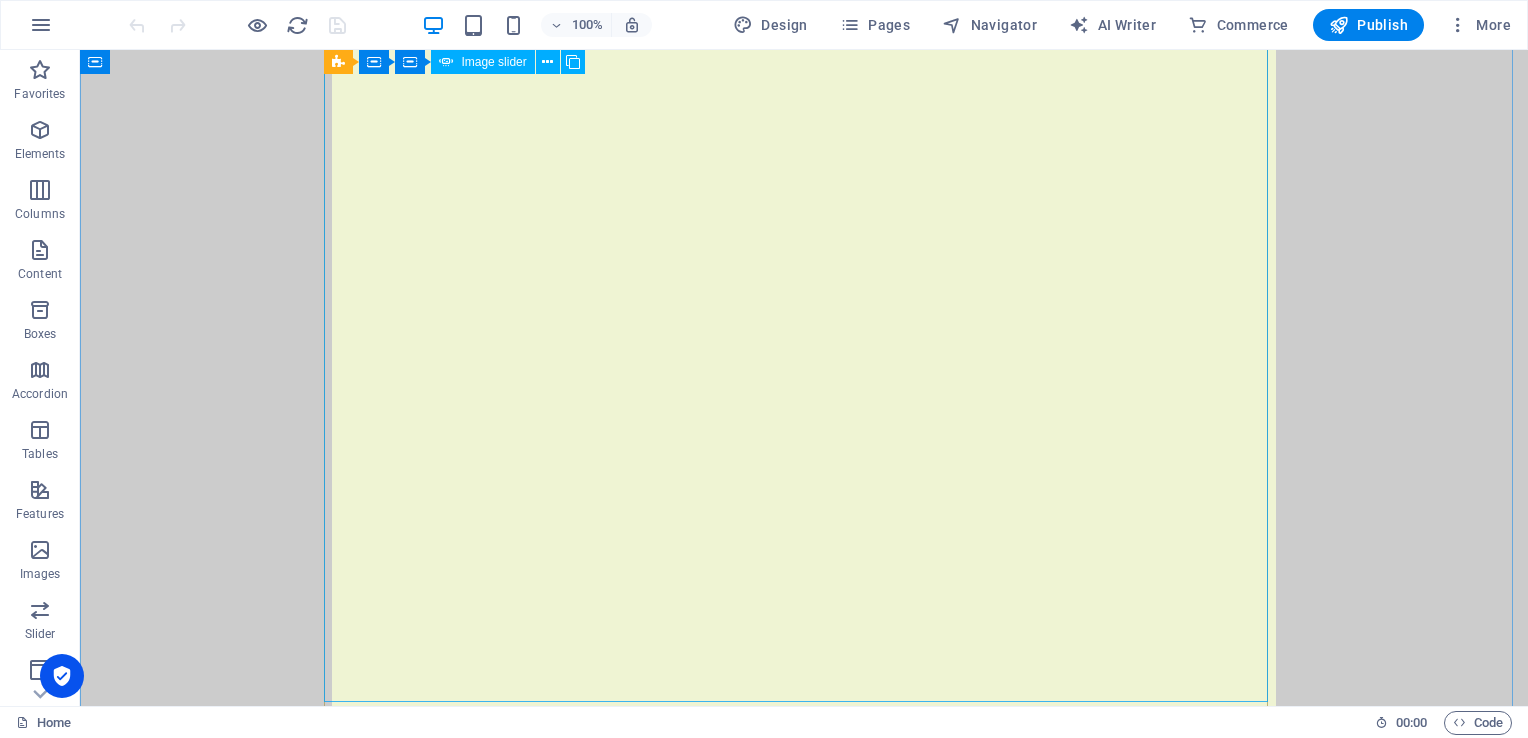 click on ""Neptune" Shiny Pup / DOB: [DEMOGRAPHIC_DATA]" 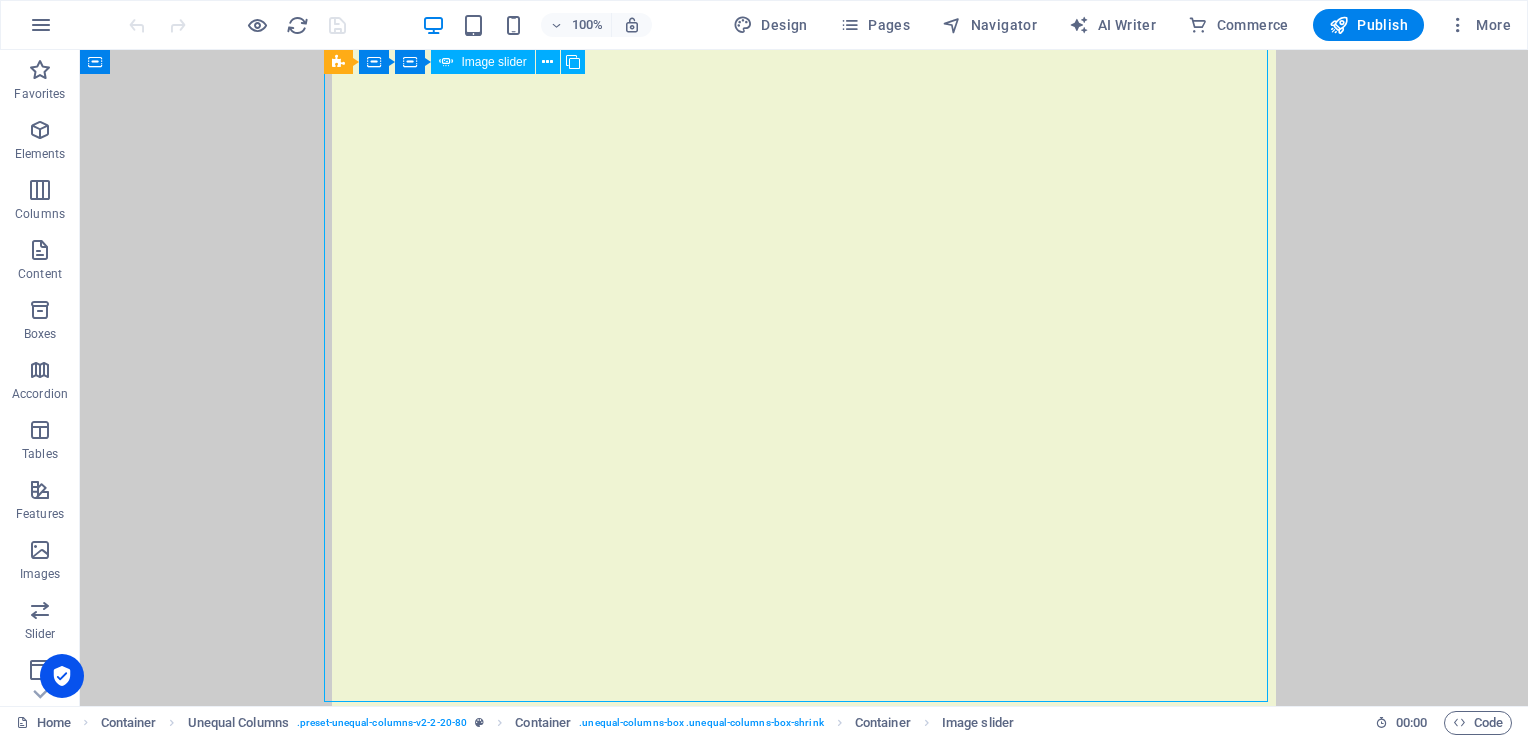 click on ""Neptune" Shiny Pup / DOB: [DEMOGRAPHIC_DATA]" 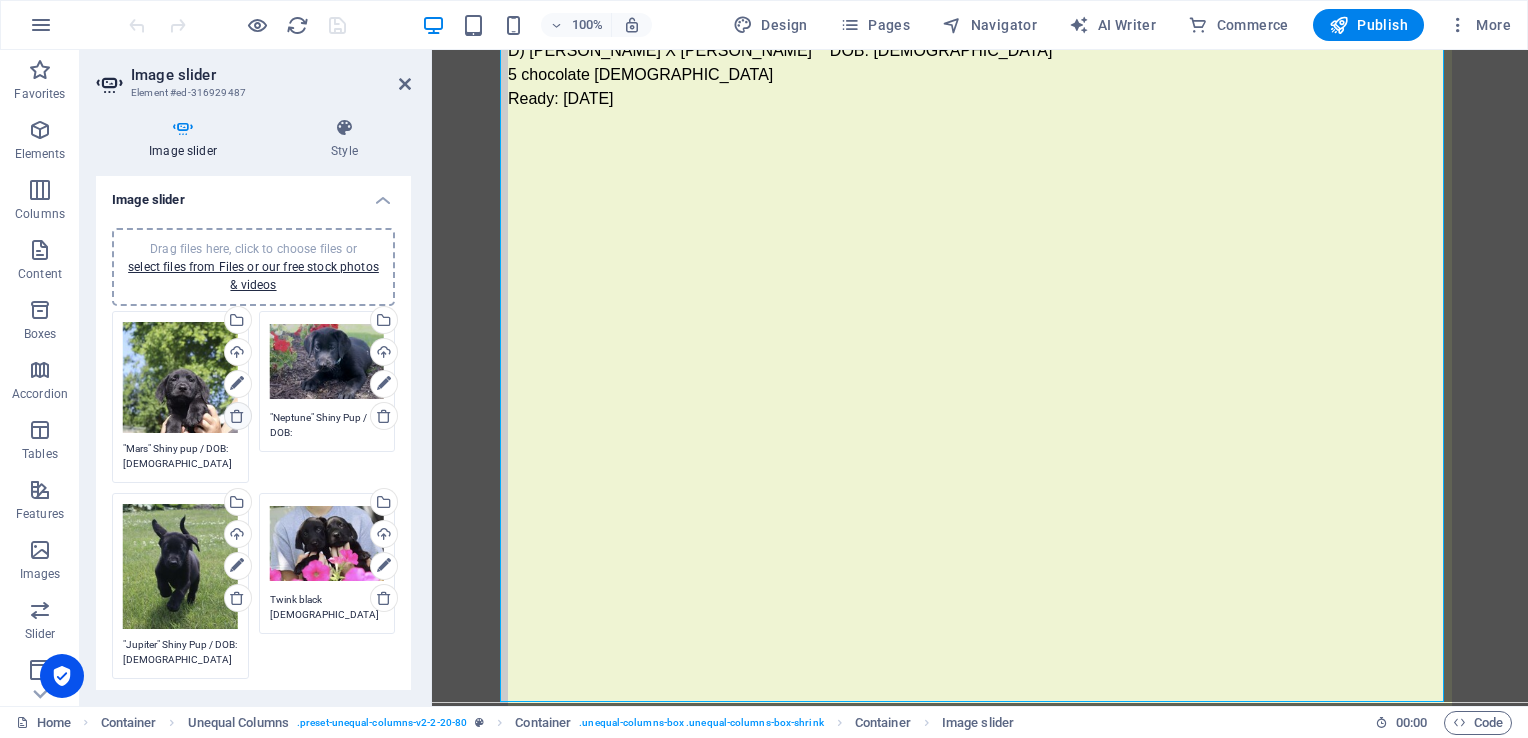 click at bounding box center [237, 416] 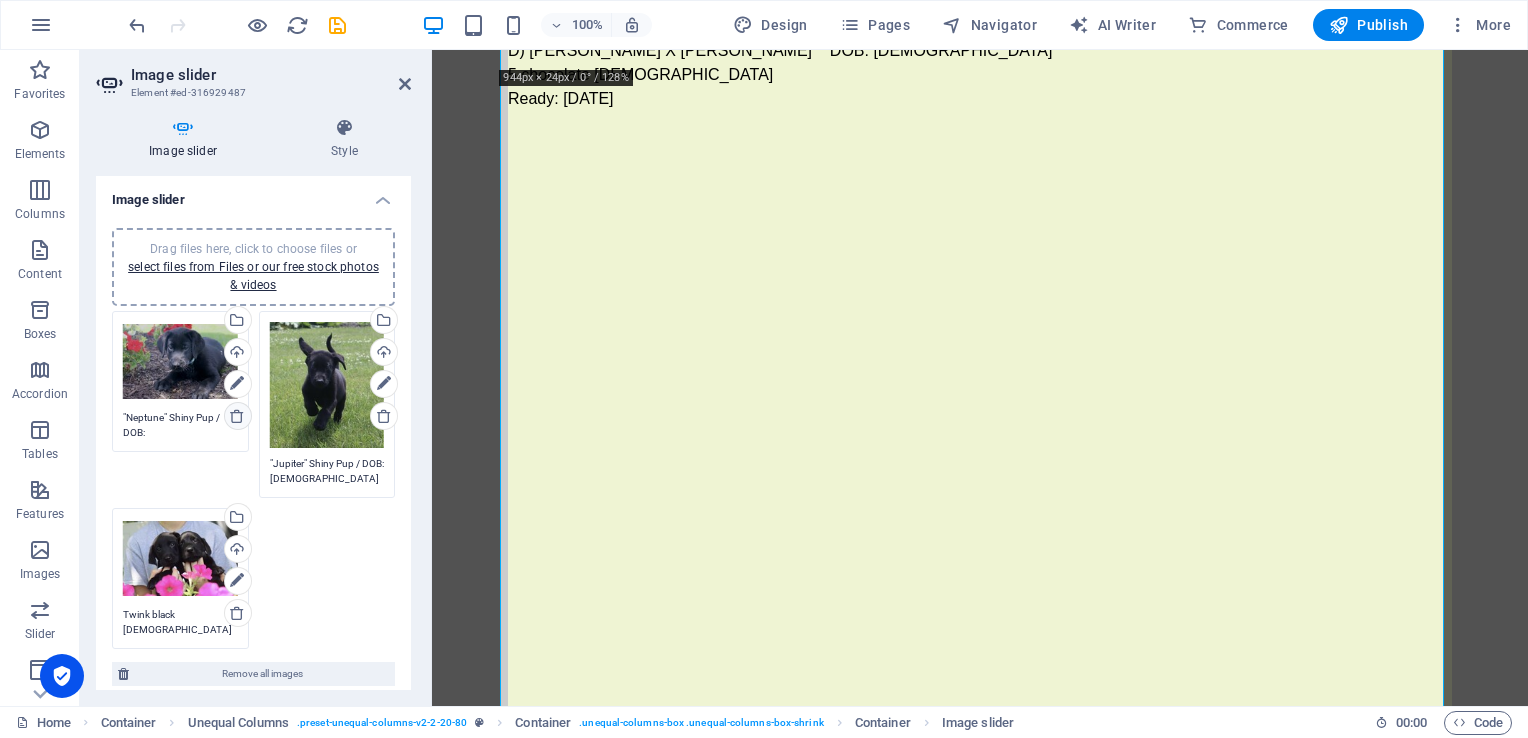 click at bounding box center [237, 416] 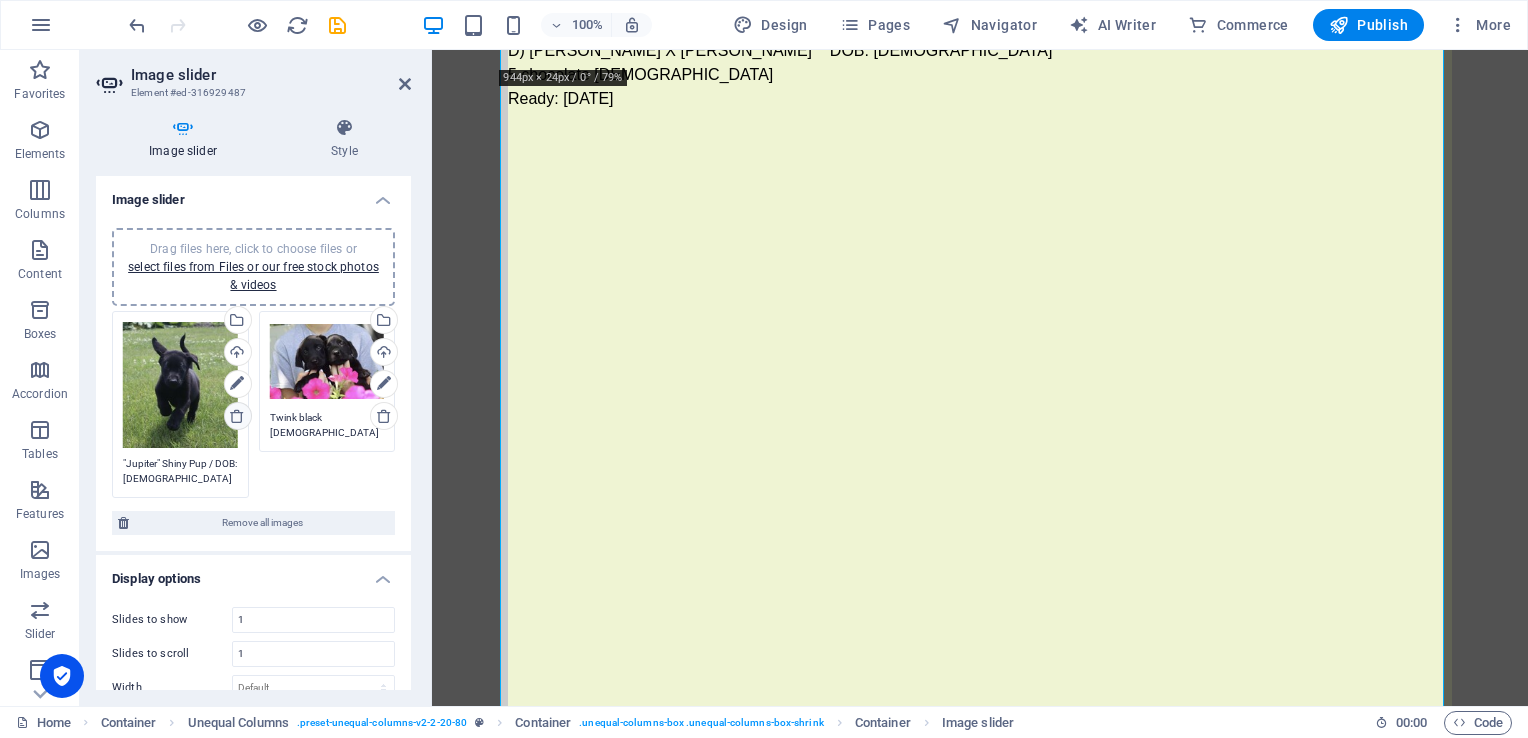 click at bounding box center [237, 416] 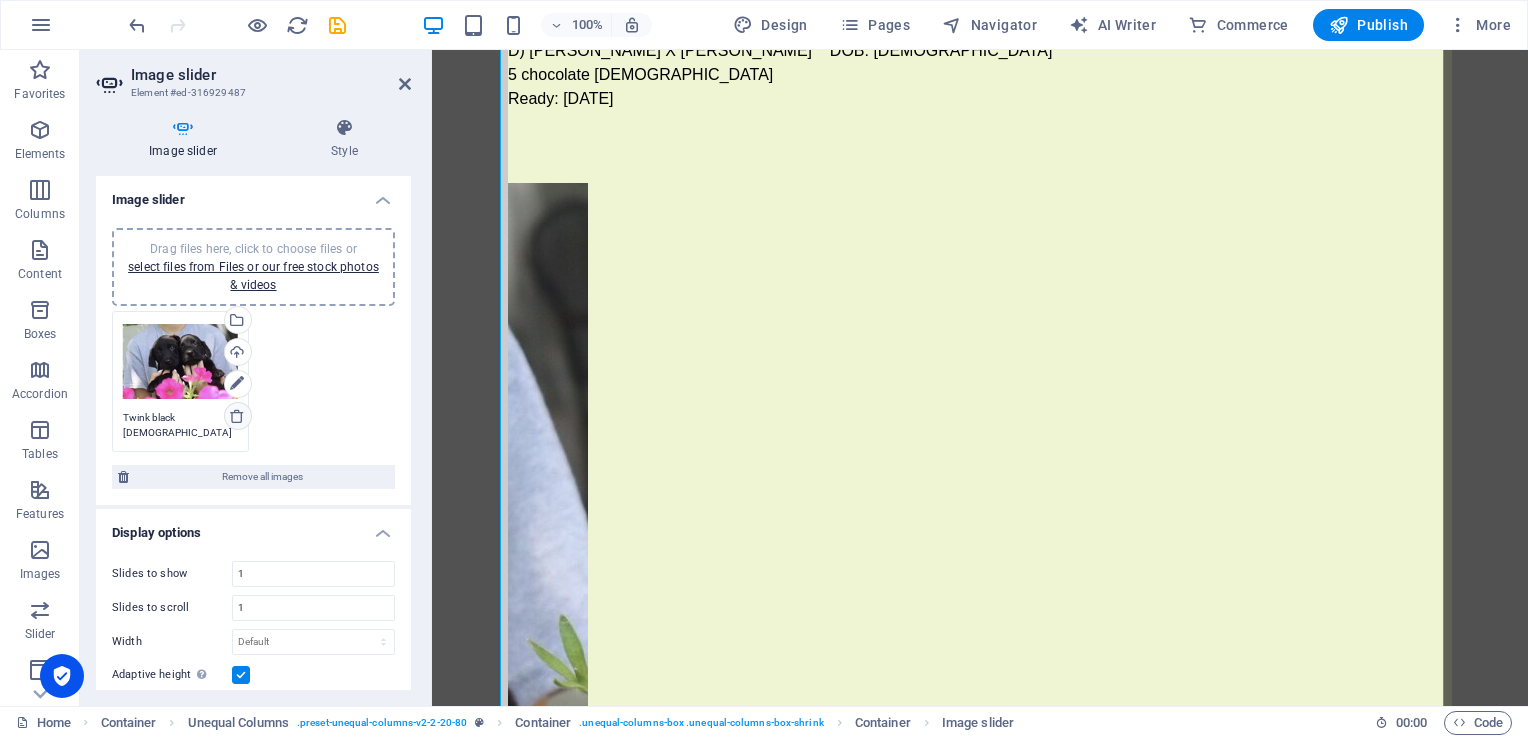 click at bounding box center [237, 416] 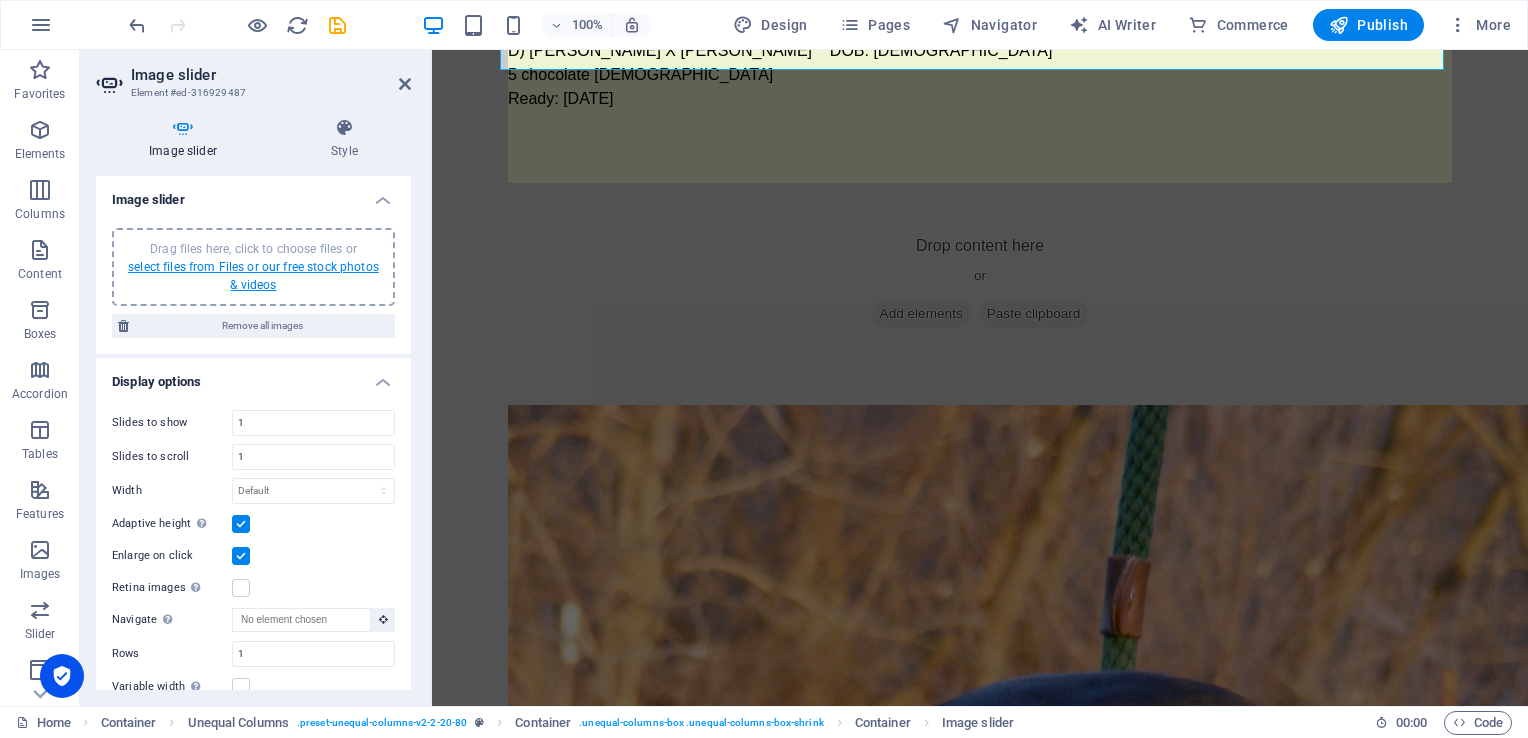 click on "select files from Files or our free stock photos & videos" at bounding box center (253, 276) 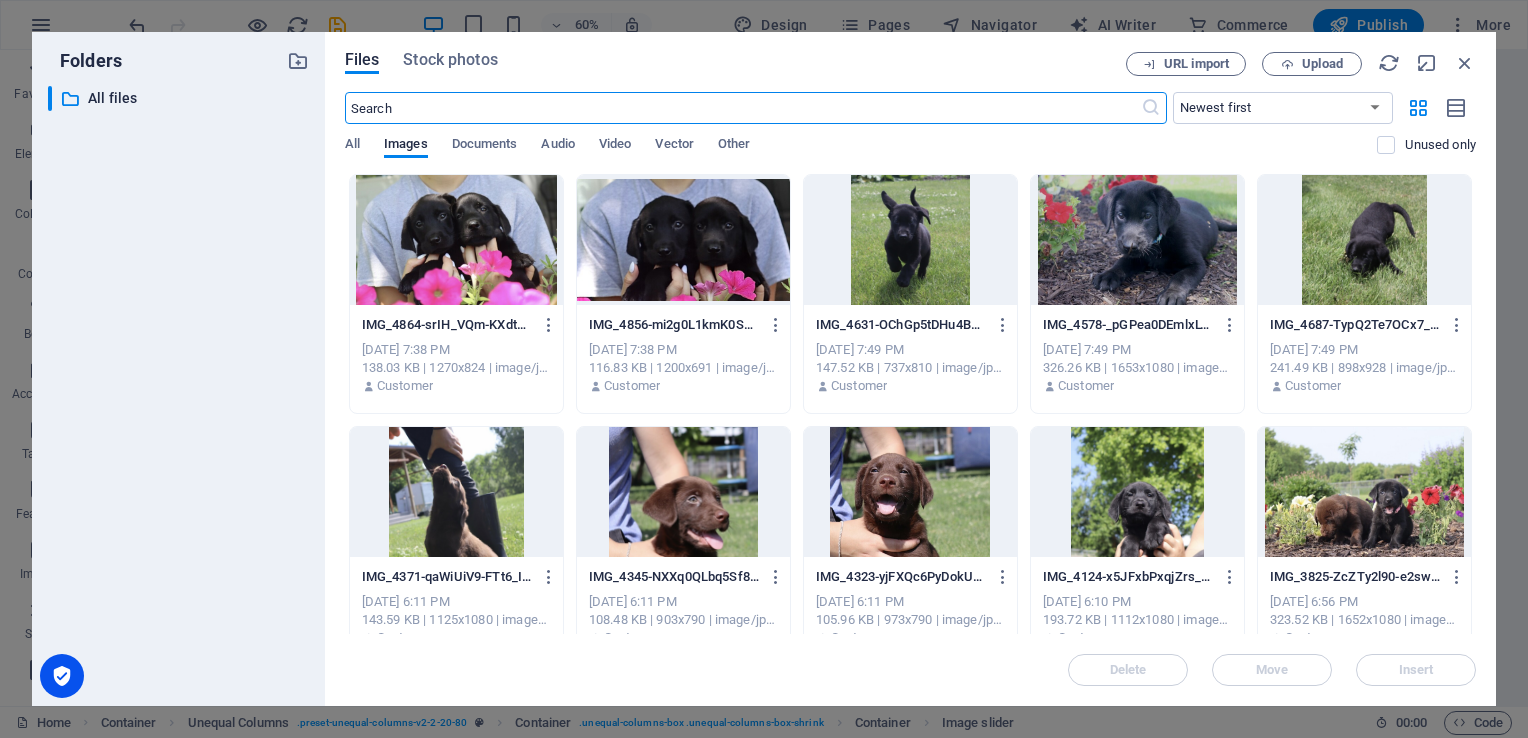 scroll, scrollTop: 2340, scrollLeft: 0, axis: vertical 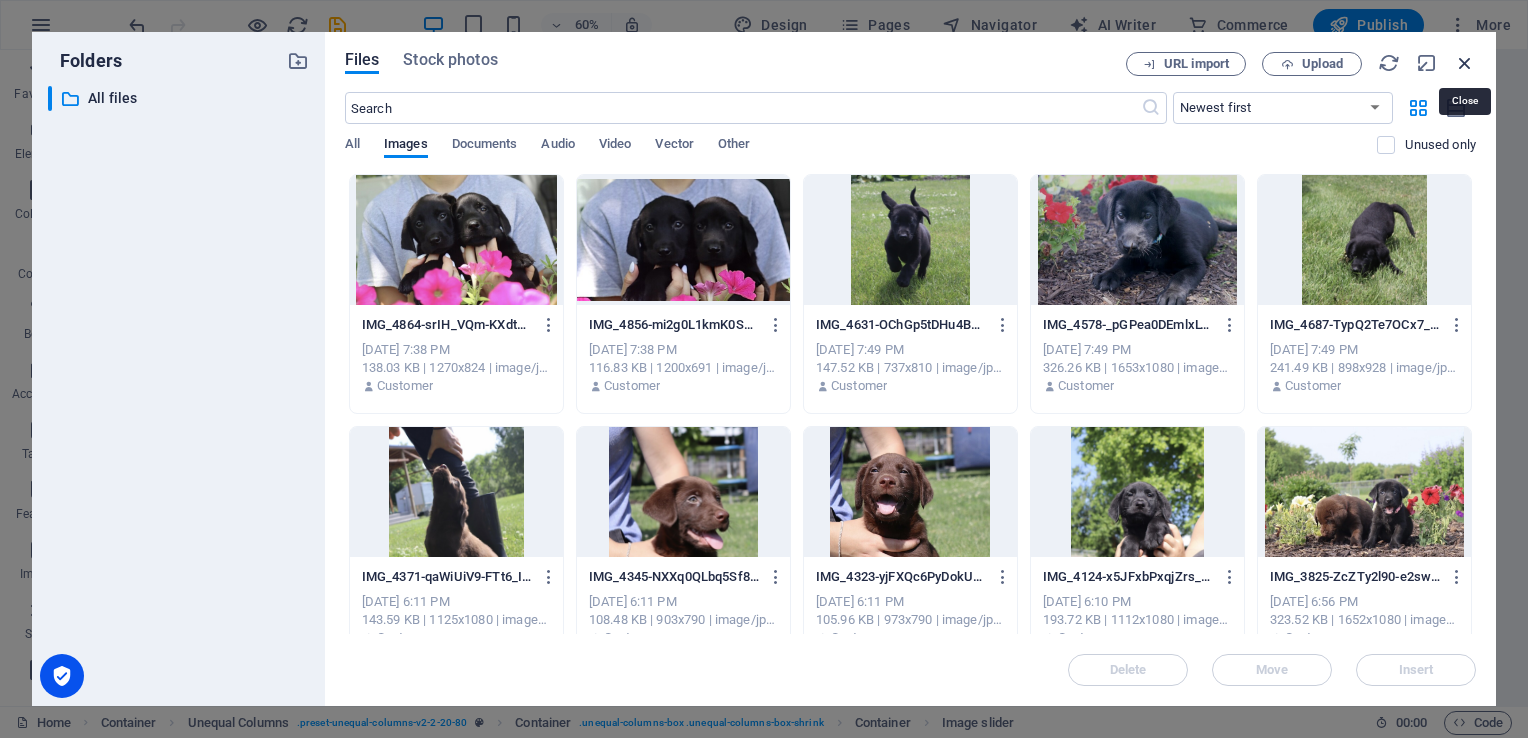 click at bounding box center (1465, 63) 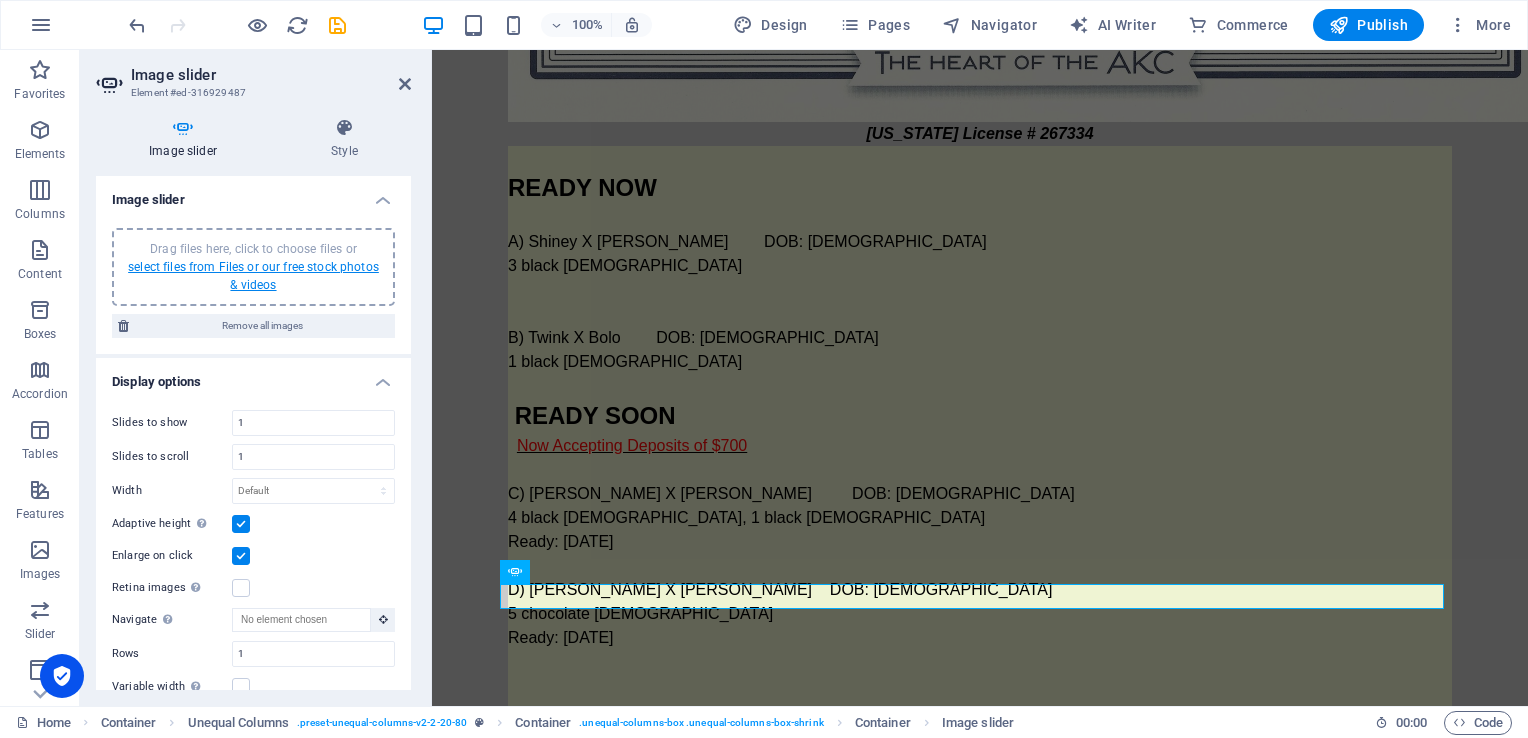 click on "select files from Files or our free stock photos & videos" at bounding box center [253, 276] 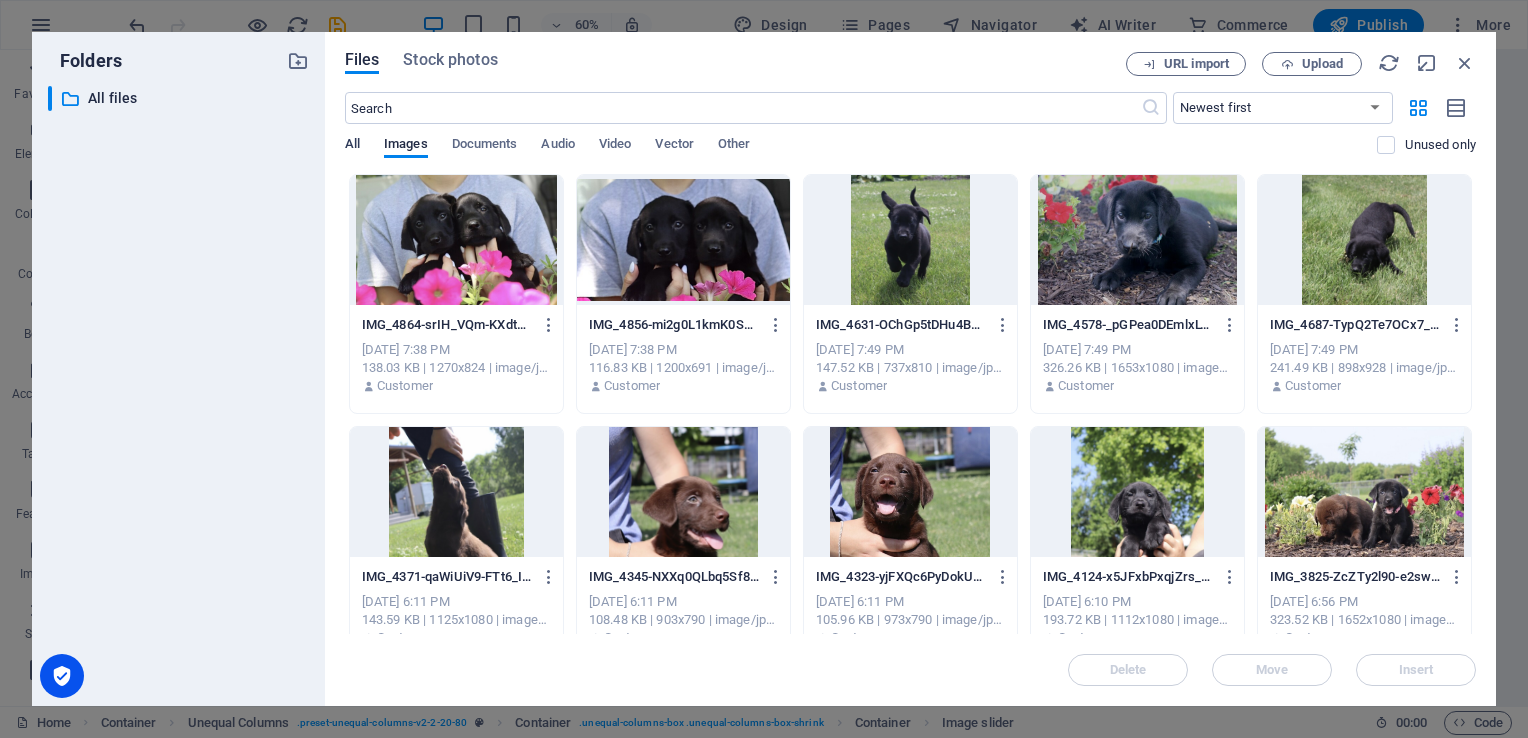 drag, startPoint x: 356, startPoint y: 133, endPoint x: 355, endPoint y: 151, distance: 18.027756 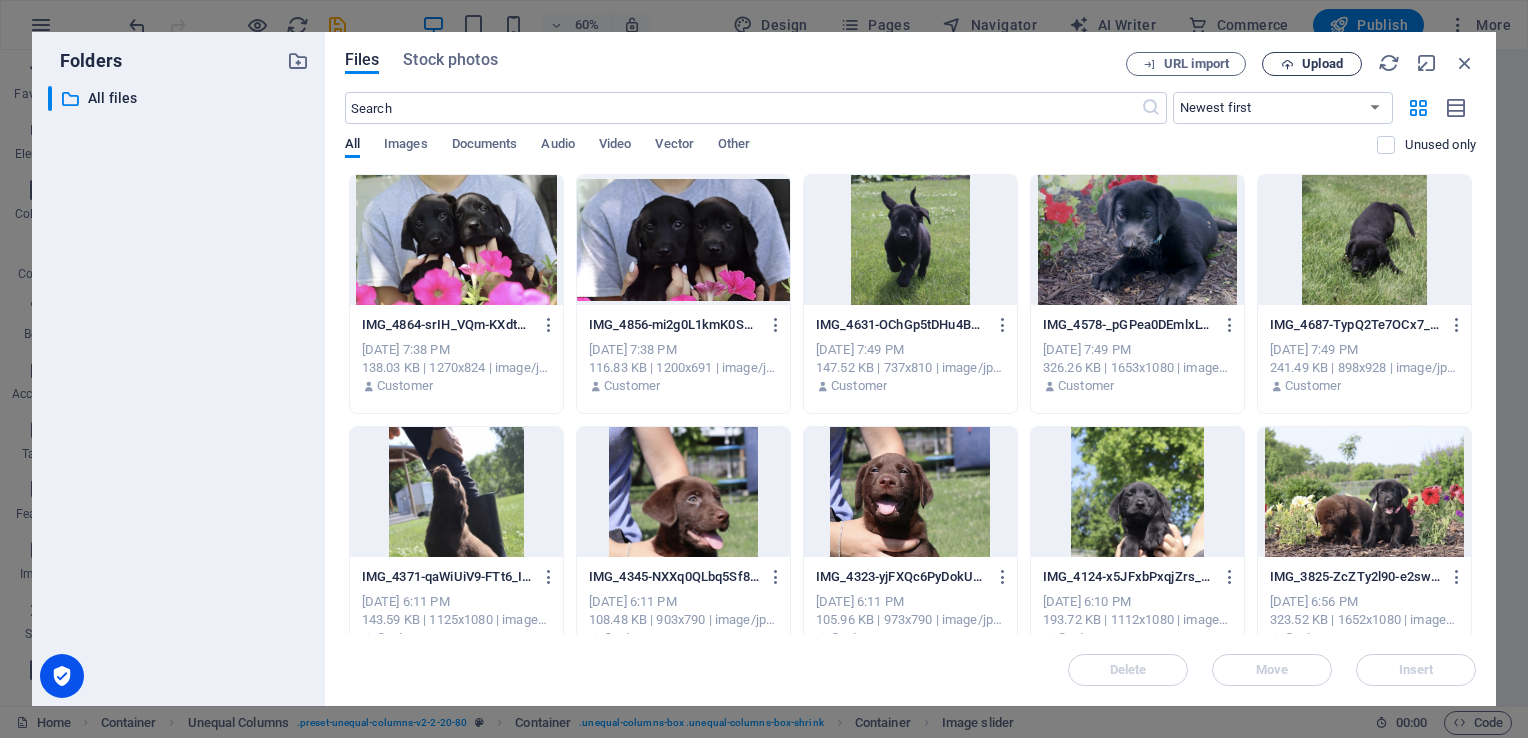 click on "Upload" at bounding box center [1312, 64] 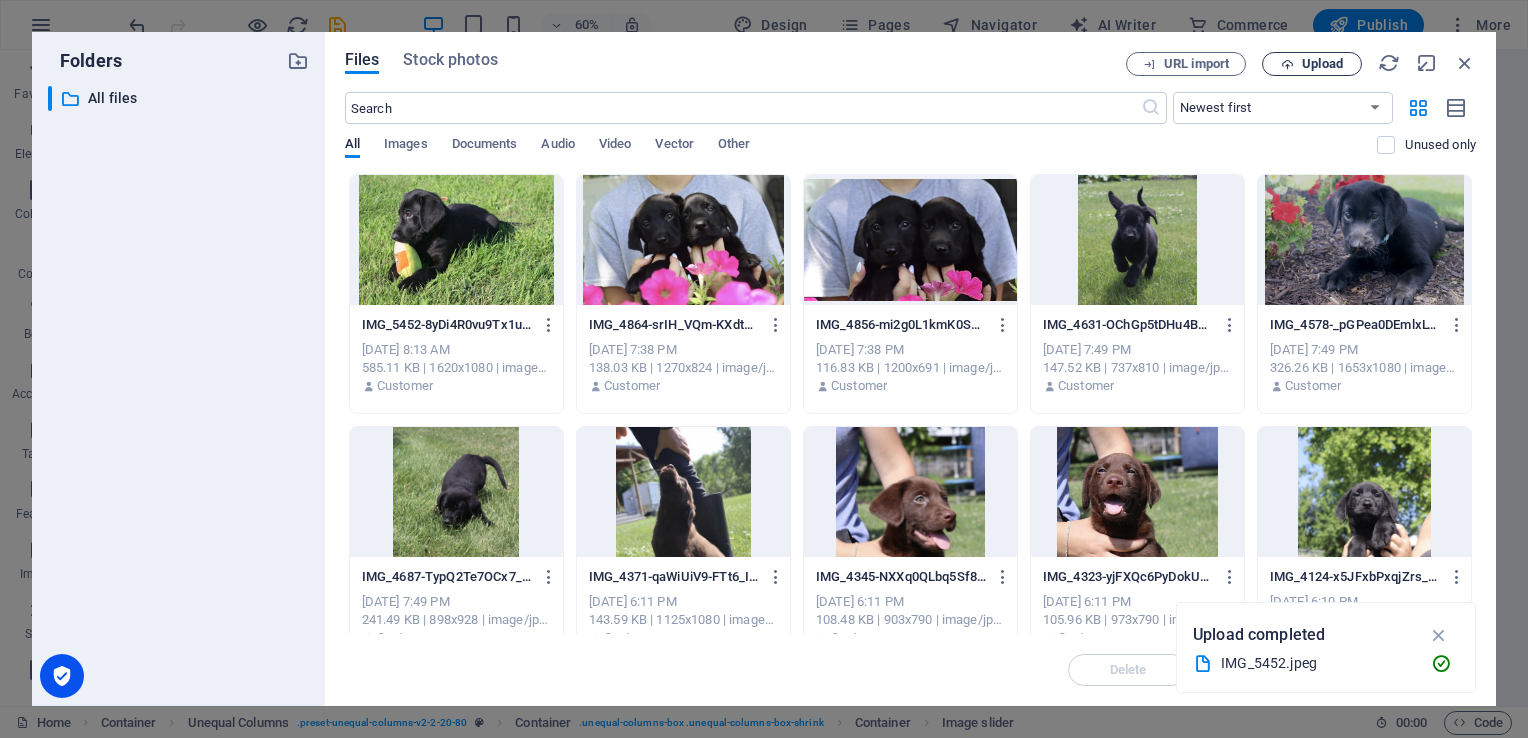click on "Upload" at bounding box center [1322, 64] 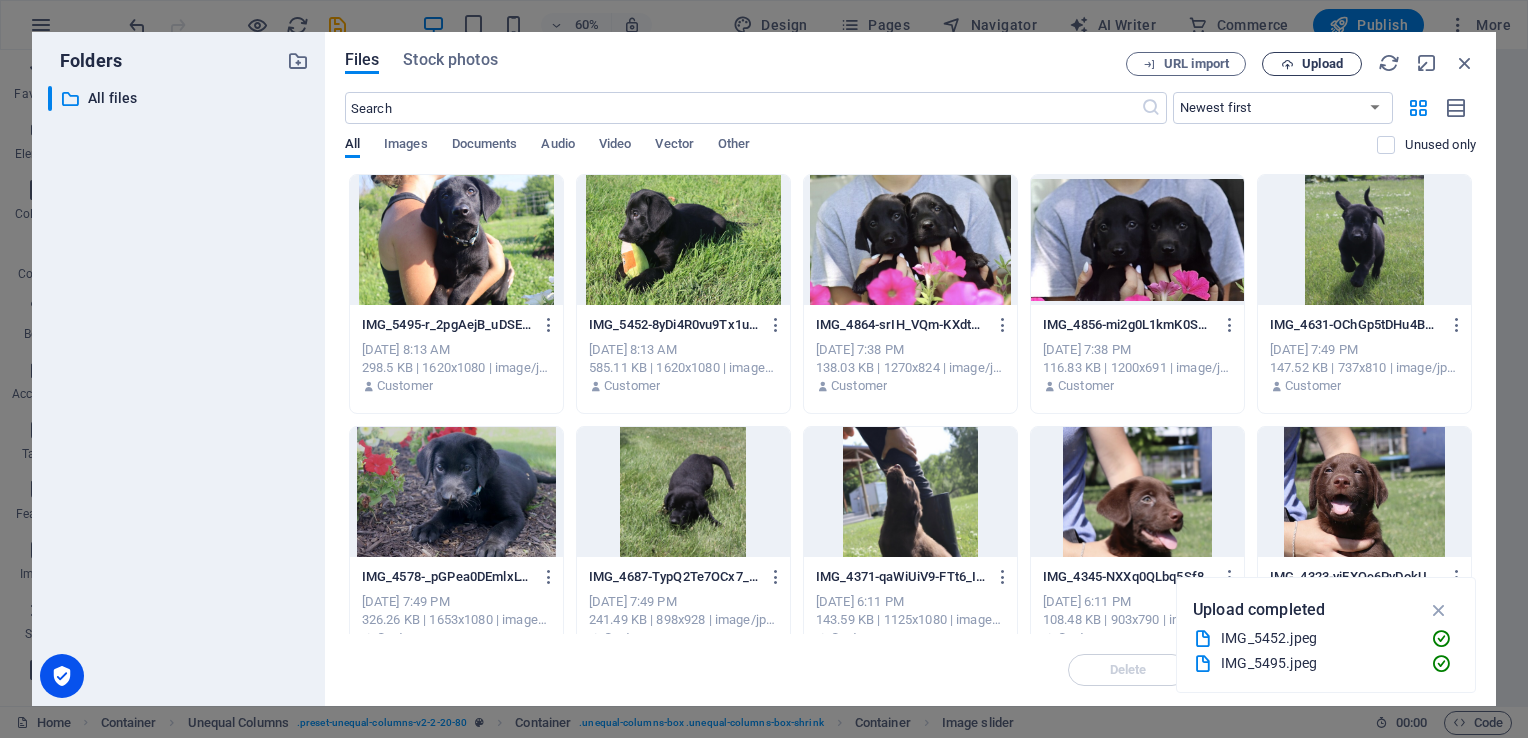 click on "Upload" at bounding box center (1322, 64) 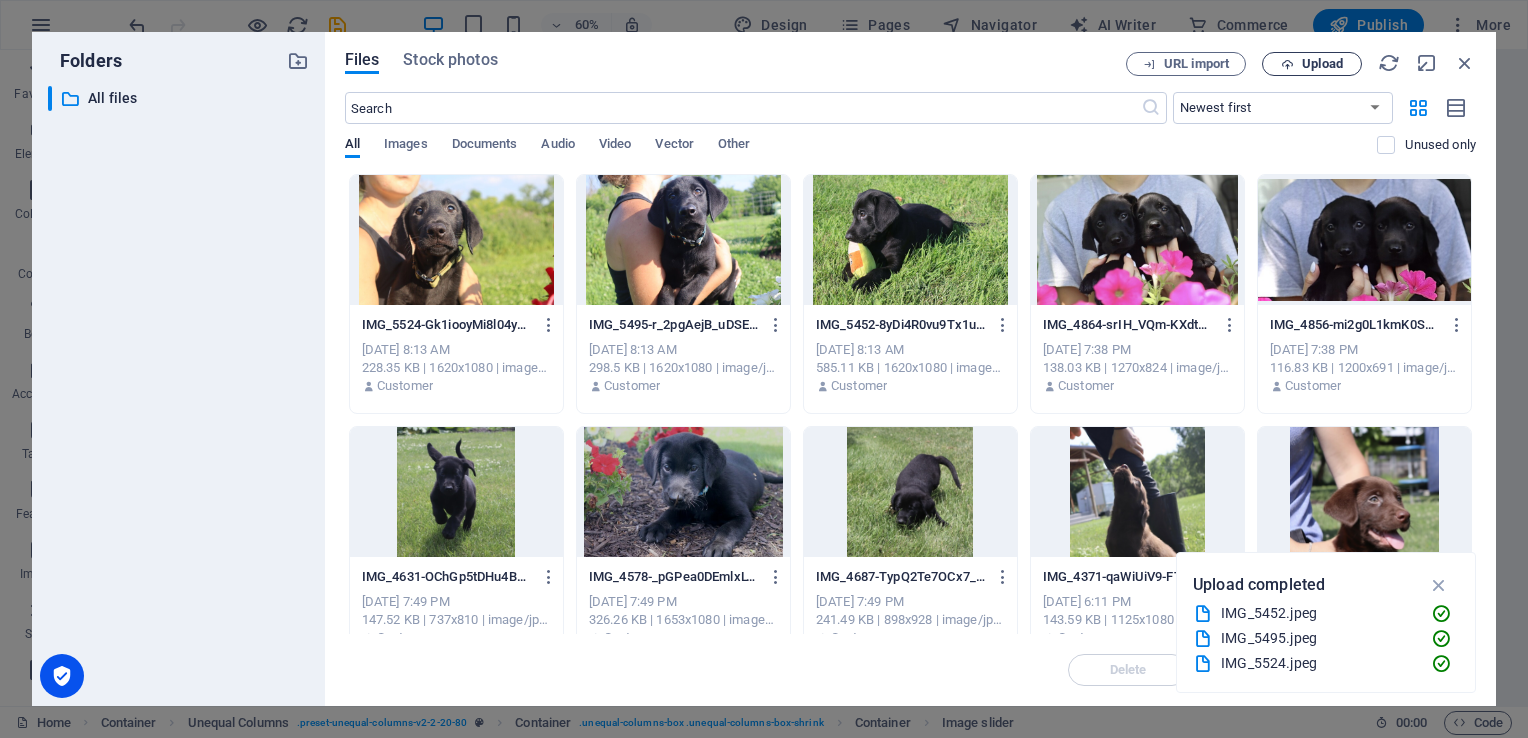 click on "Upload" at bounding box center [1312, 64] 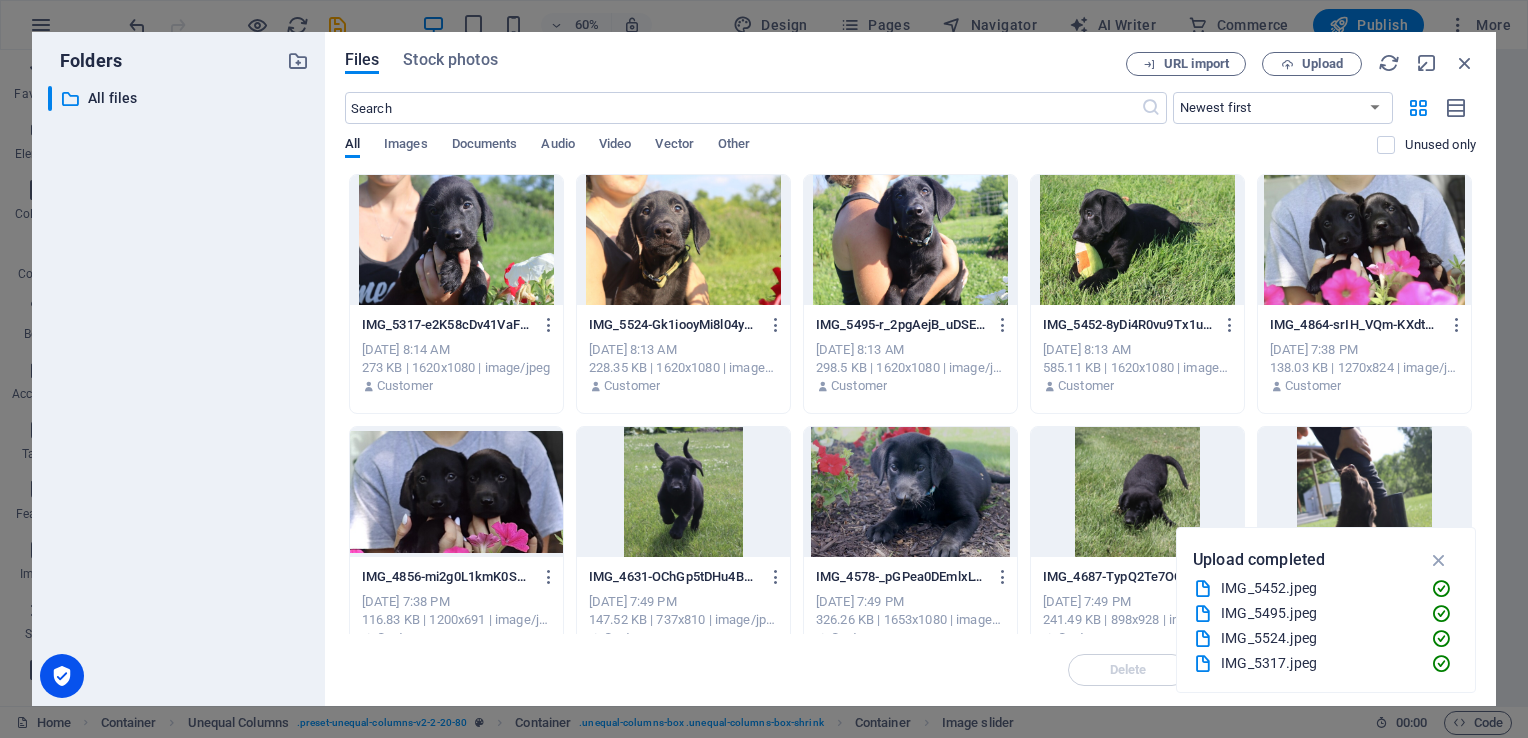 click at bounding box center [456, 240] 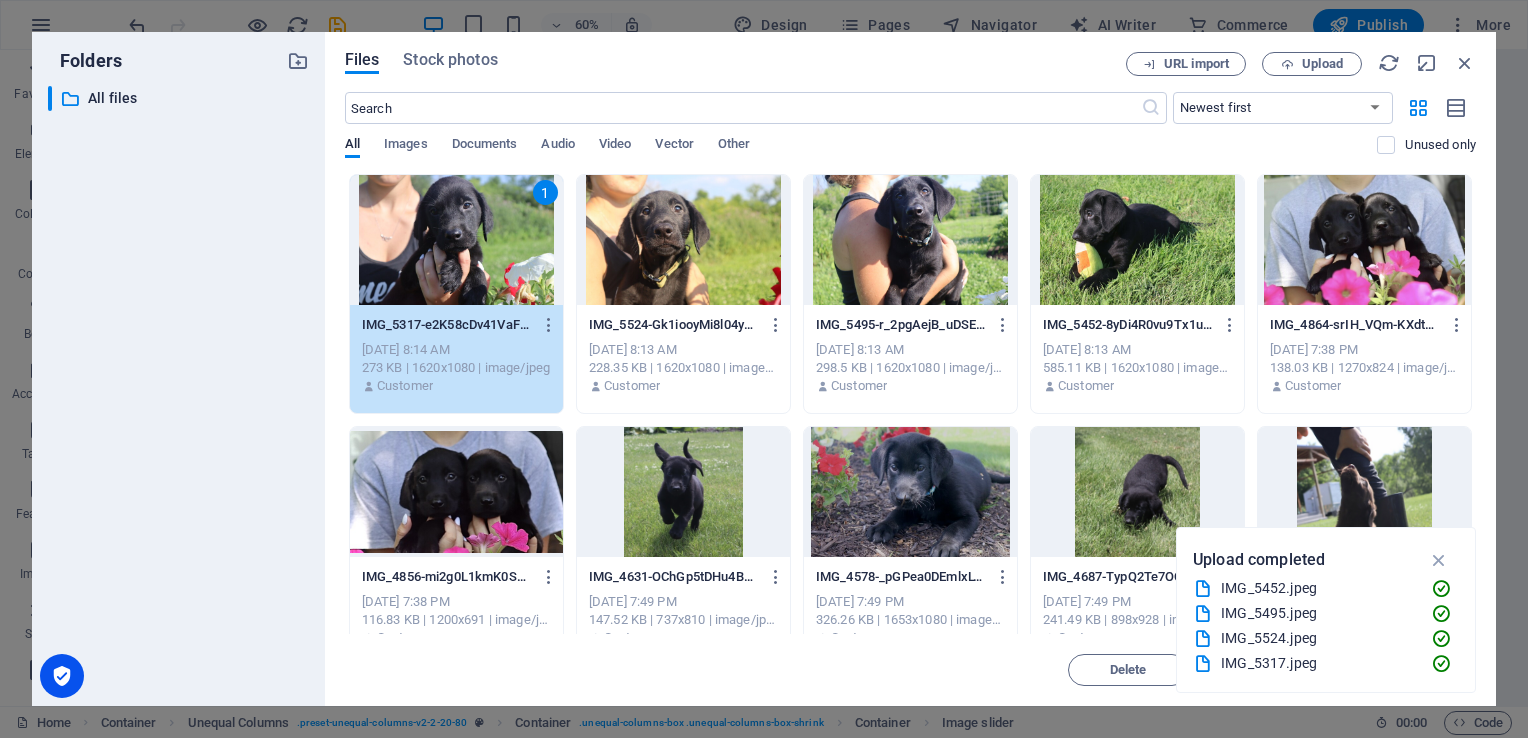 click on "1" at bounding box center (456, 240) 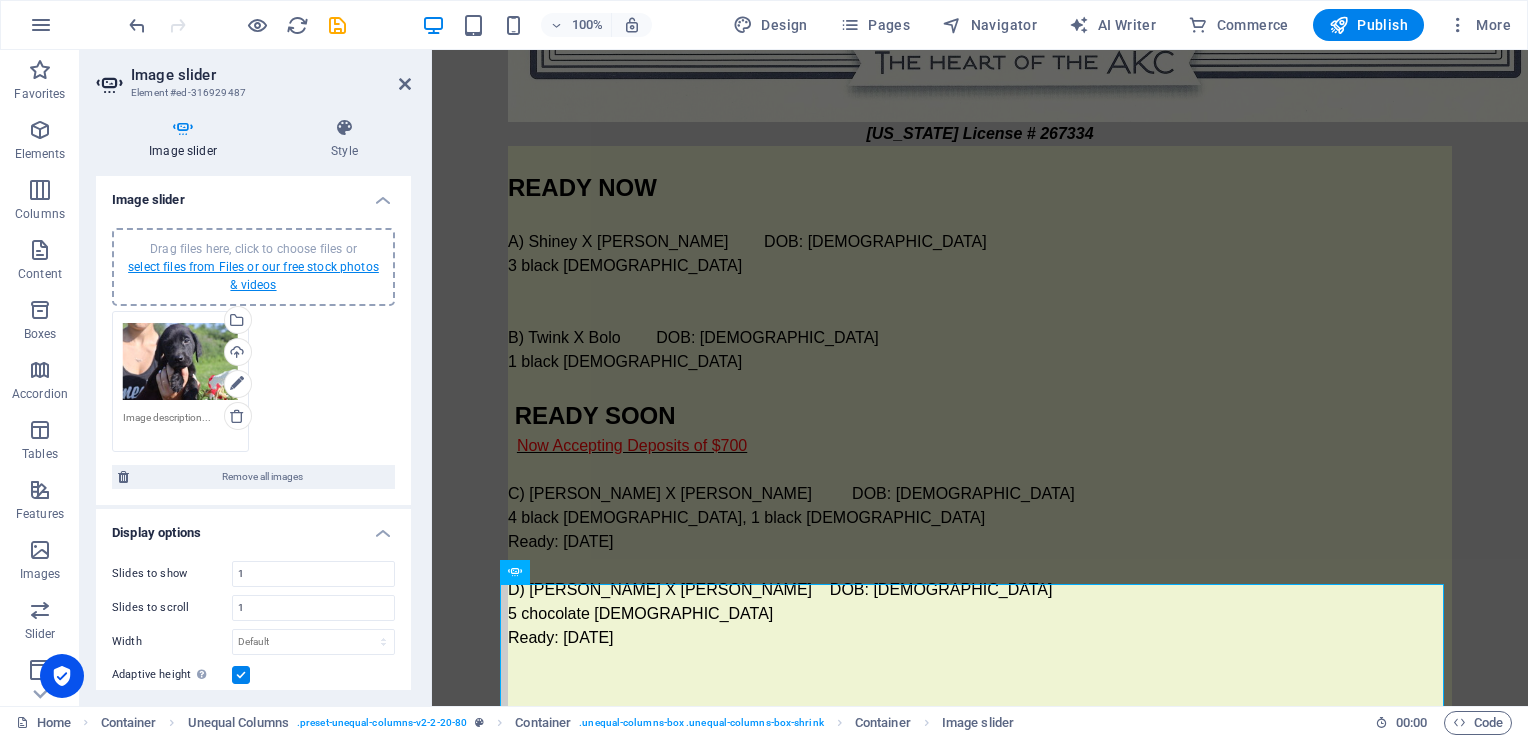 click on "select files from Files or our free stock photos & videos" at bounding box center [253, 276] 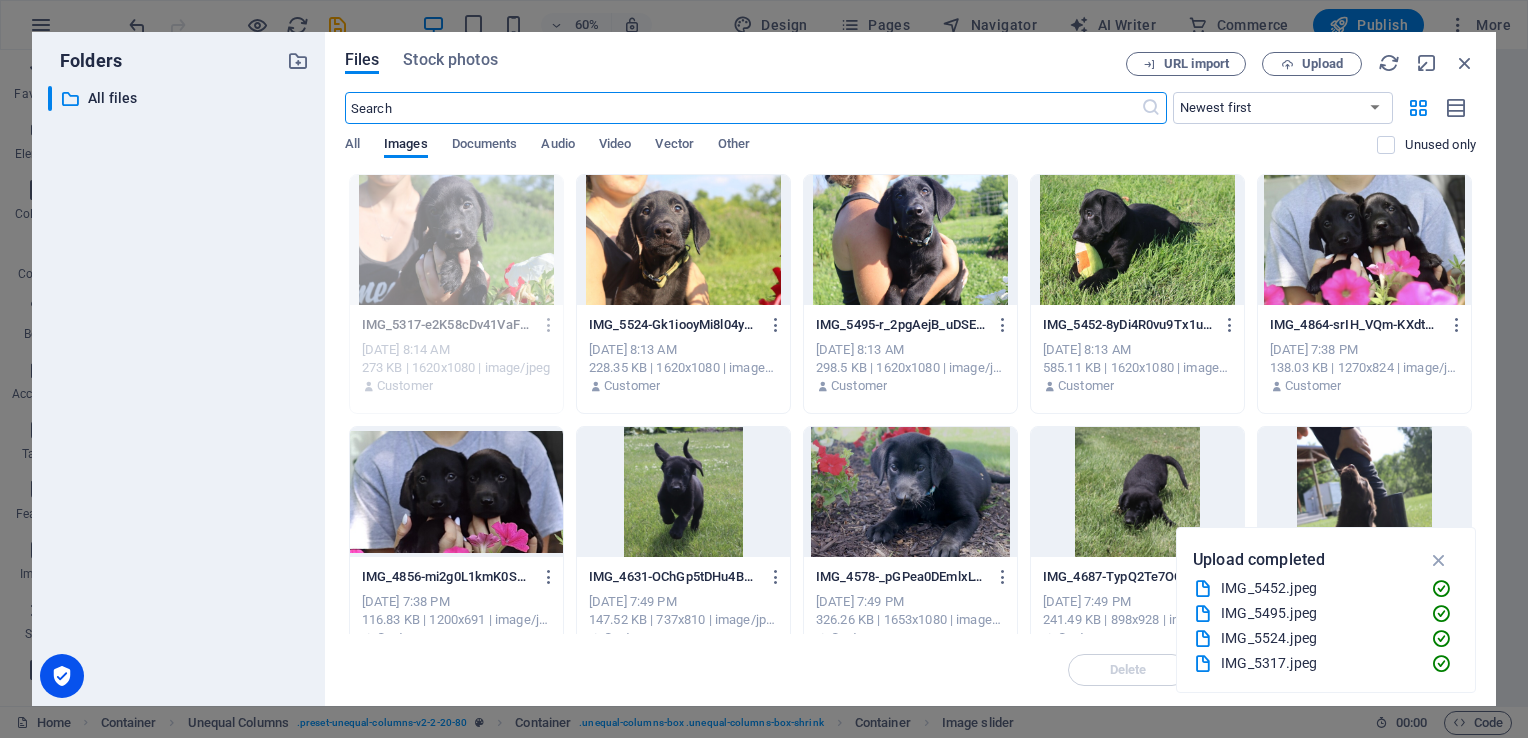 click at bounding box center (1137, 240) 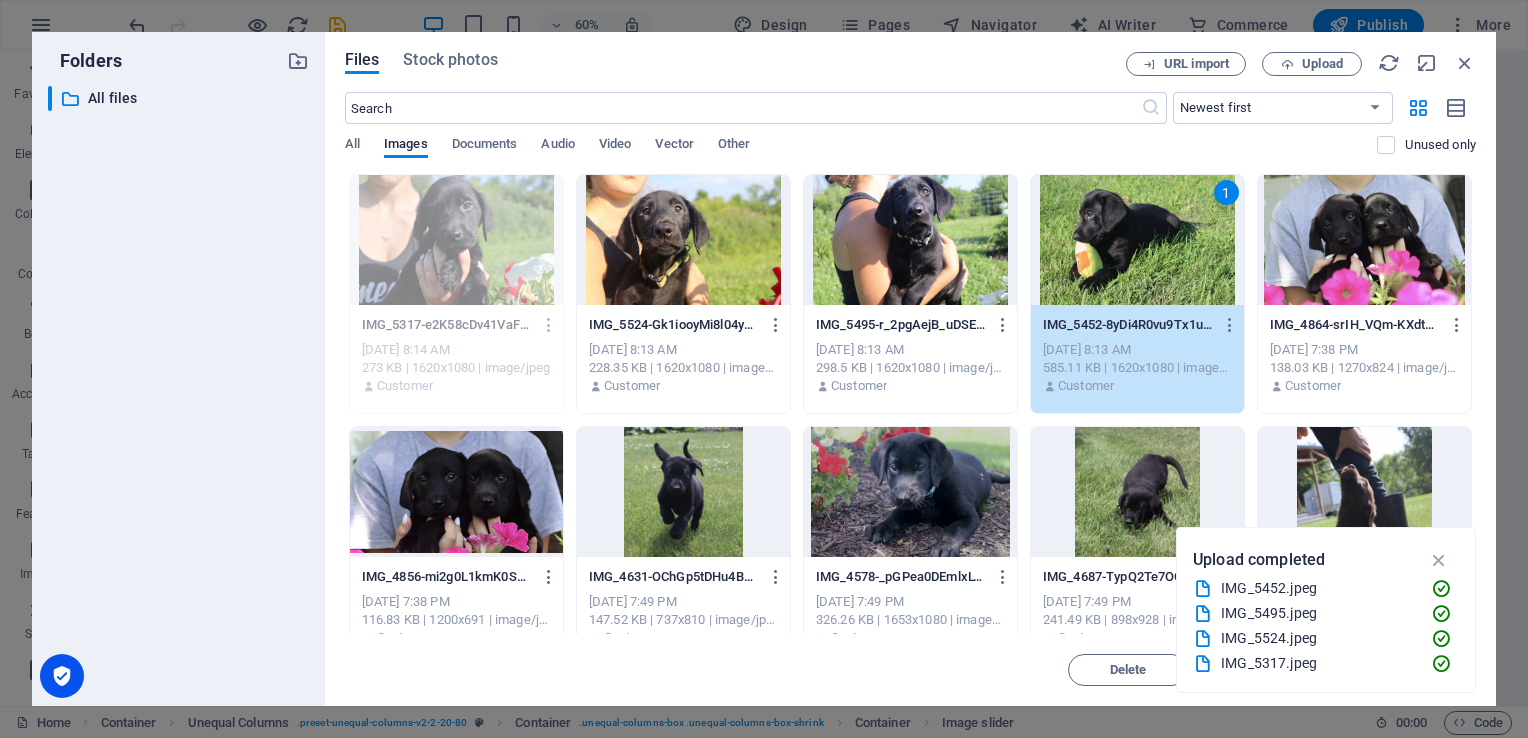 click on "1" at bounding box center [1137, 240] 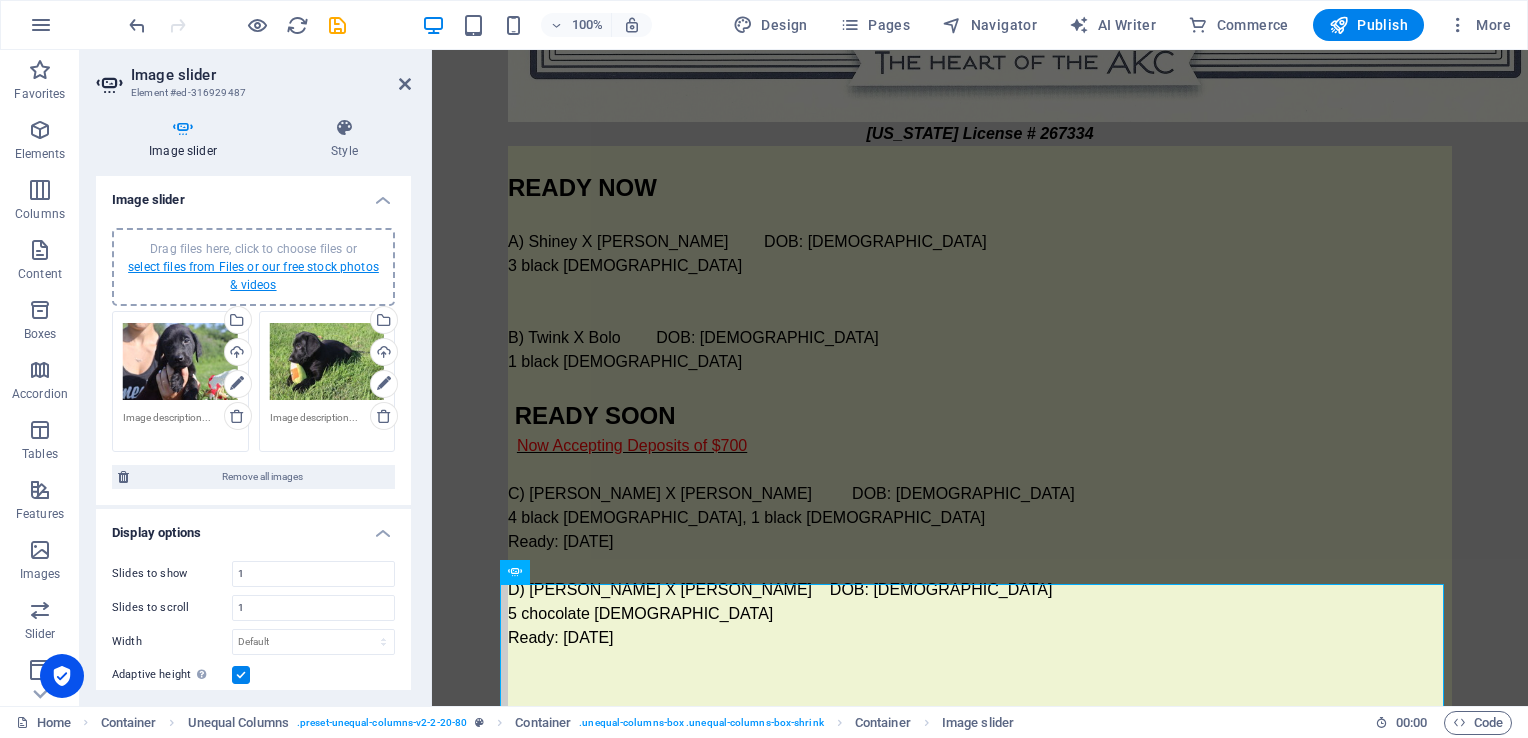 click on "select files from Files or our free stock photos & videos" at bounding box center [253, 276] 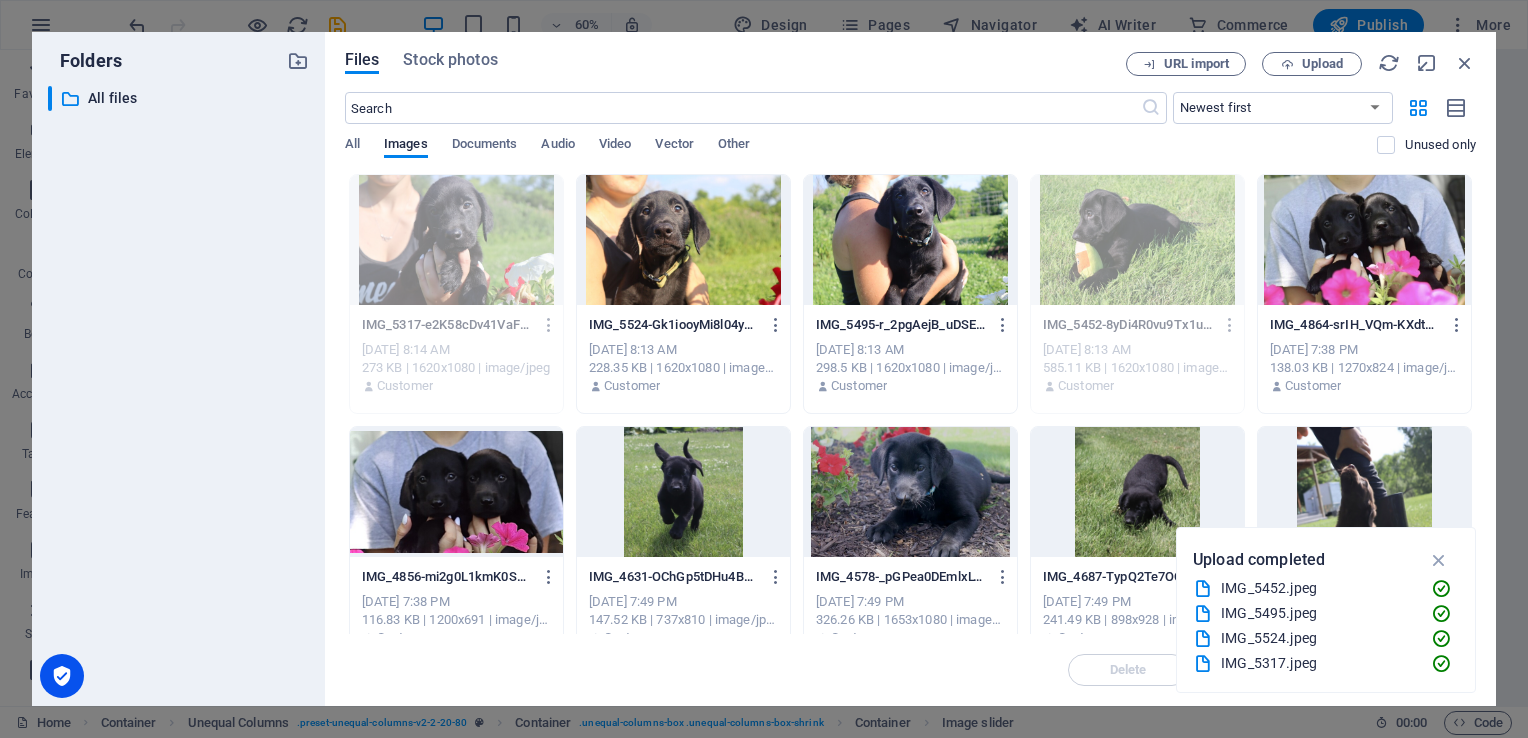 click at bounding box center [910, 240] 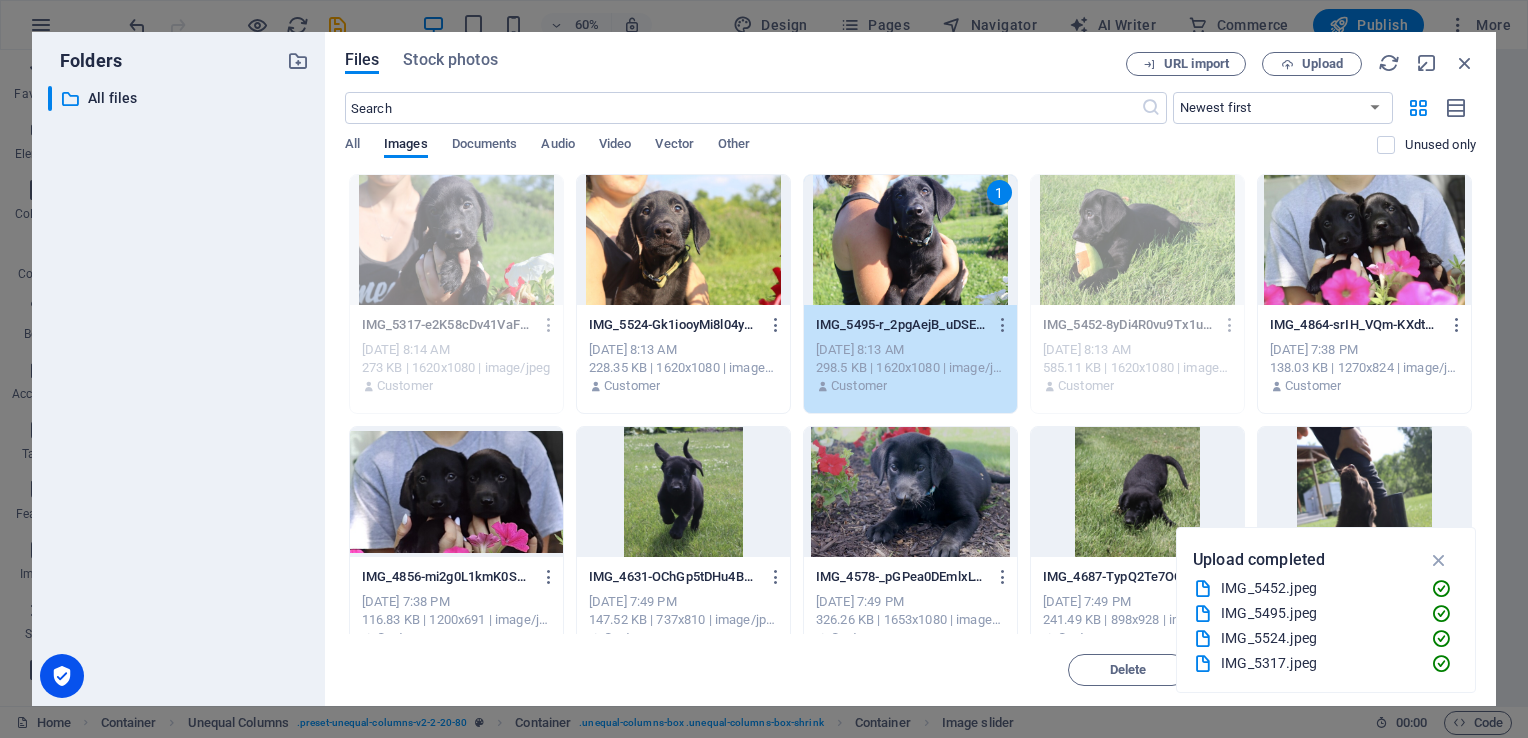 click on "1" at bounding box center [910, 240] 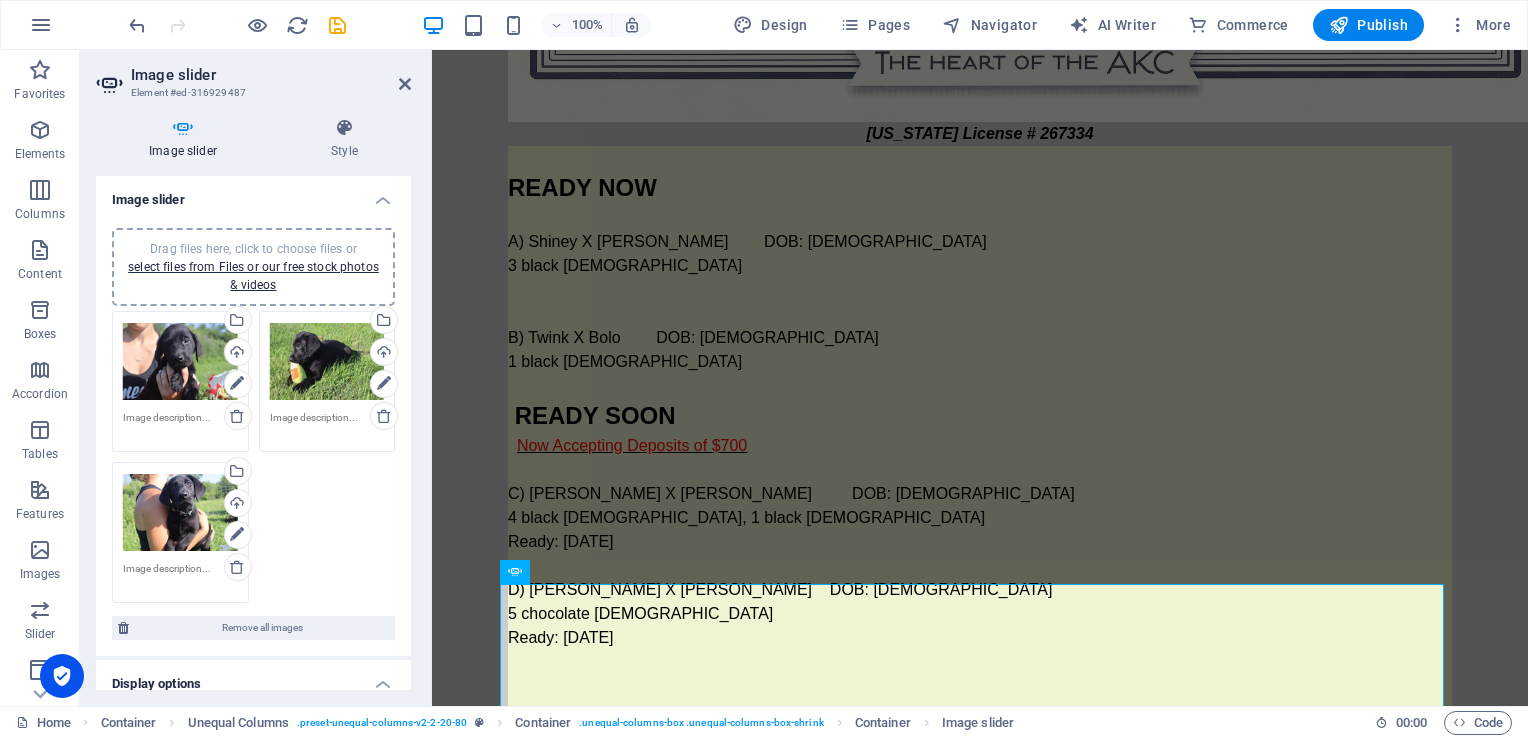 click on "Drag files here, click to choose files or select files from Files or our free stock photos & videos" at bounding box center [253, 267] 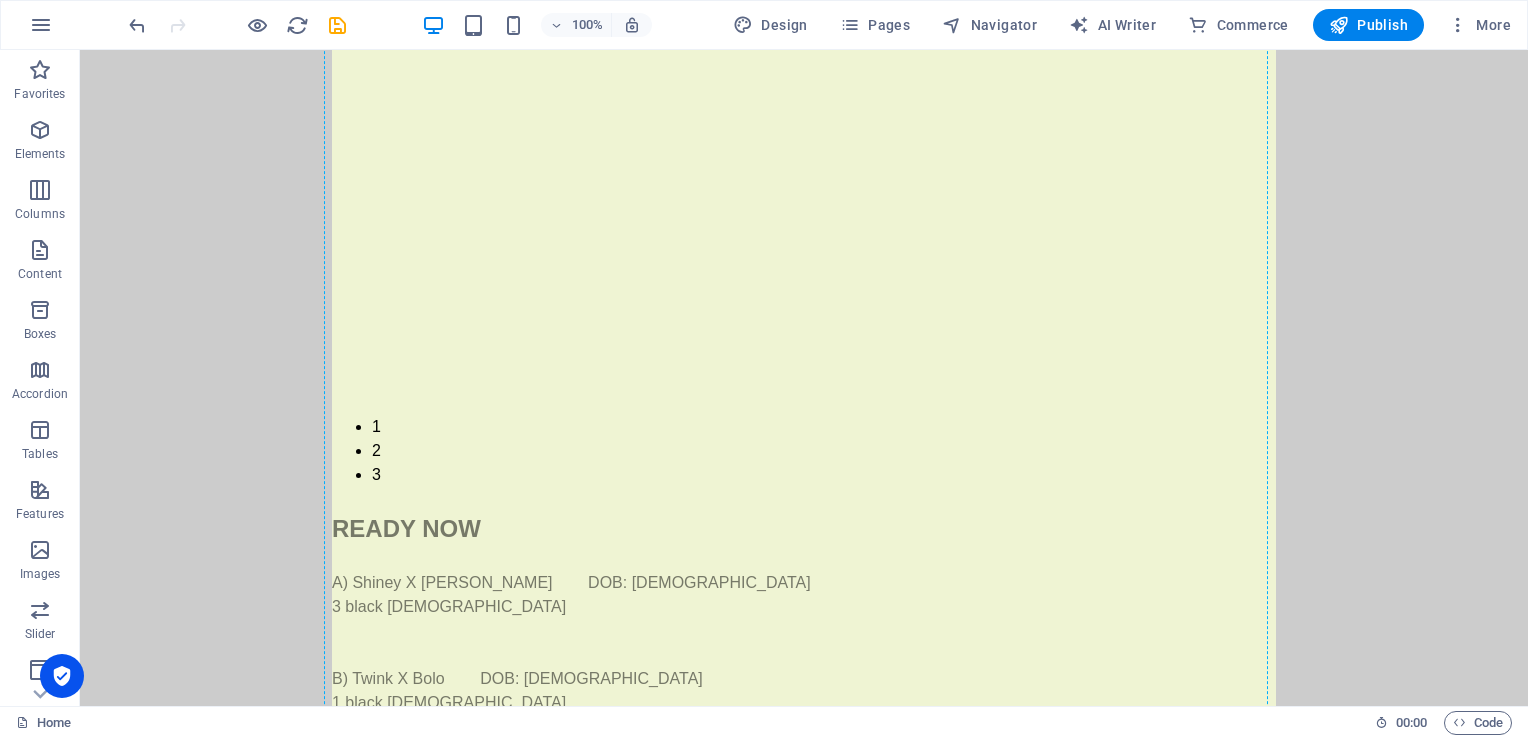 scroll, scrollTop: 2443, scrollLeft: 0, axis: vertical 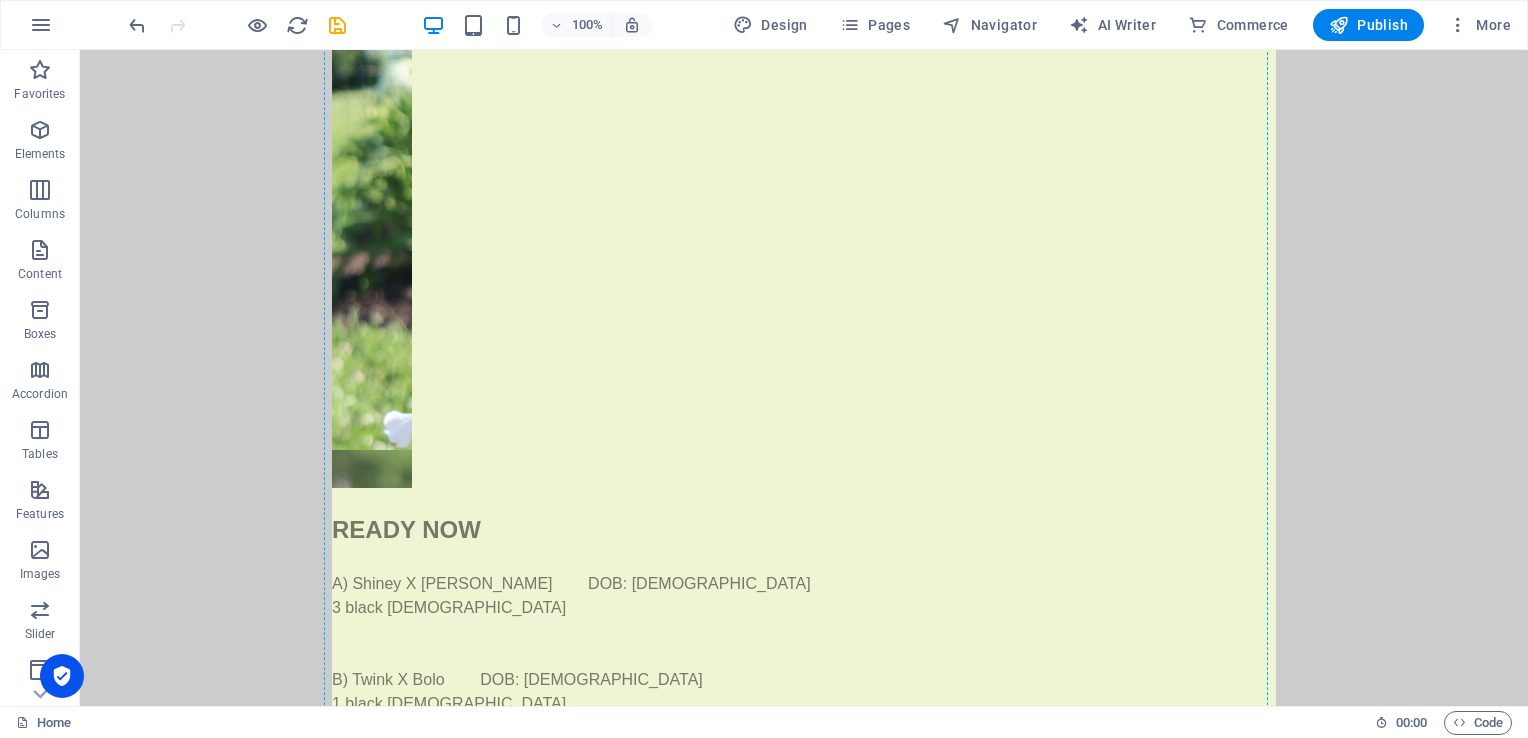 drag, startPoint x: 308, startPoint y: 307, endPoint x: 675, endPoint y: 233, distance: 374.38617 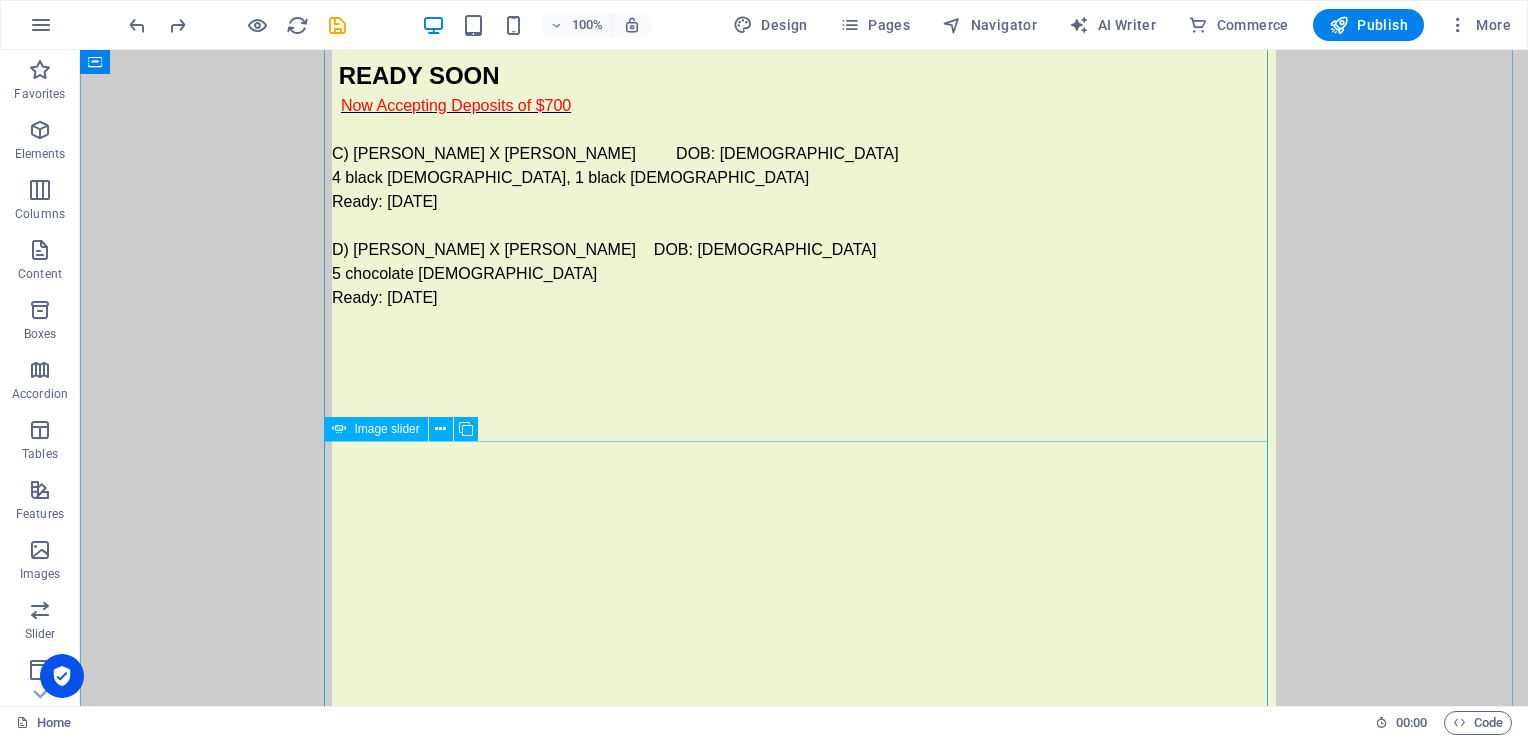 scroll, scrollTop: 2609, scrollLeft: 0, axis: vertical 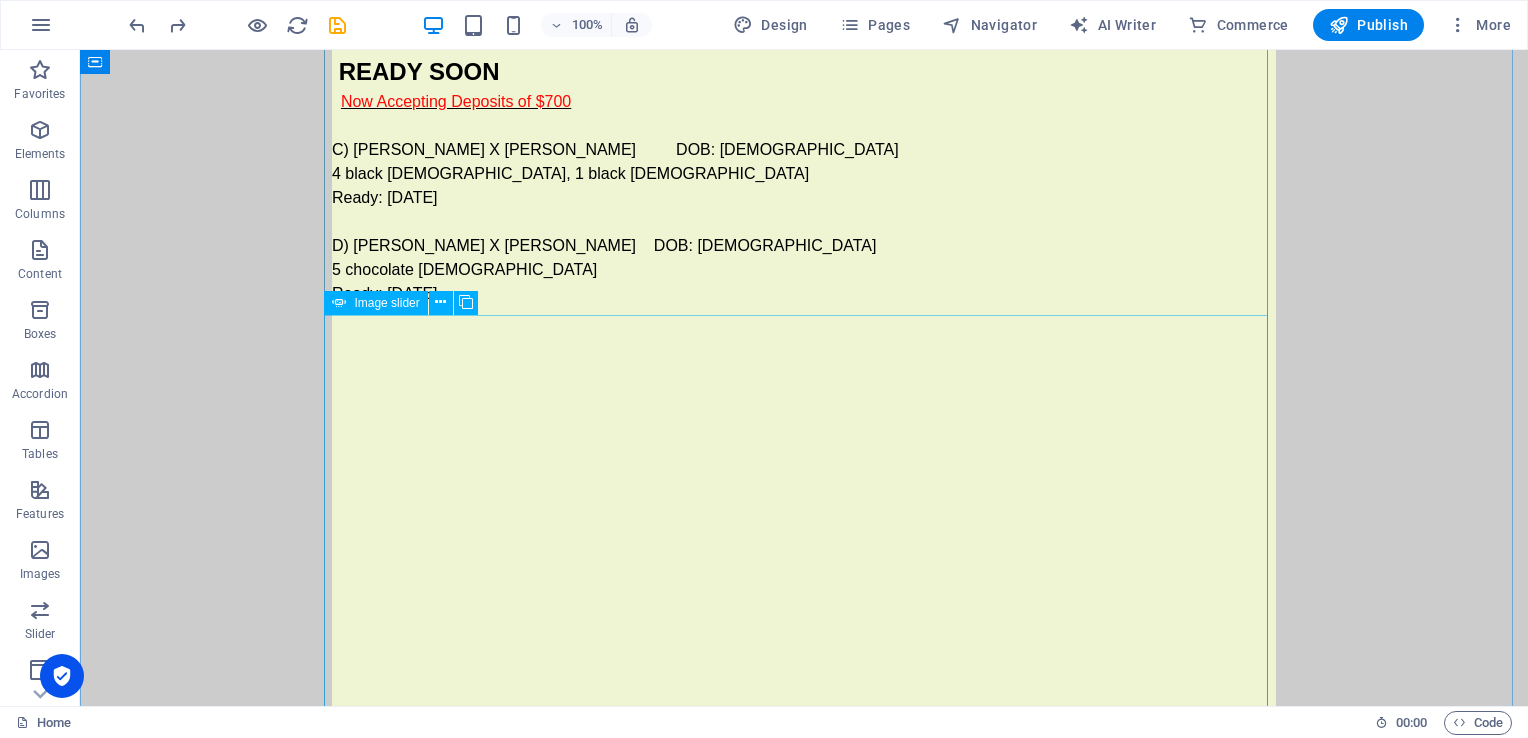 click at bounding box center (-2028, 1957) 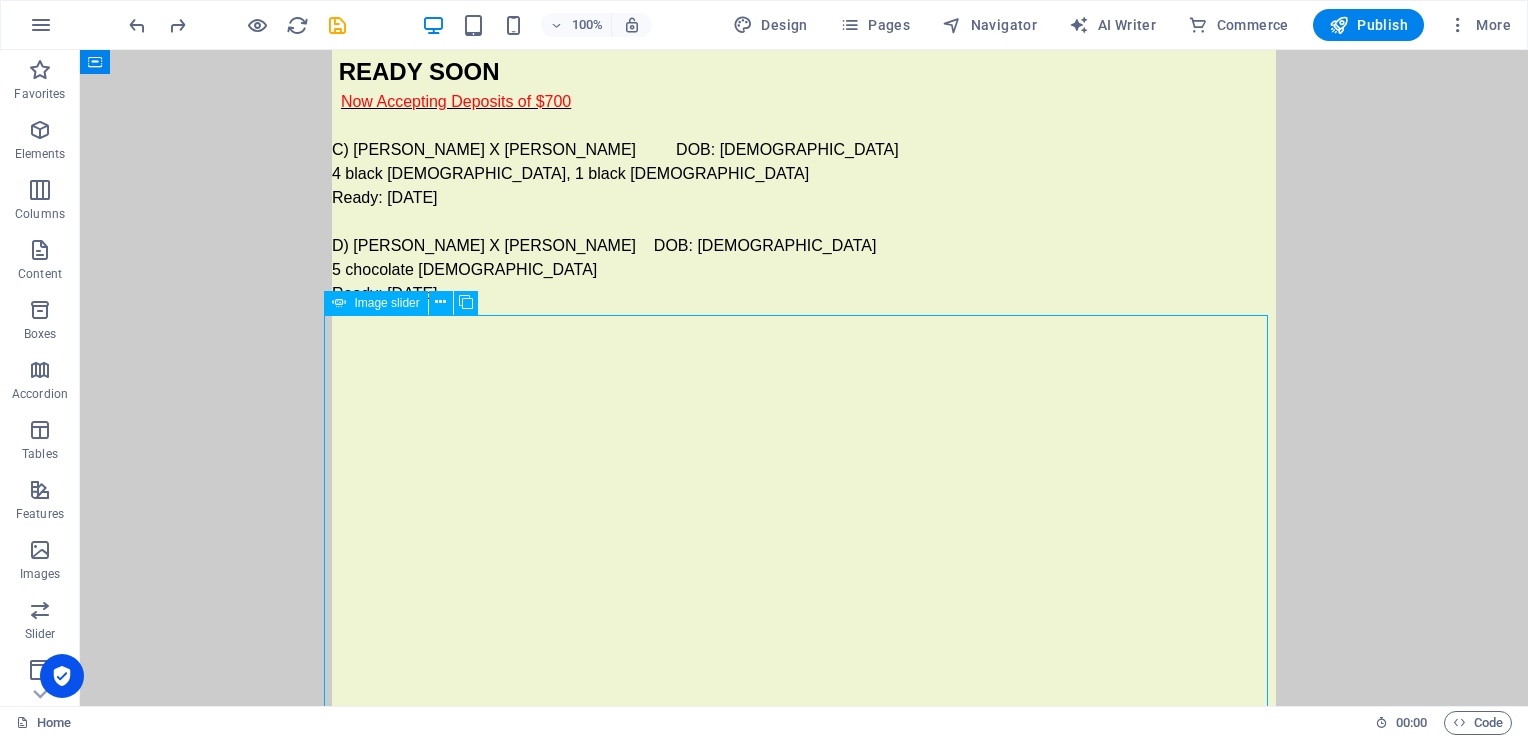 click at bounding box center [-2028, 1957] 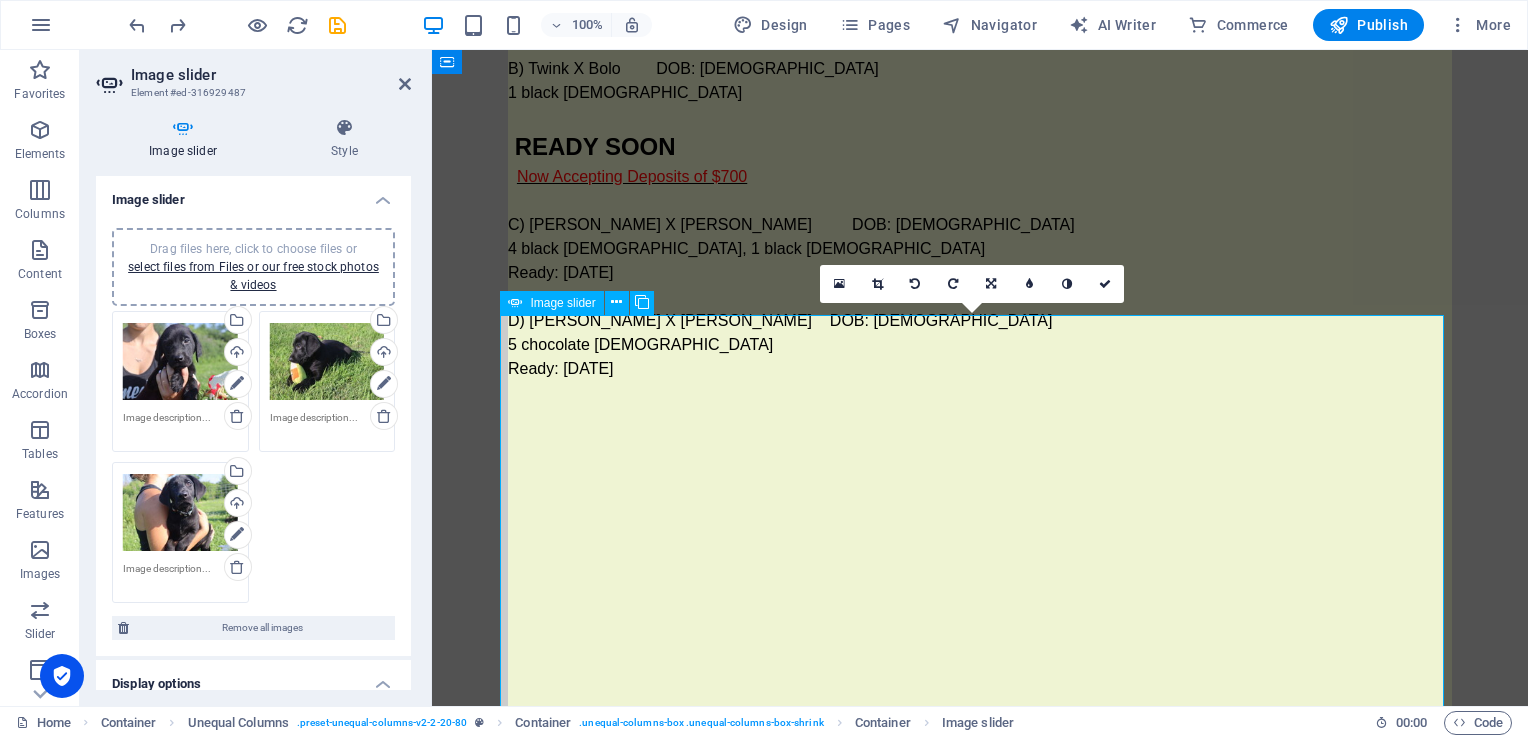 click at bounding box center [-1852, 2032] 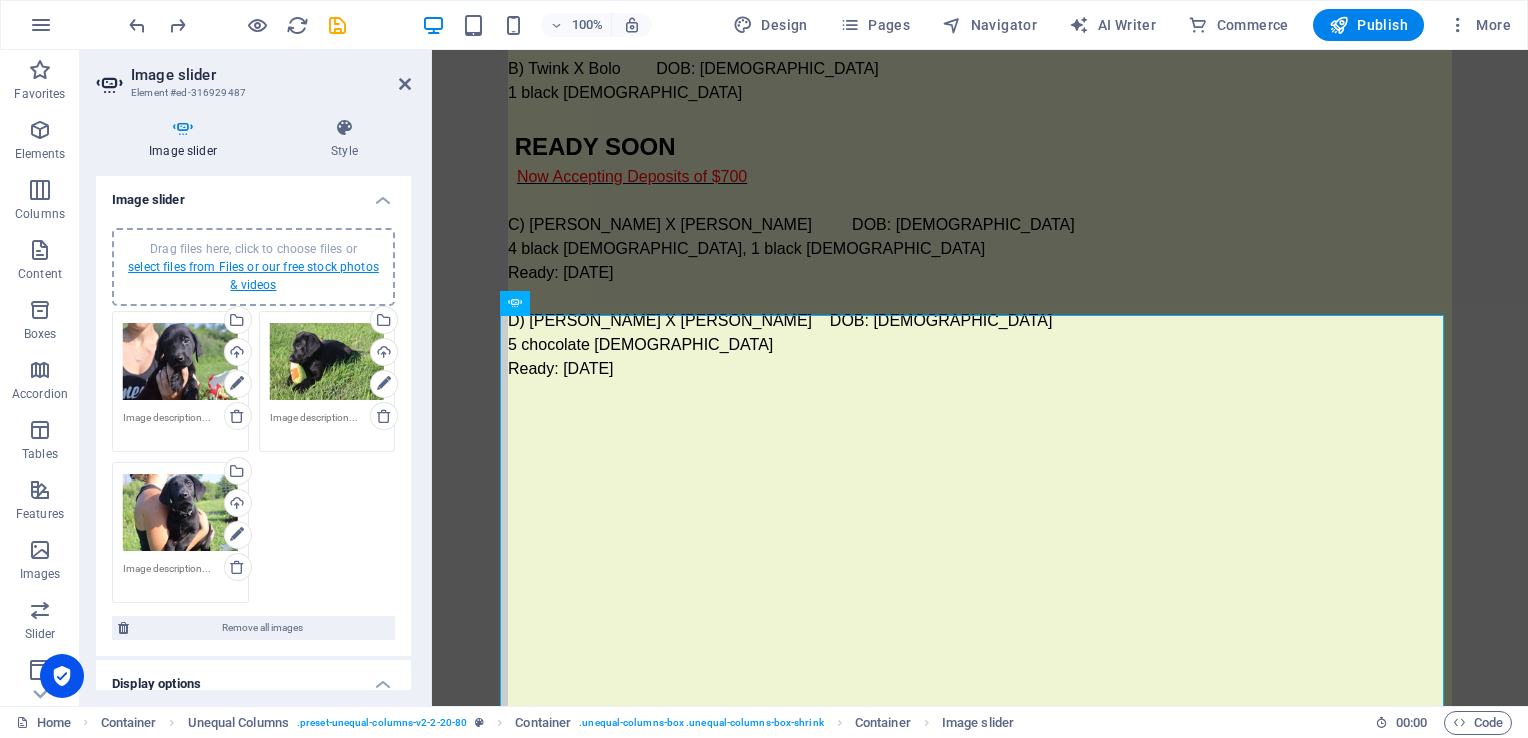 click on "select files from Files or our free stock photos & videos" at bounding box center (253, 276) 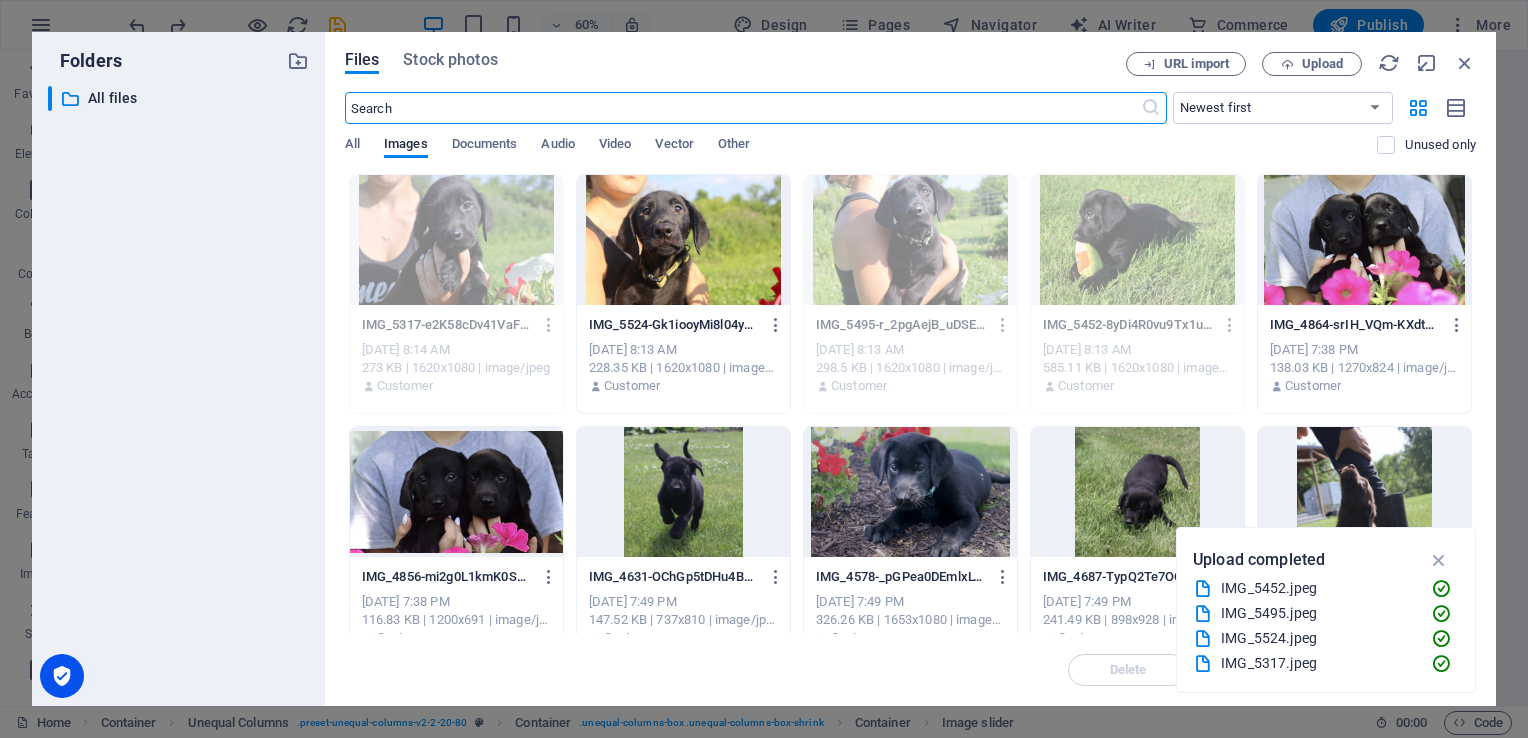 click at bounding box center (683, 240) 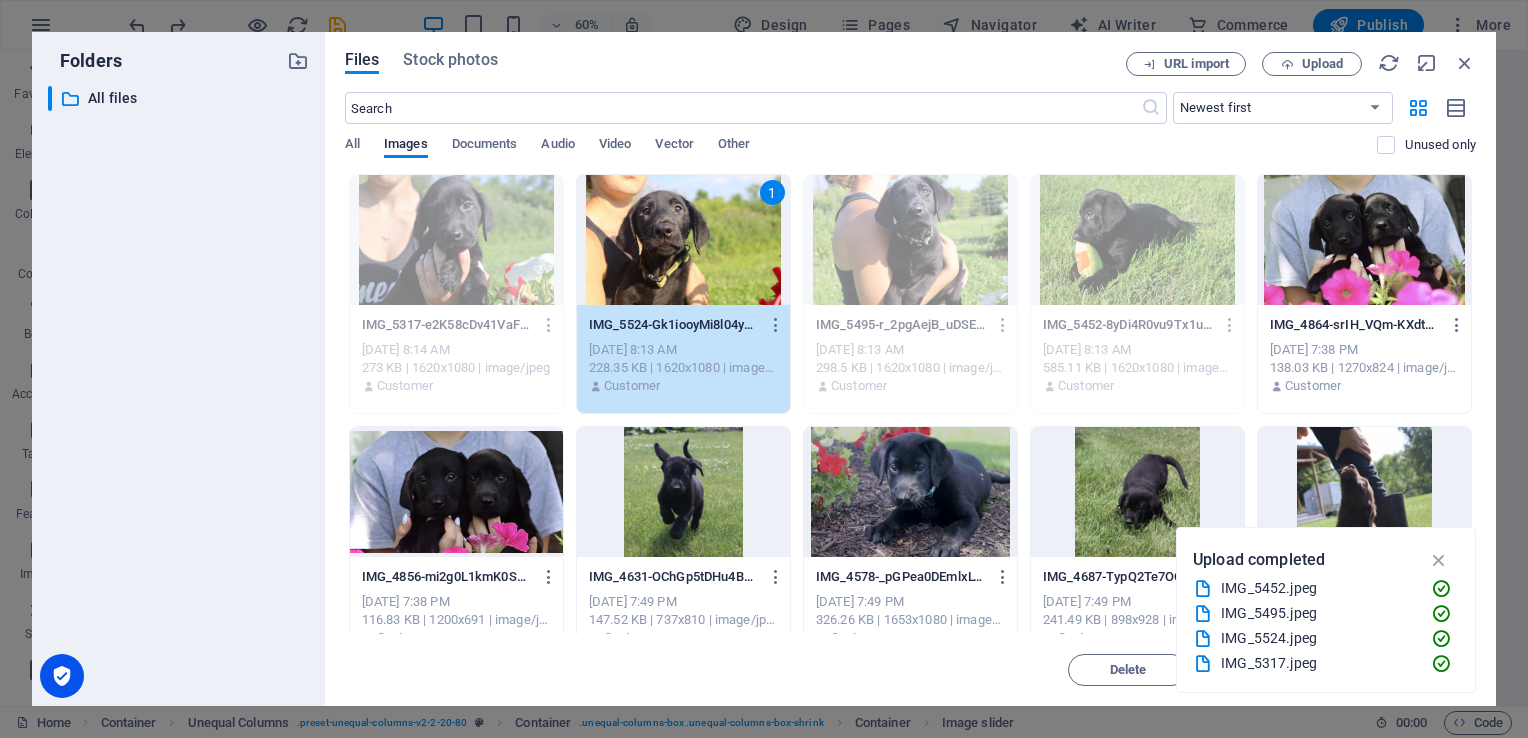 click on "1" at bounding box center (683, 240) 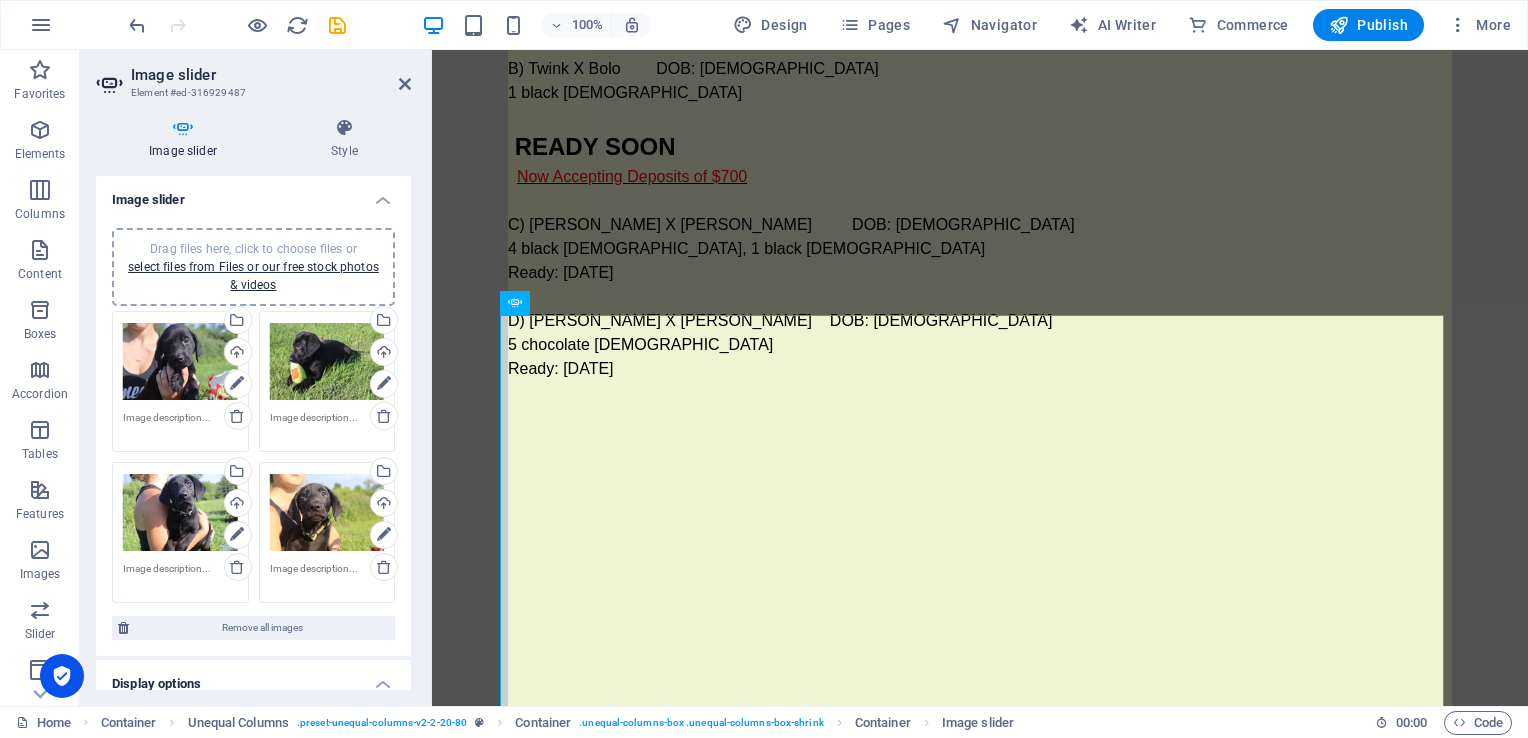 click on "Drag files here, click to choose files or select files from Files or our free stock photos & videos" at bounding box center (180, 513) 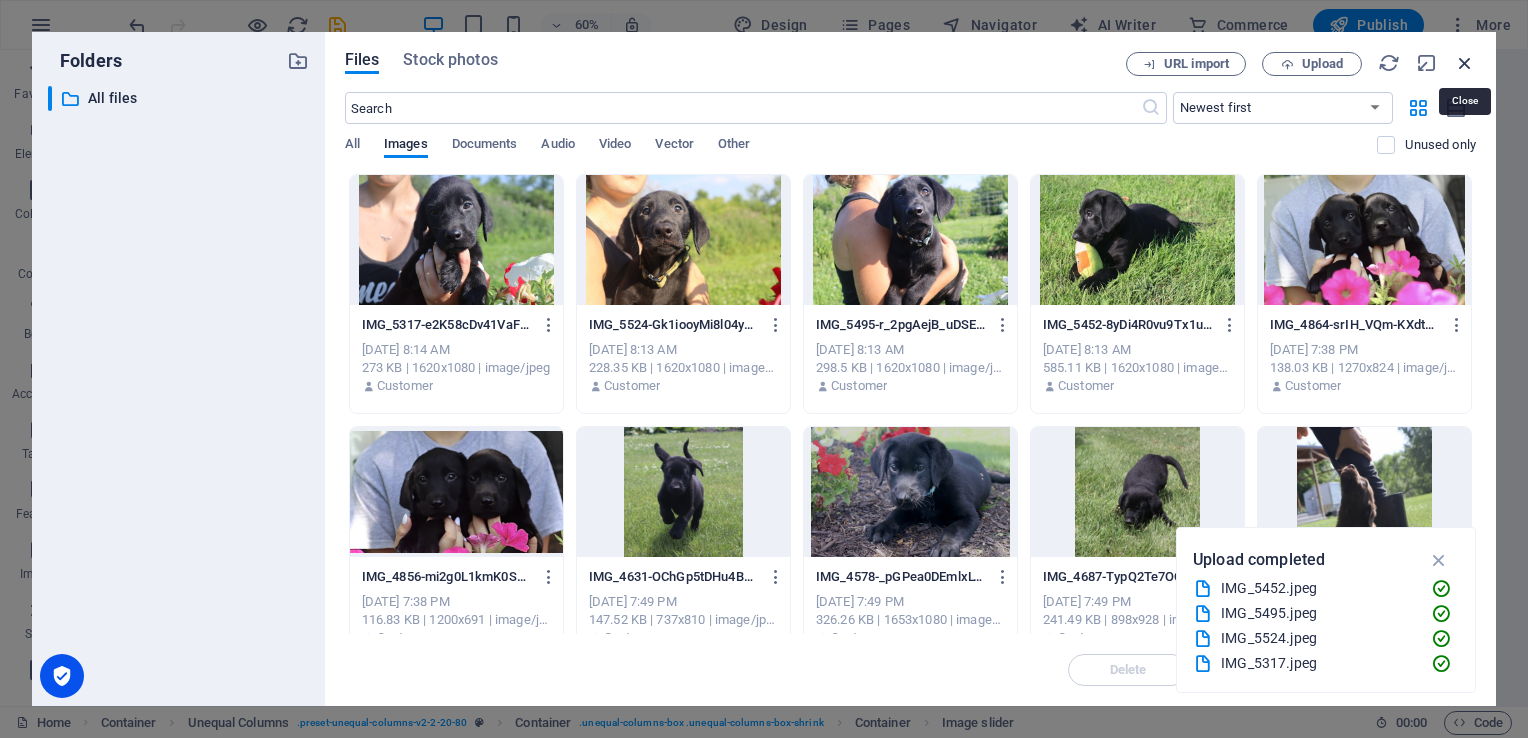 click at bounding box center (1465, 63) 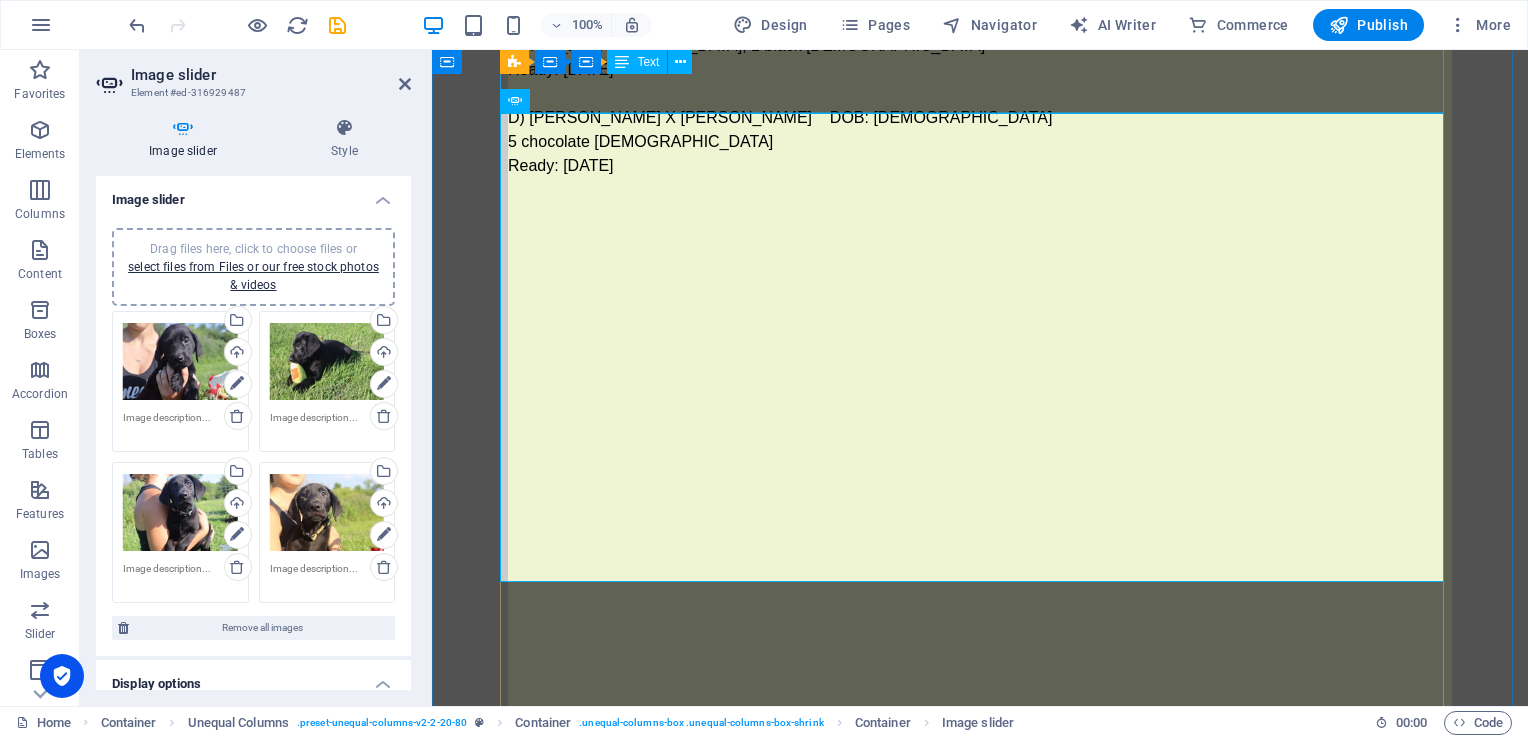 scroll, scrollTop: 2811, scrollLeft: 0, axis: vertical 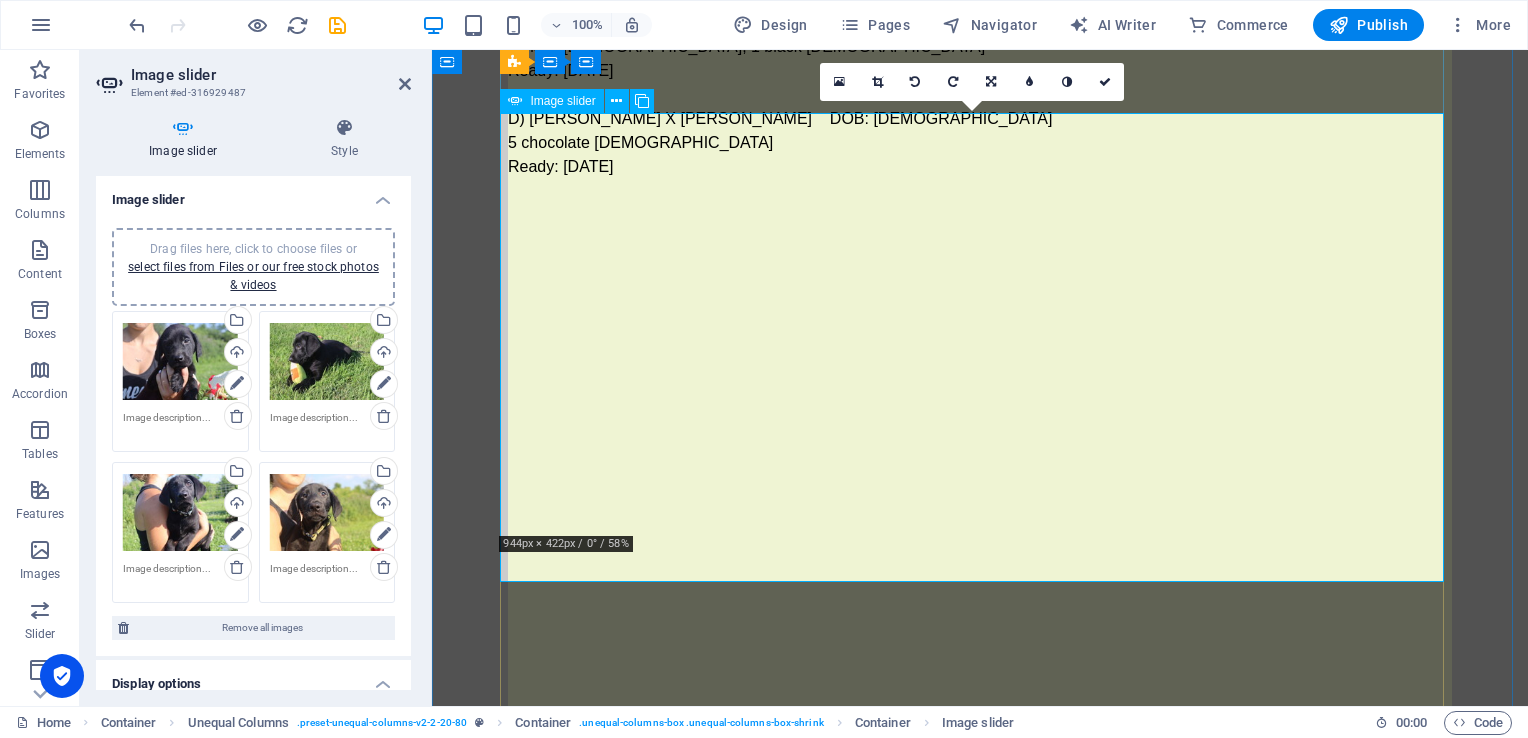 click at bounding box center [508, 268] 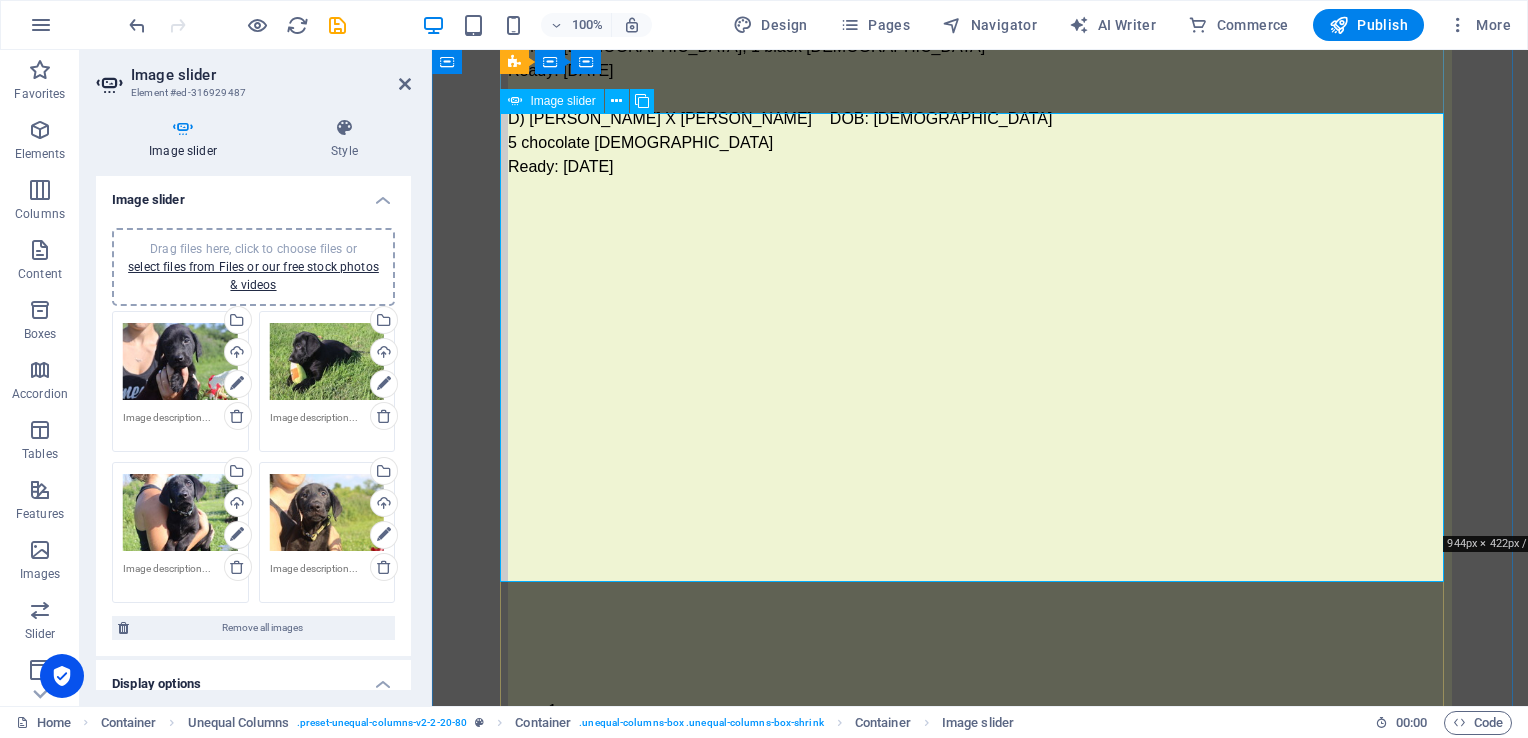 click at bounding box center (508, 268) 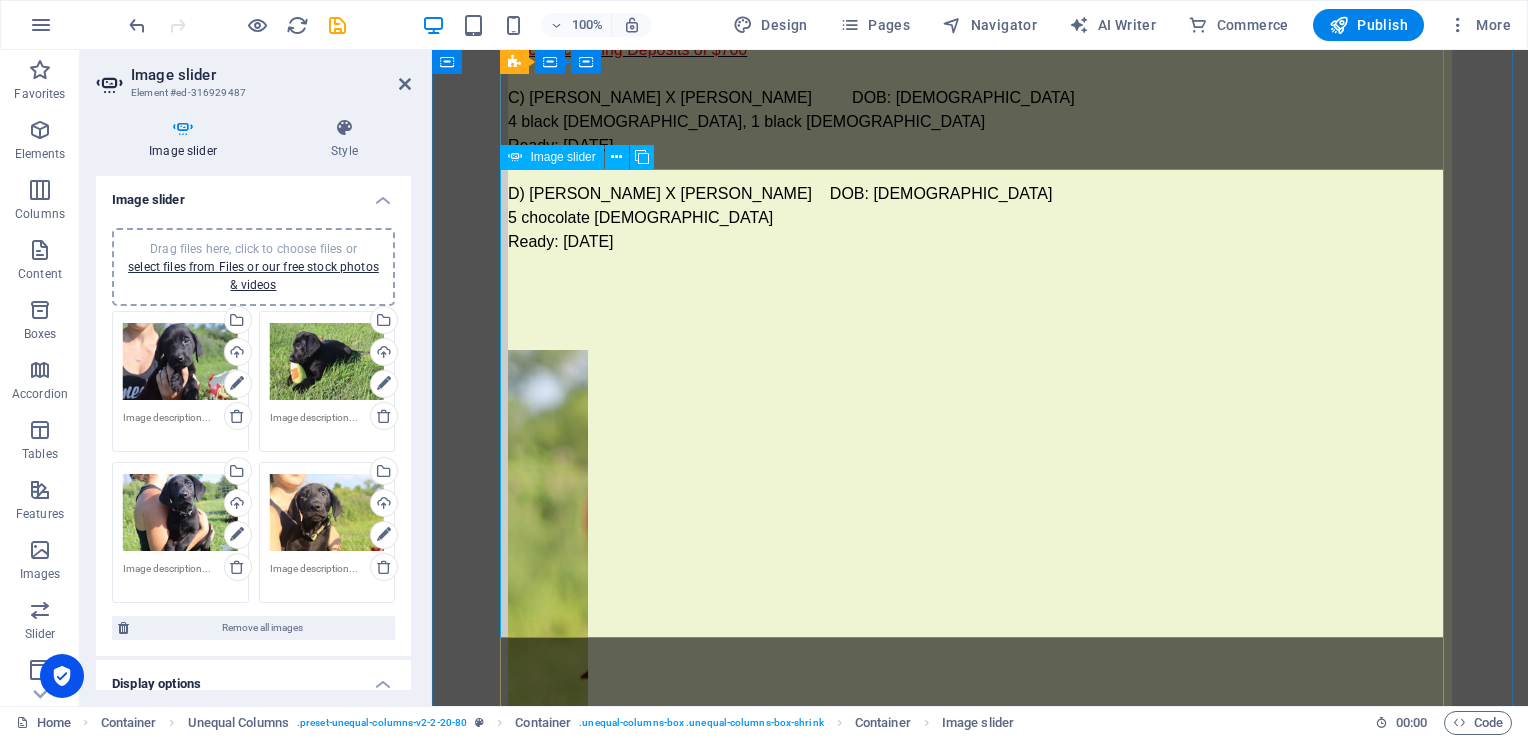 scroll, scrollTop: 2735, scrollLeft: 0, axis: vertical 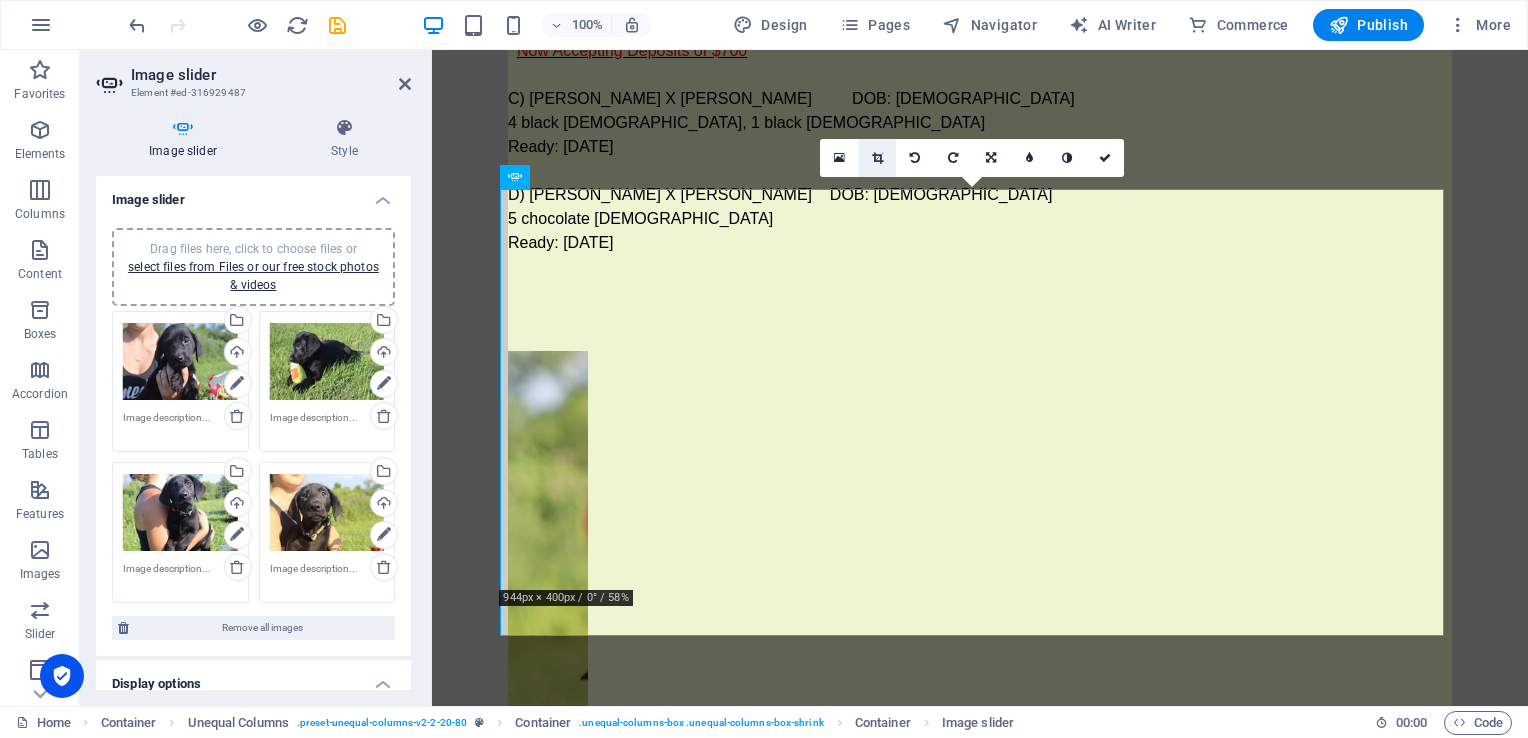 click at bounding box center [877, 158] 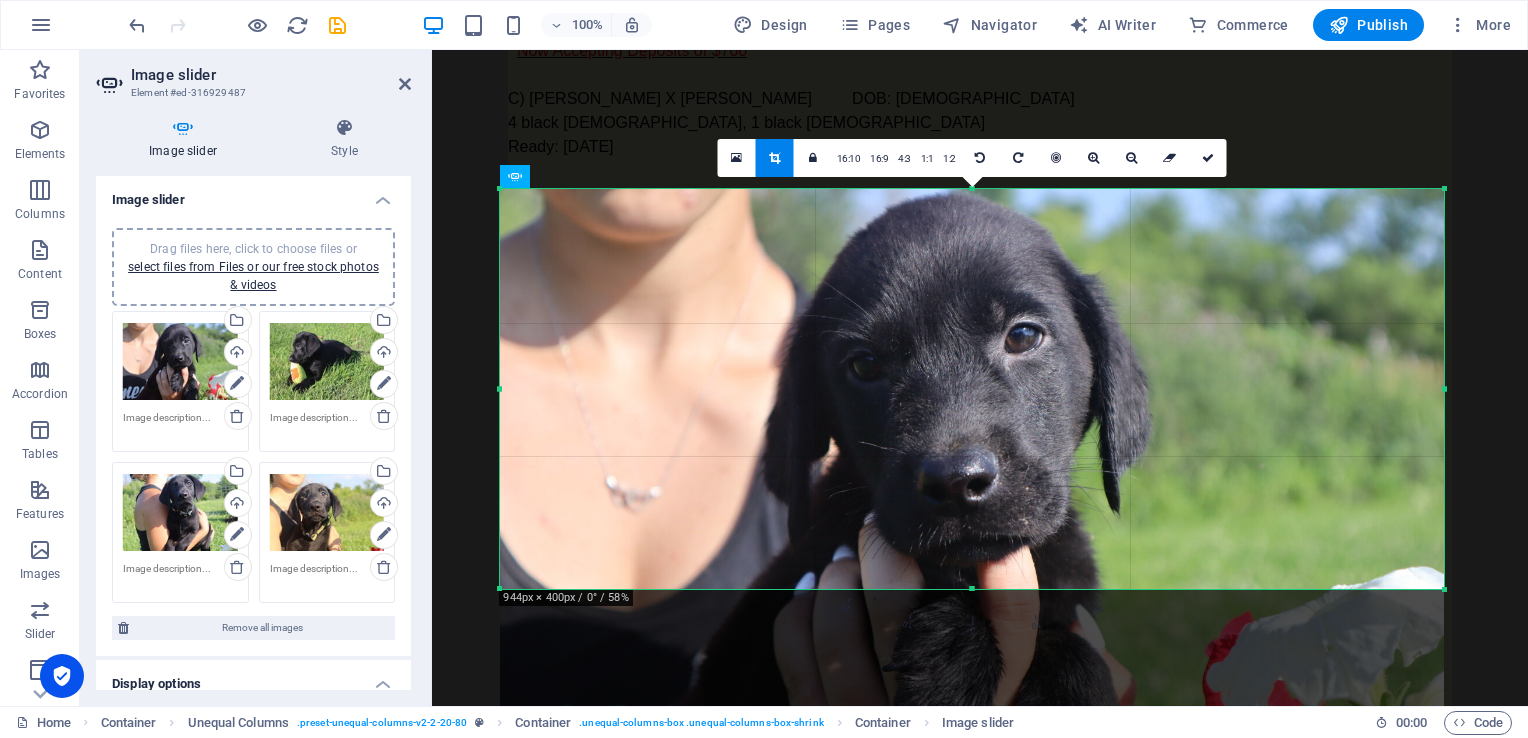 drag, startPoint x: 980, startPoint y: 289, endPoint x: 983, endPoint y: 399, distance: 110.0409 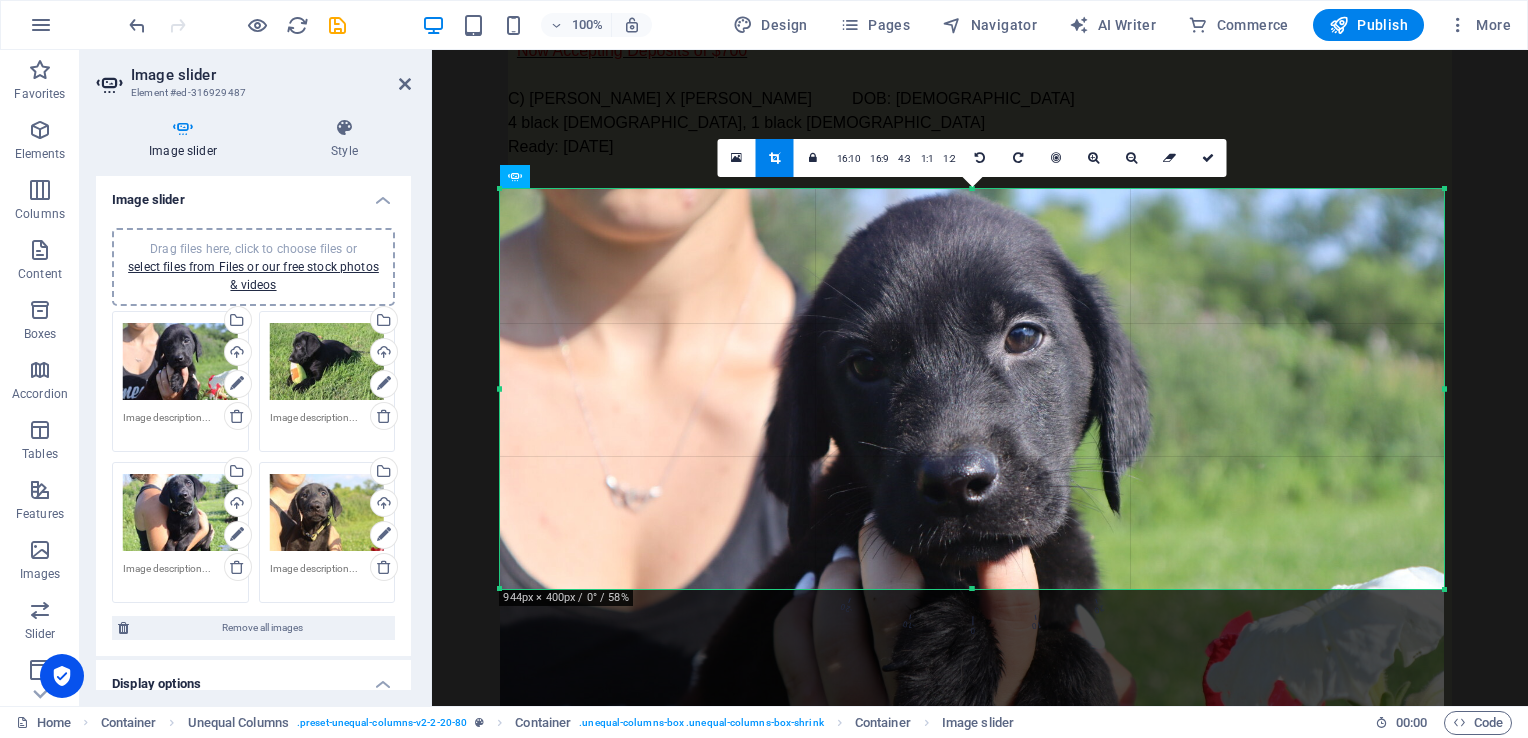 click at bounding box center (972, 503) 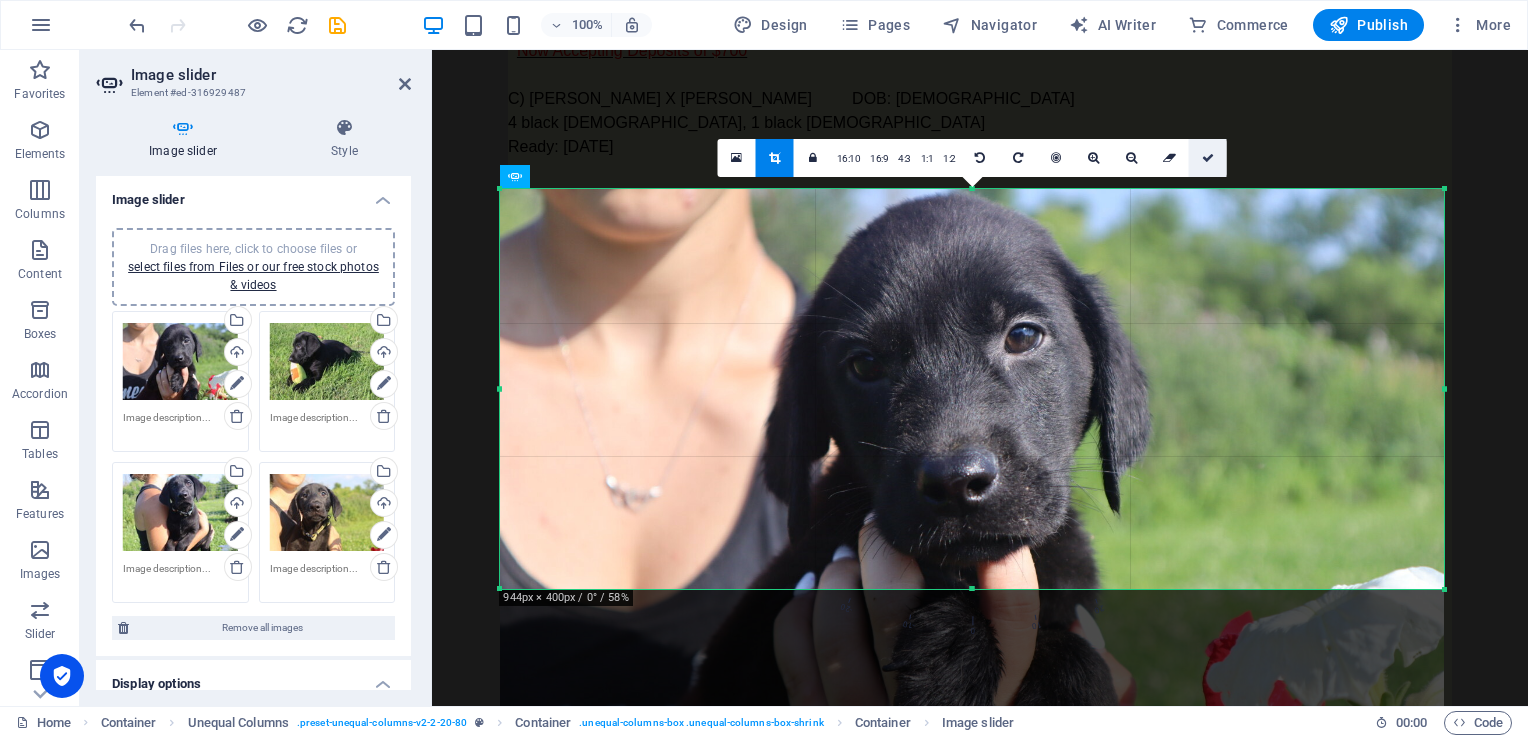 click at bounding box center (1208, 158) 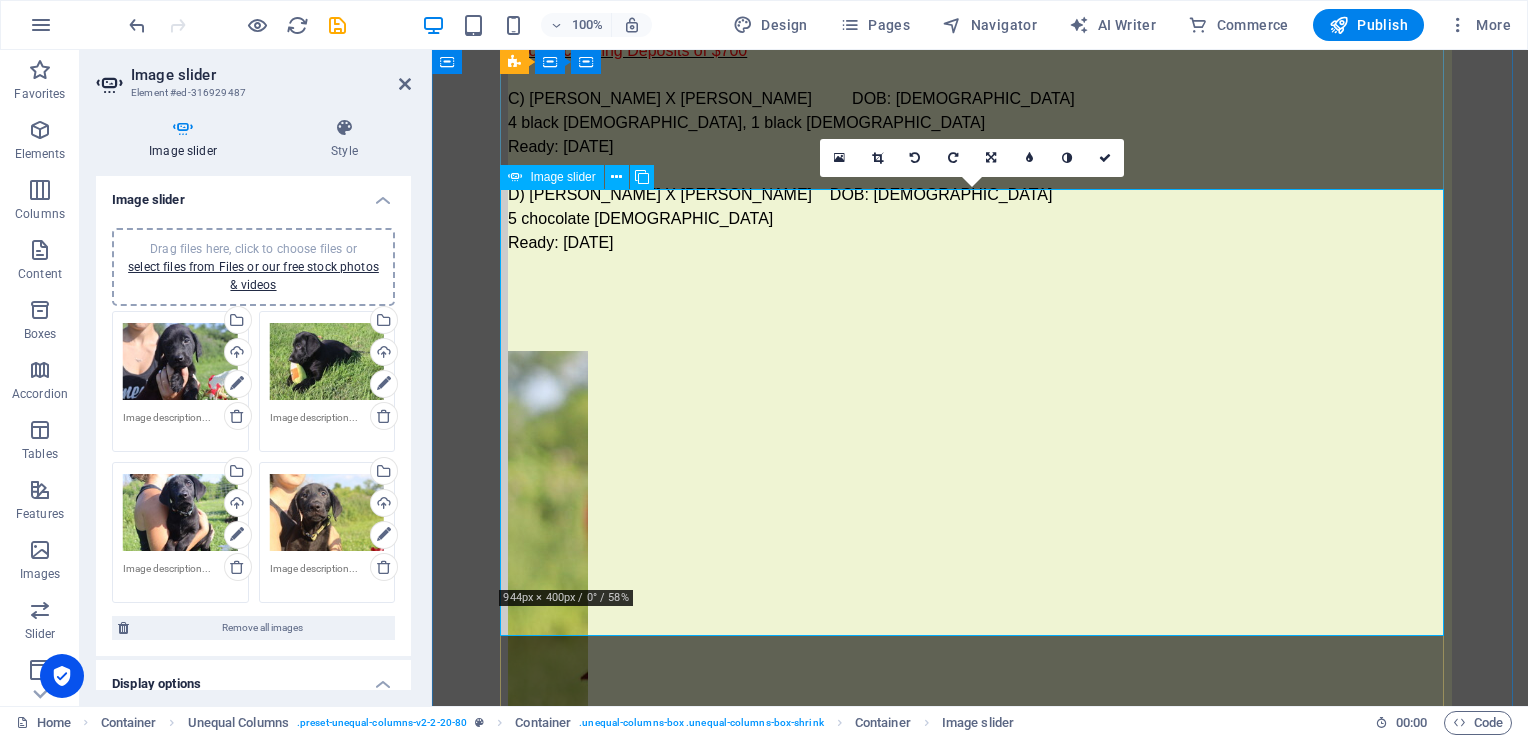 click at bounding box center [508, 768] 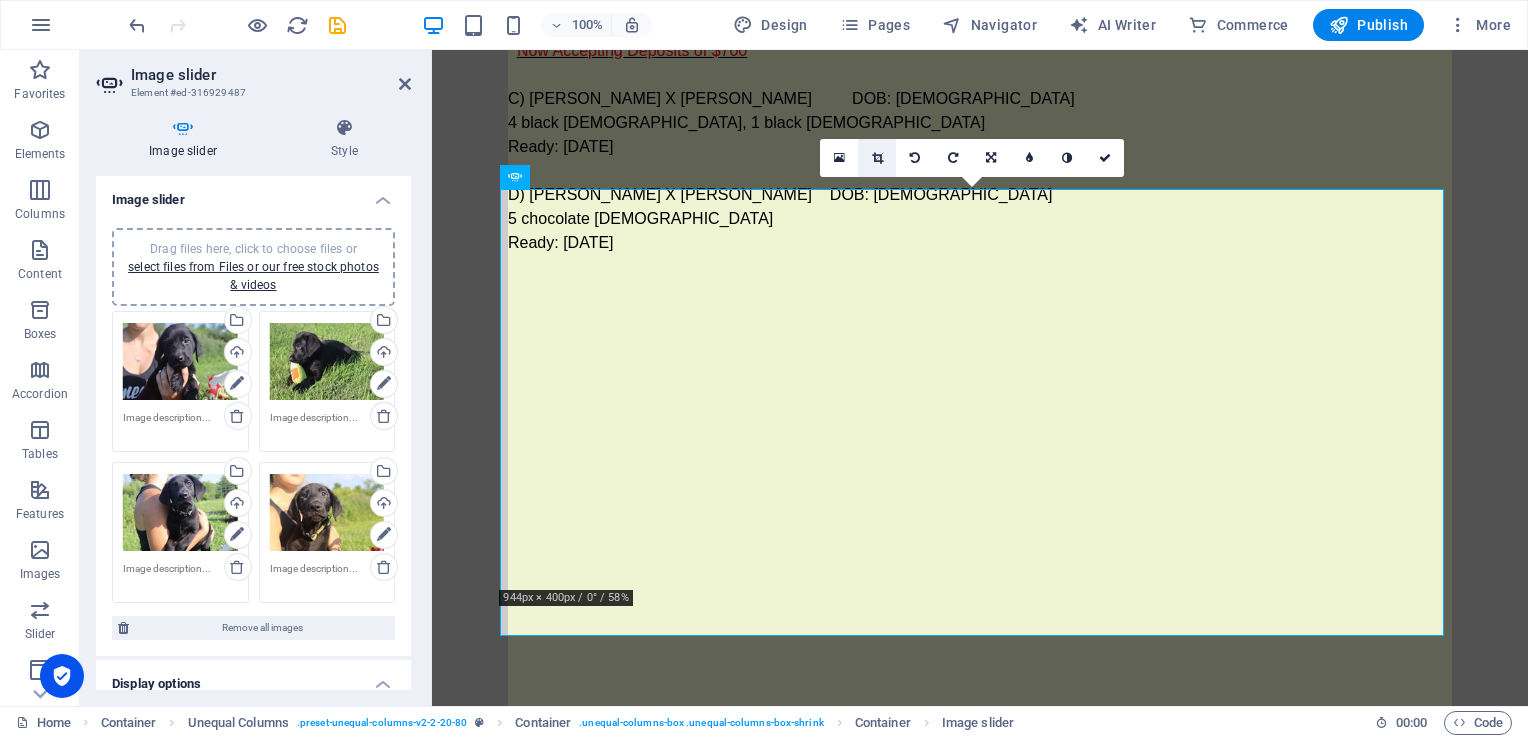 click at bounding box center [877, 158] 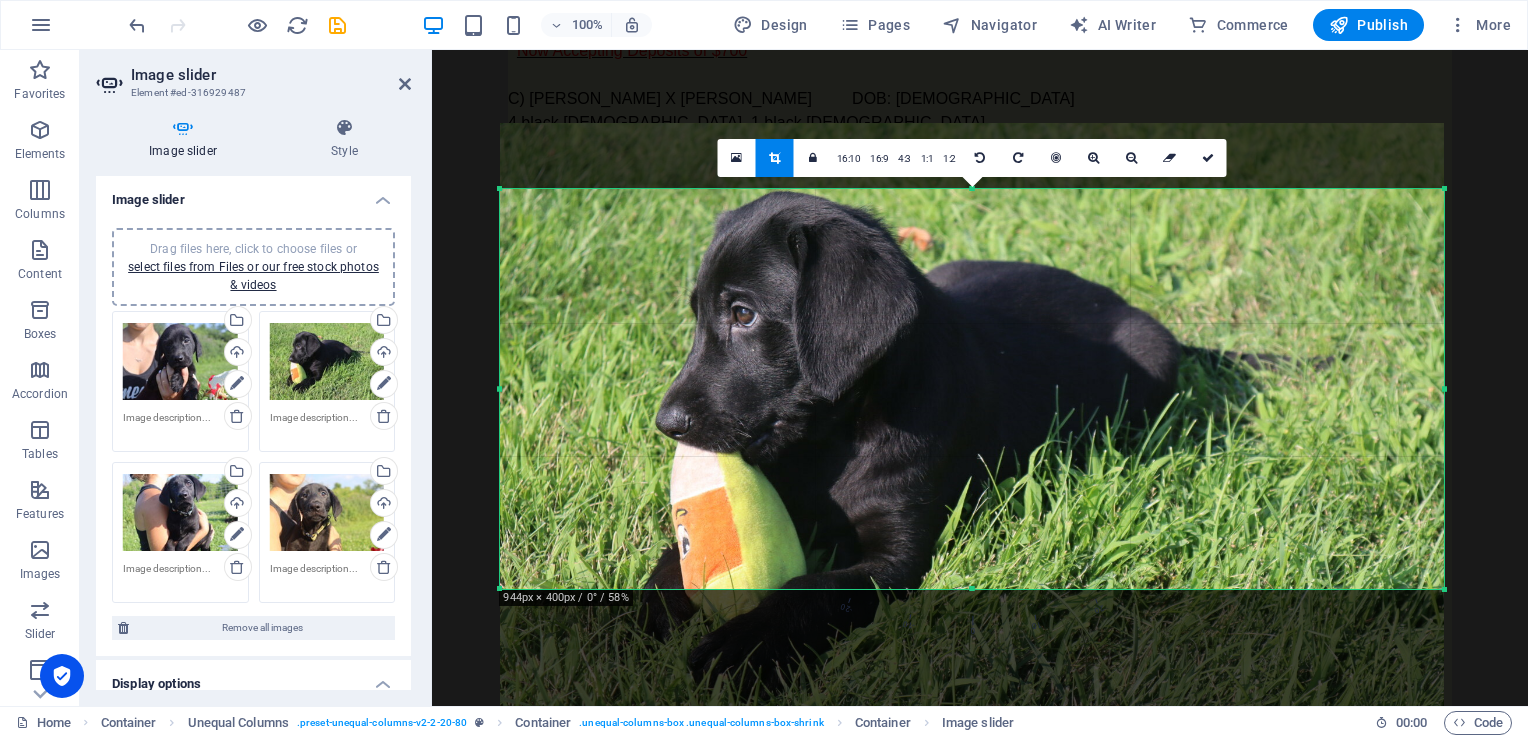 drag, startPoint x: 885, startPoint y: 222, endPoint x: 882, endPoint y: 270, distance: 48.09366 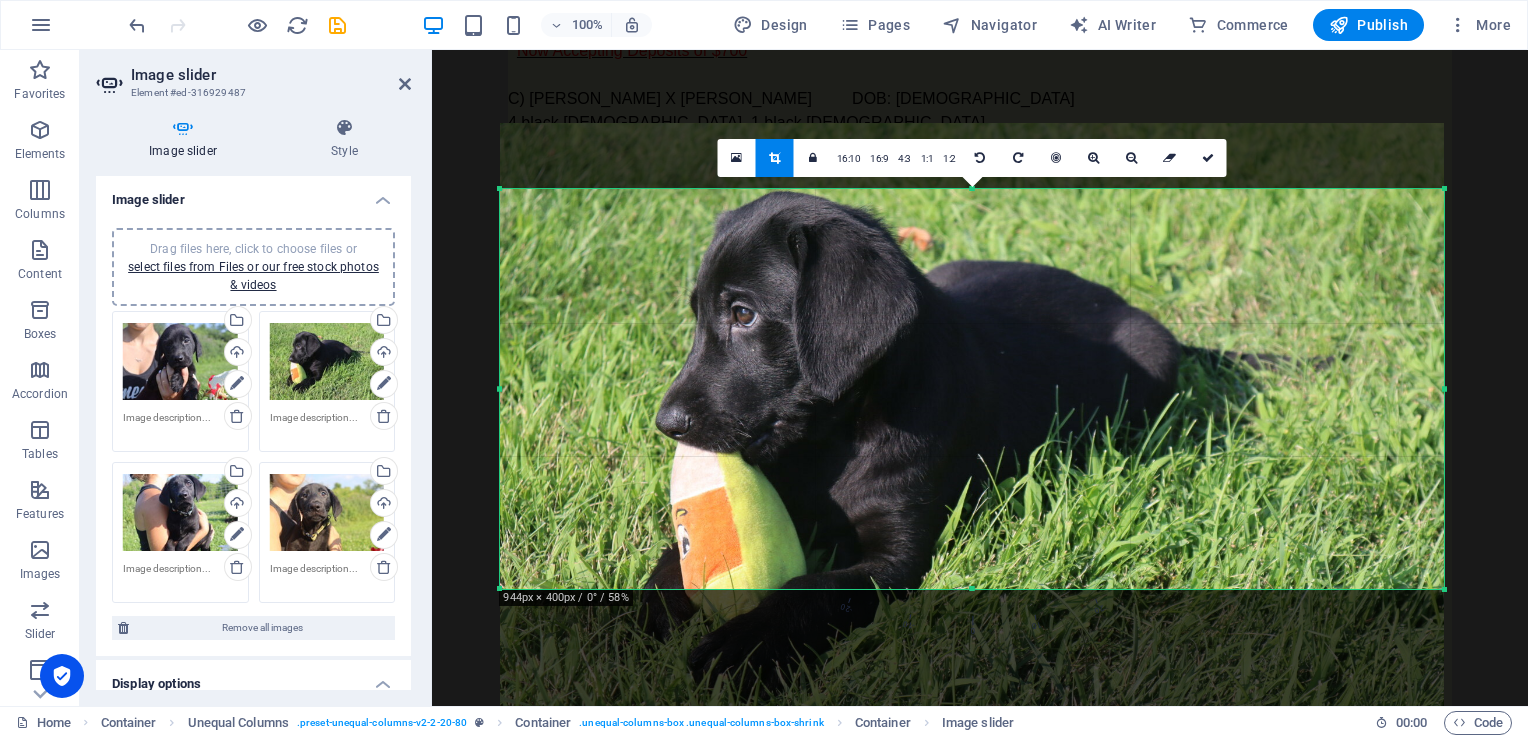 click at bounding box center [972, 437] 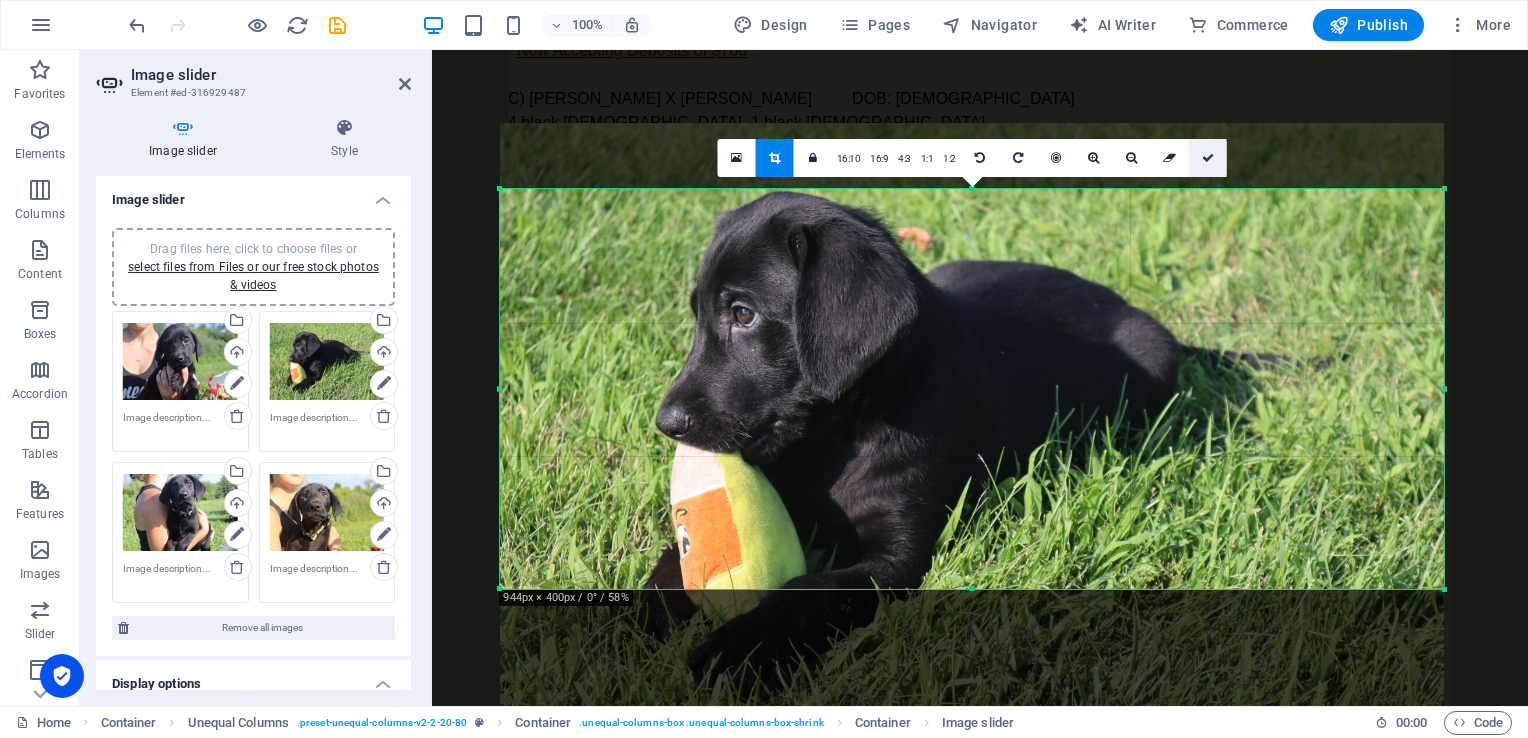 click at bounding box center [1208, 158] 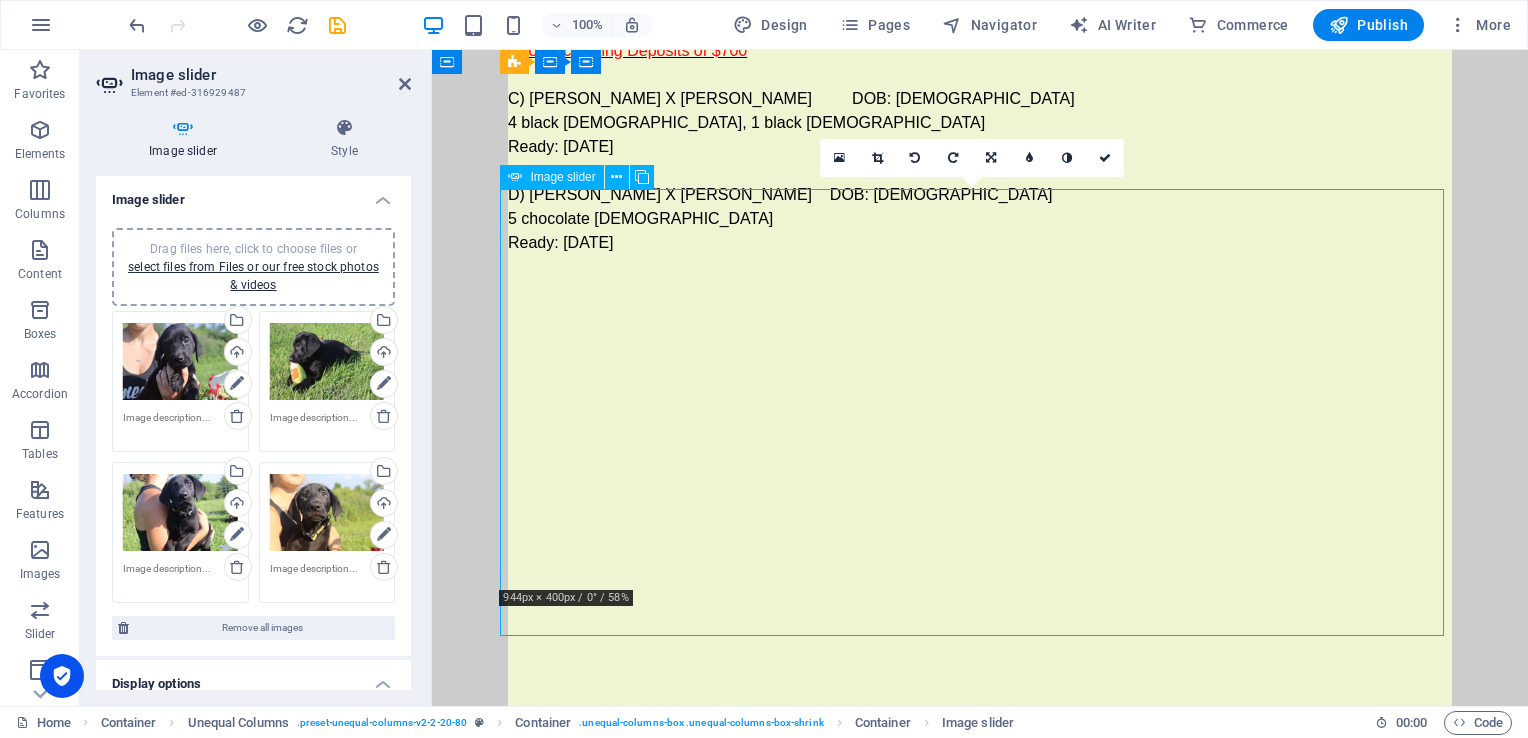 drag, startPoint x: 1394, startPoint y: 414, endPoint x: 1409, endPoint y: 410, distance: 15.524175 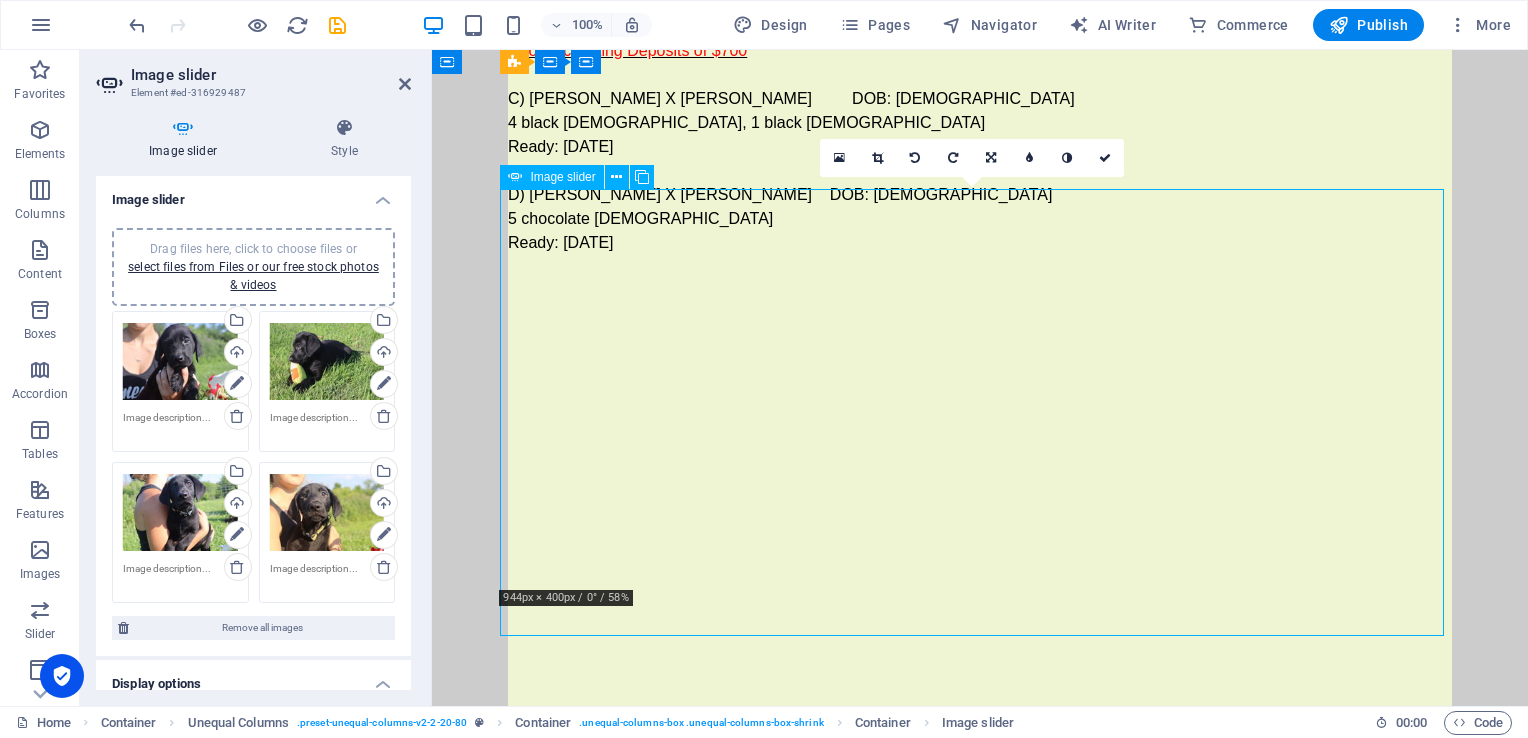 click on "1 2 3 4" at bounding box center [980, 599] 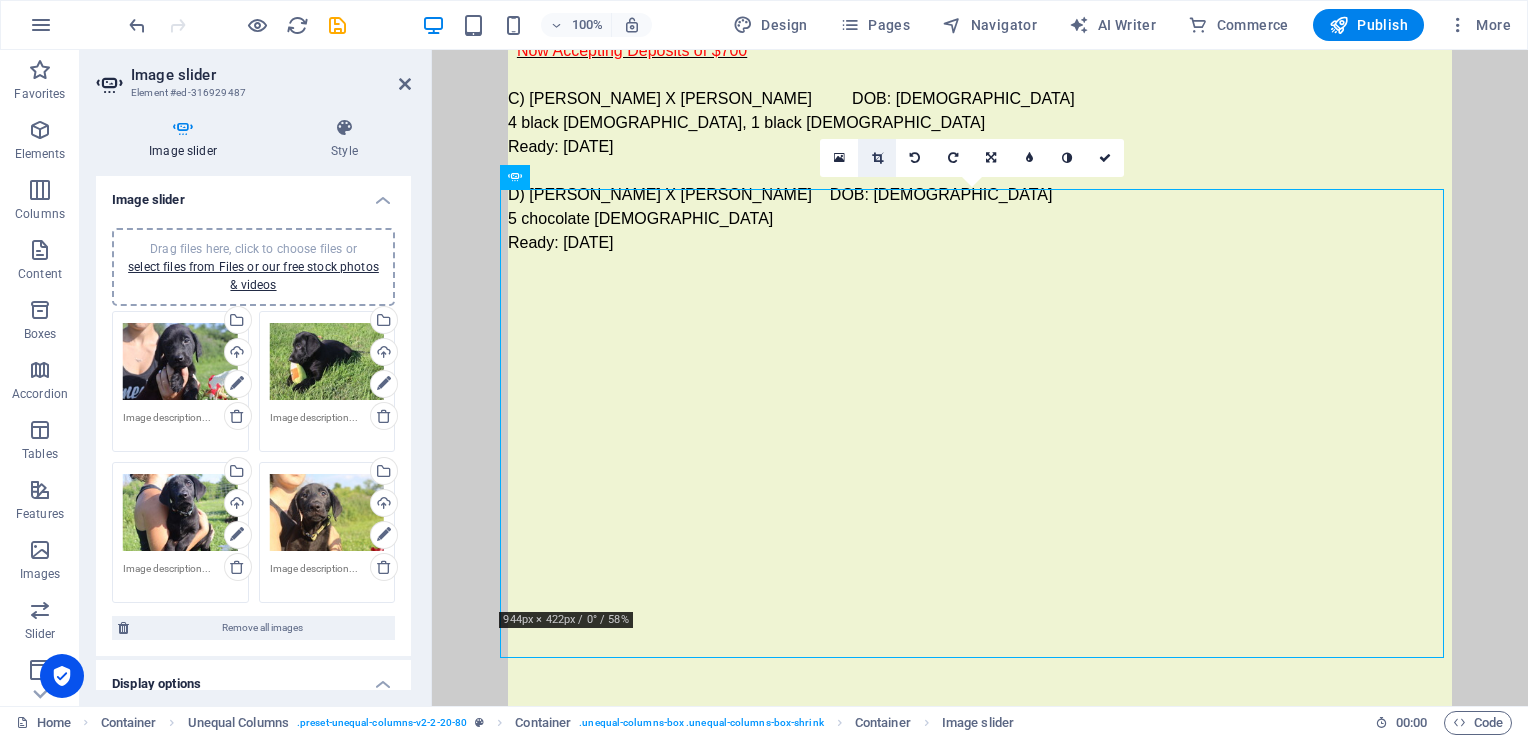 click at bounding box center [877, 158] 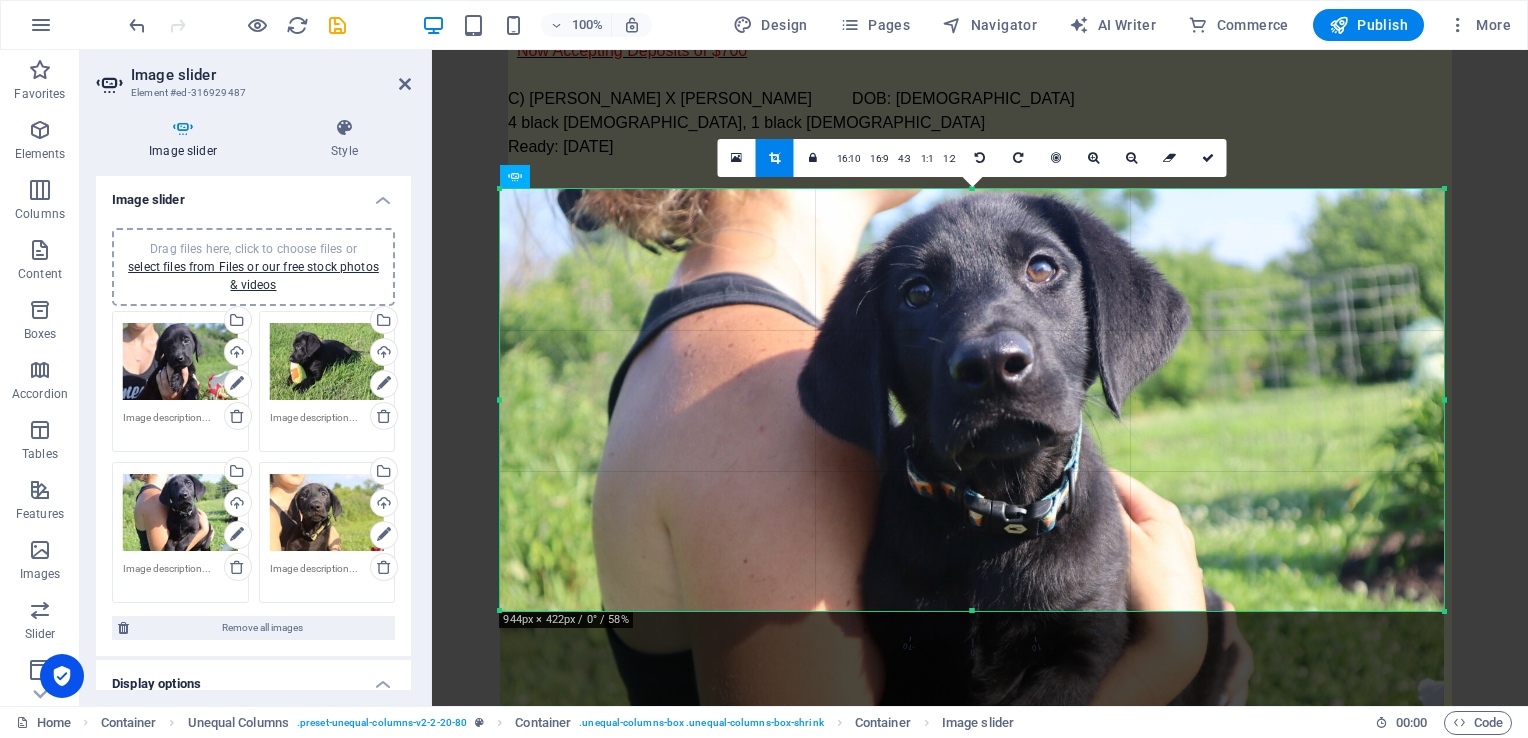 drag, startPoint x: 890, startPoint y: 258, endPoint x: 892, endPoint y: 355, distance: 97.020615 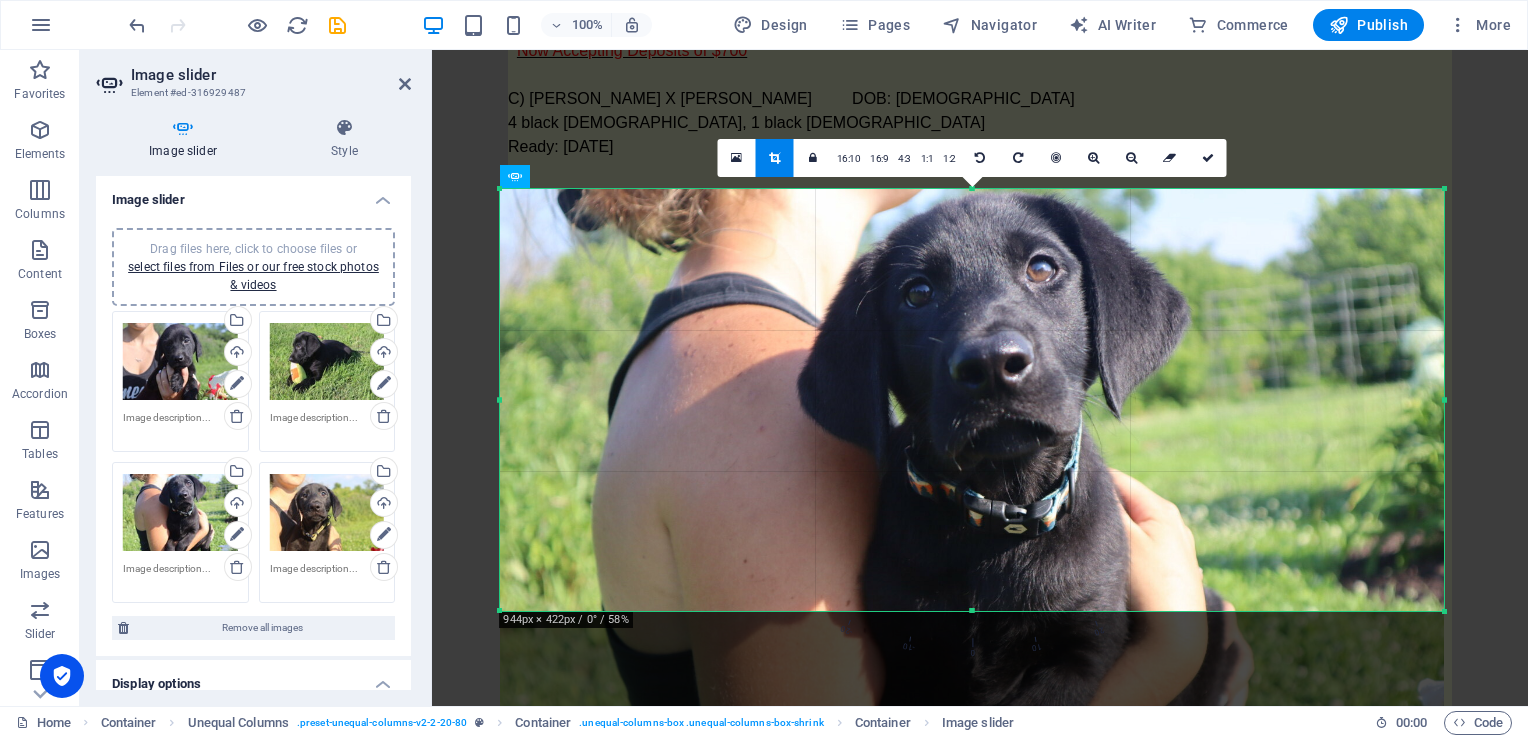 click at bounding box center [972, 503] 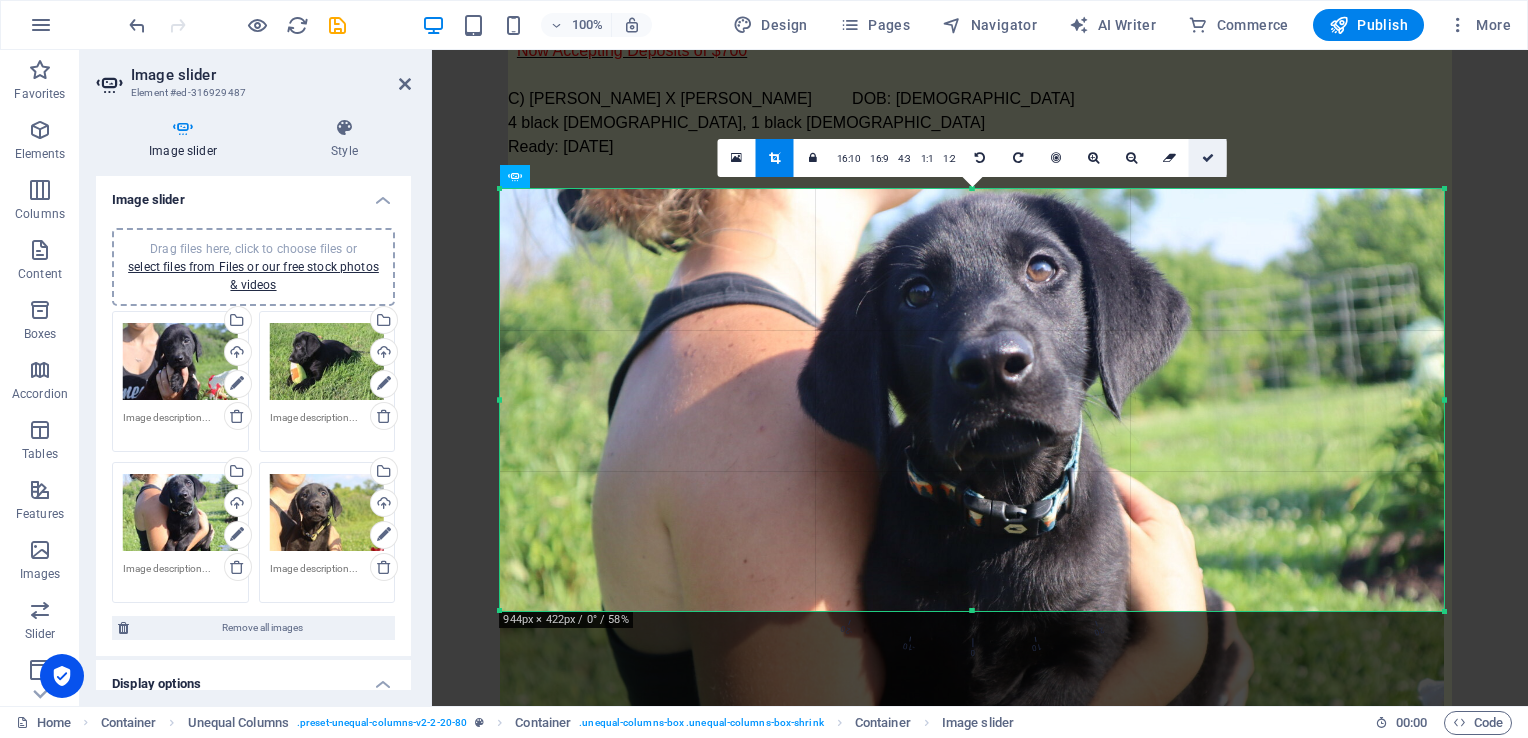 click at bounding box center (1208, 158) 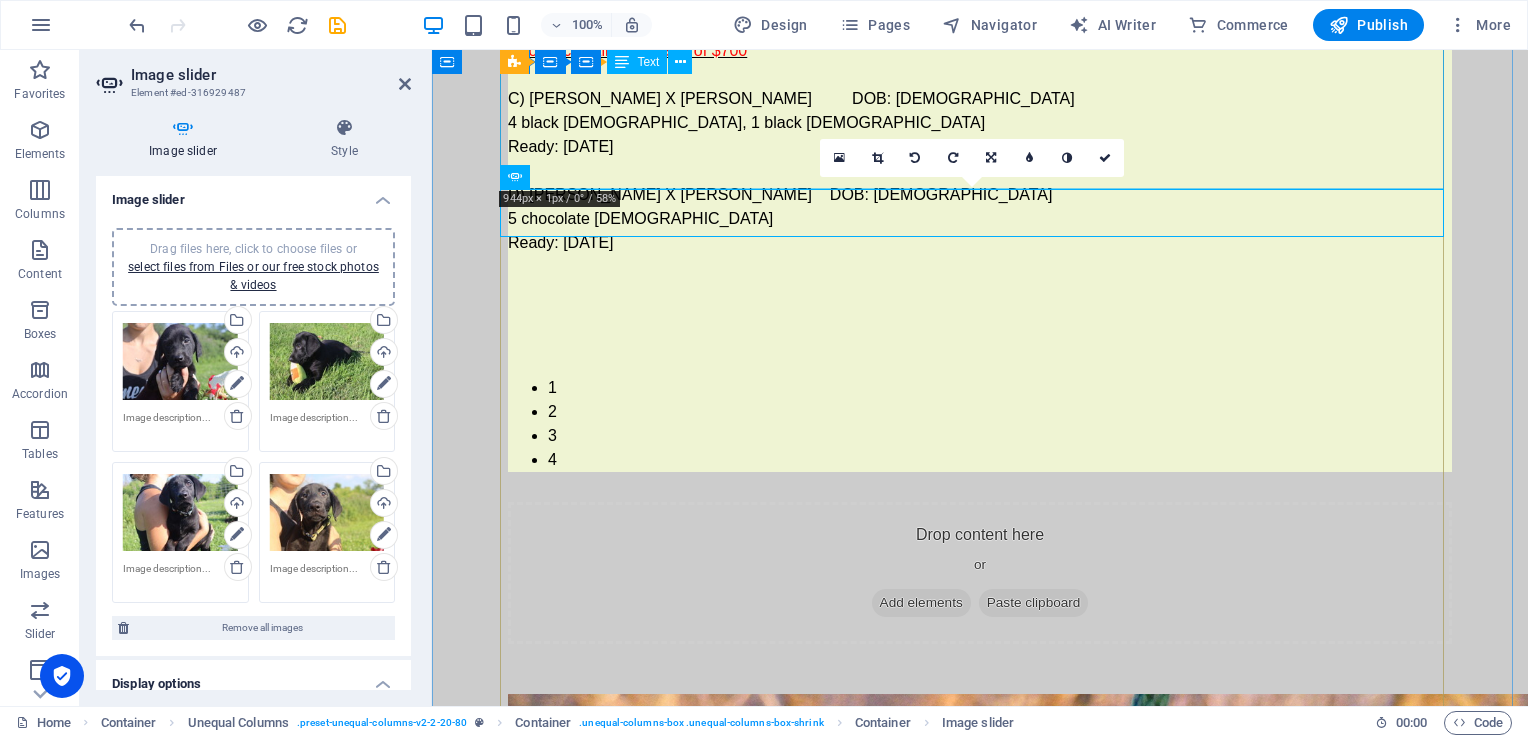 click on "READY NOW     A) Shiney X [PERSON_NAME]        DOB: [DEMOGRAPHIC_DATA]     3 black [DEMOGRAPHIC_DATA]              B) Twink X Bolo        DOB: [DEMOGRAPHIC_DATA]    1 black [DEMOGRAPHIC_DATA]   READY SOON     Now Accepting Deposits of $700 C) Maisie X [PERSON_NAME]         DOB: [DEMOGRAPHIC_DATA]   4 black [DEMOGRAPHIC_DATA], 1 black [DEMOGRAPHIC_DATA]     Ready: [DATE] D) [PERSON_NAME] X [PERSON_NAME]    DOB: [DEMOGRAPHIC_DATA]   5 chocolate [DEMOGRAPHIC_DATA]     Ready: [DATE]" at bounding box center (980, 39) 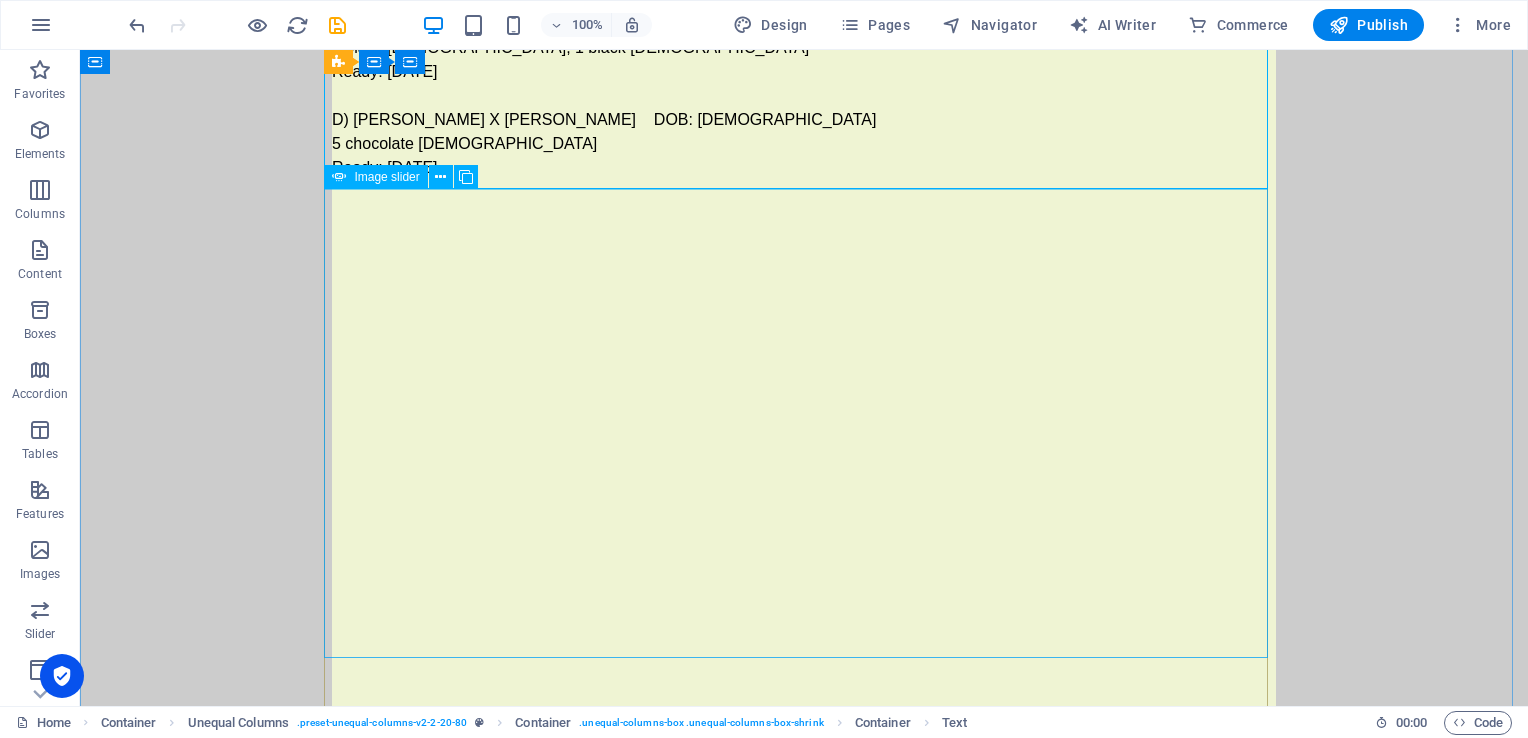 click at bounding box center (-2028, 1855) 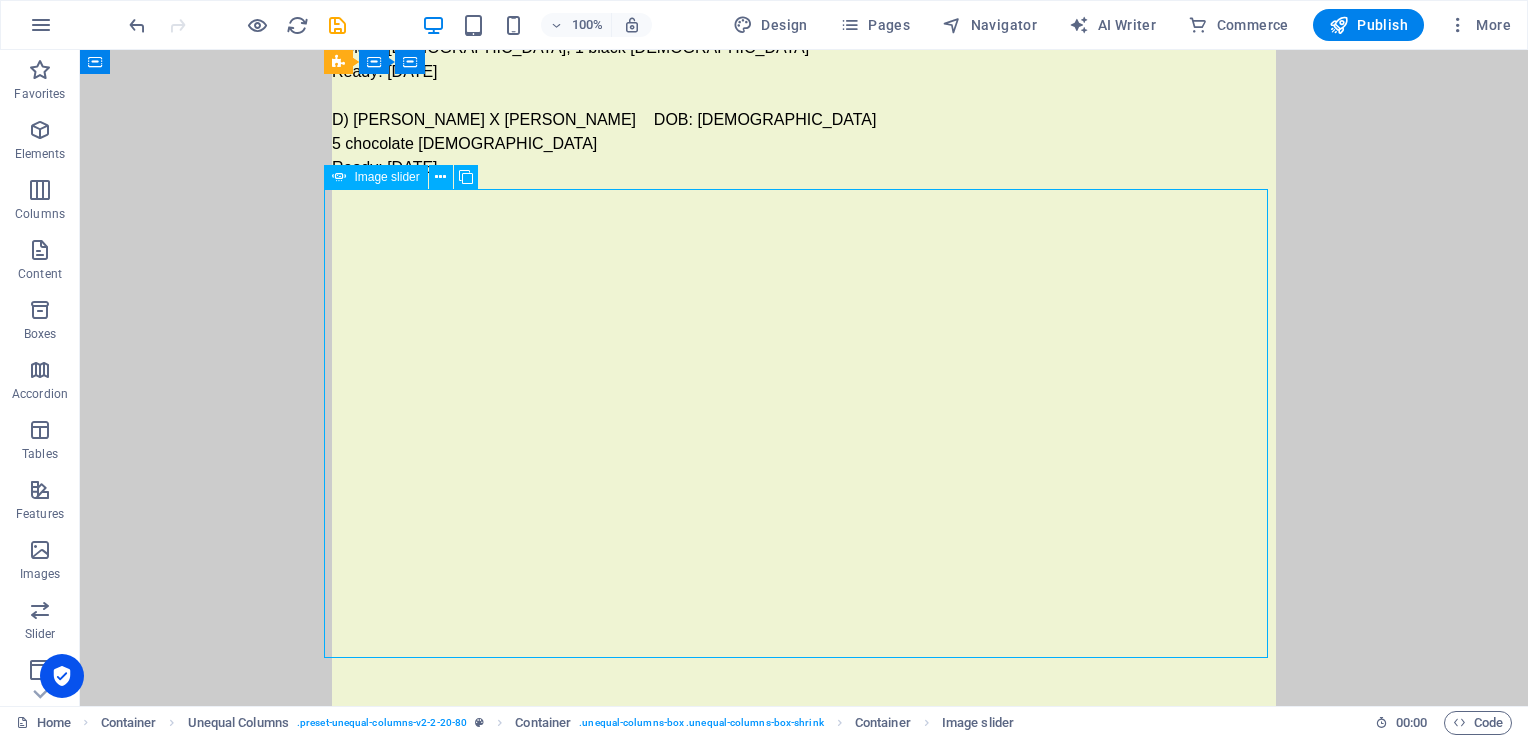 click at bounding box center (-2028, 1855) 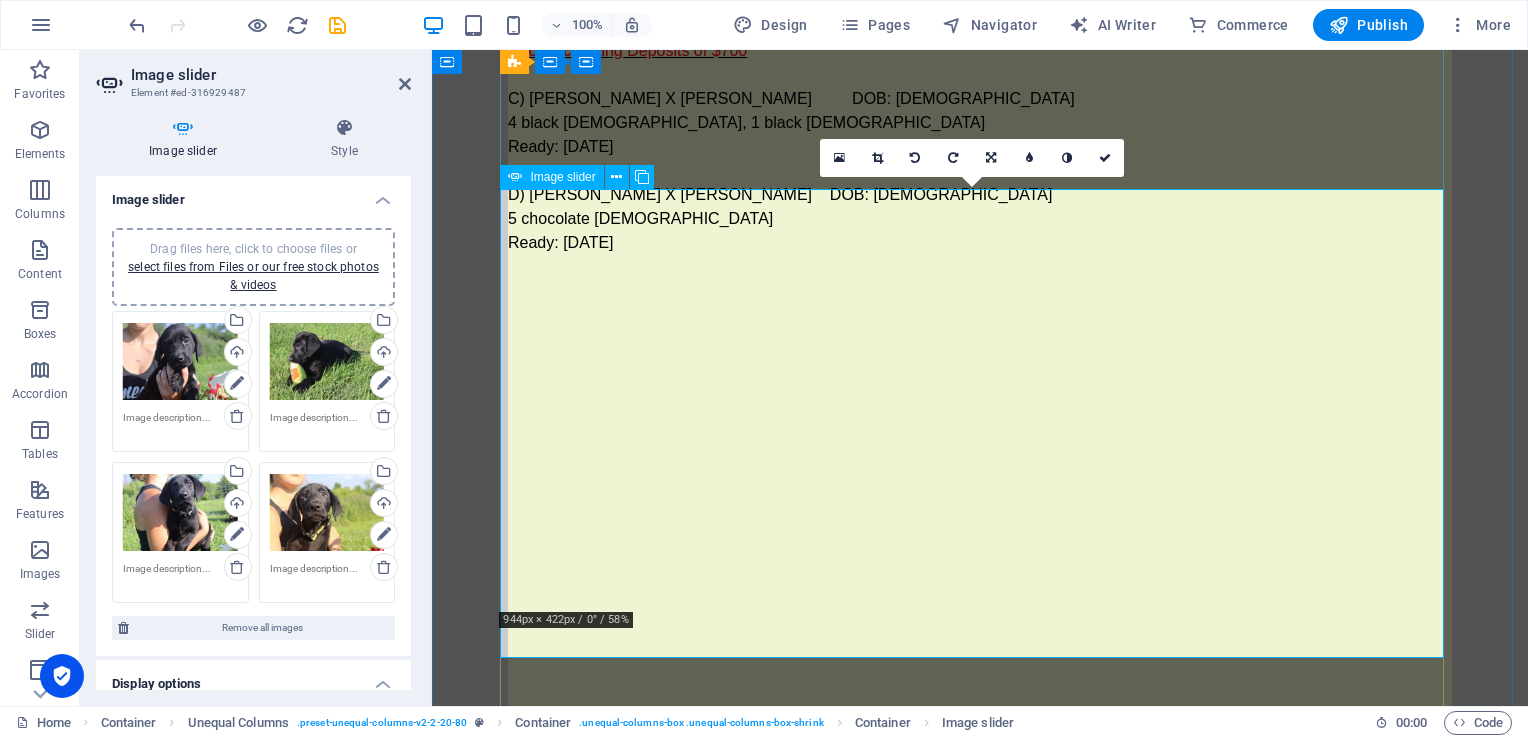 click at bounding box center (-1852, 1930) 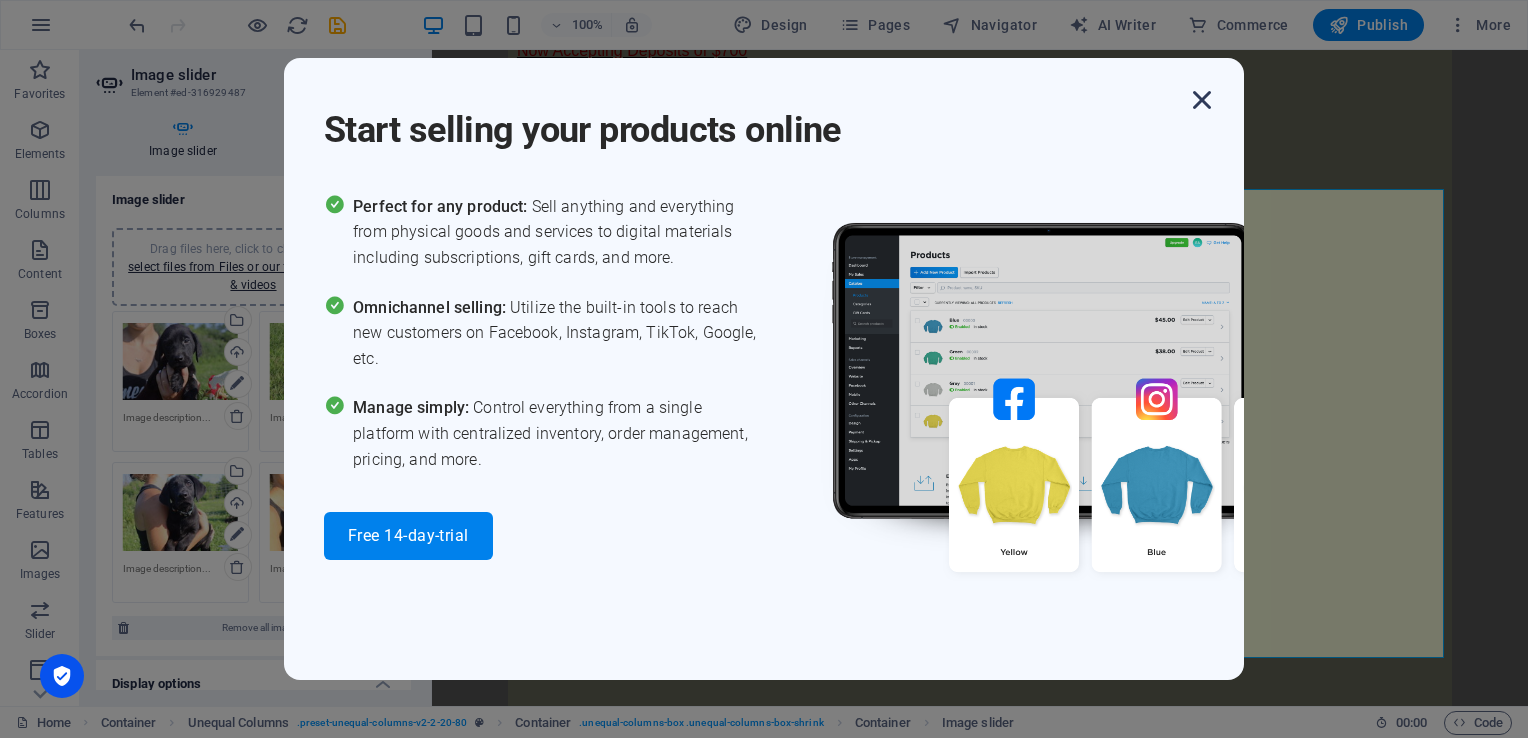 click at bounding box center [1202, 100] 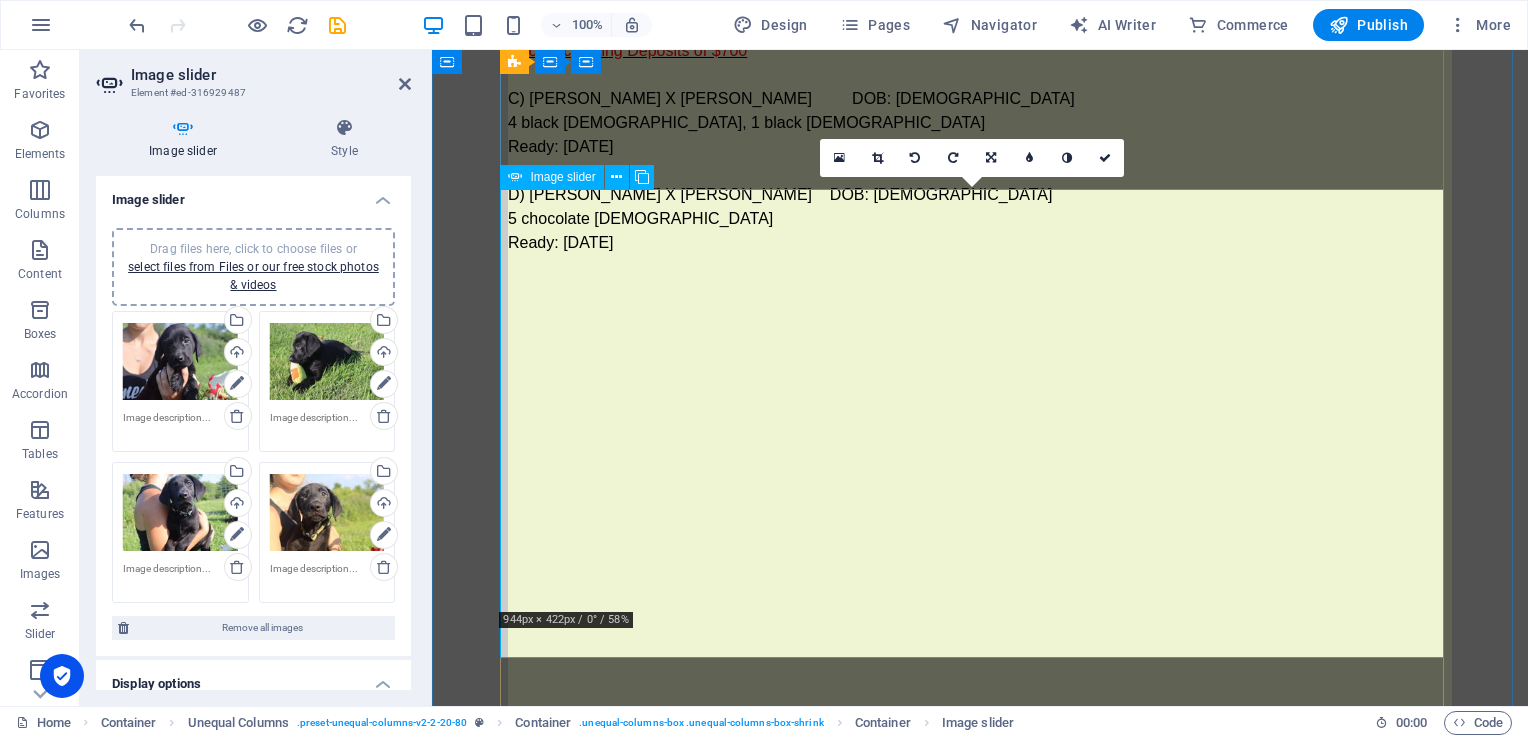 click at bounding box center (508, 790) 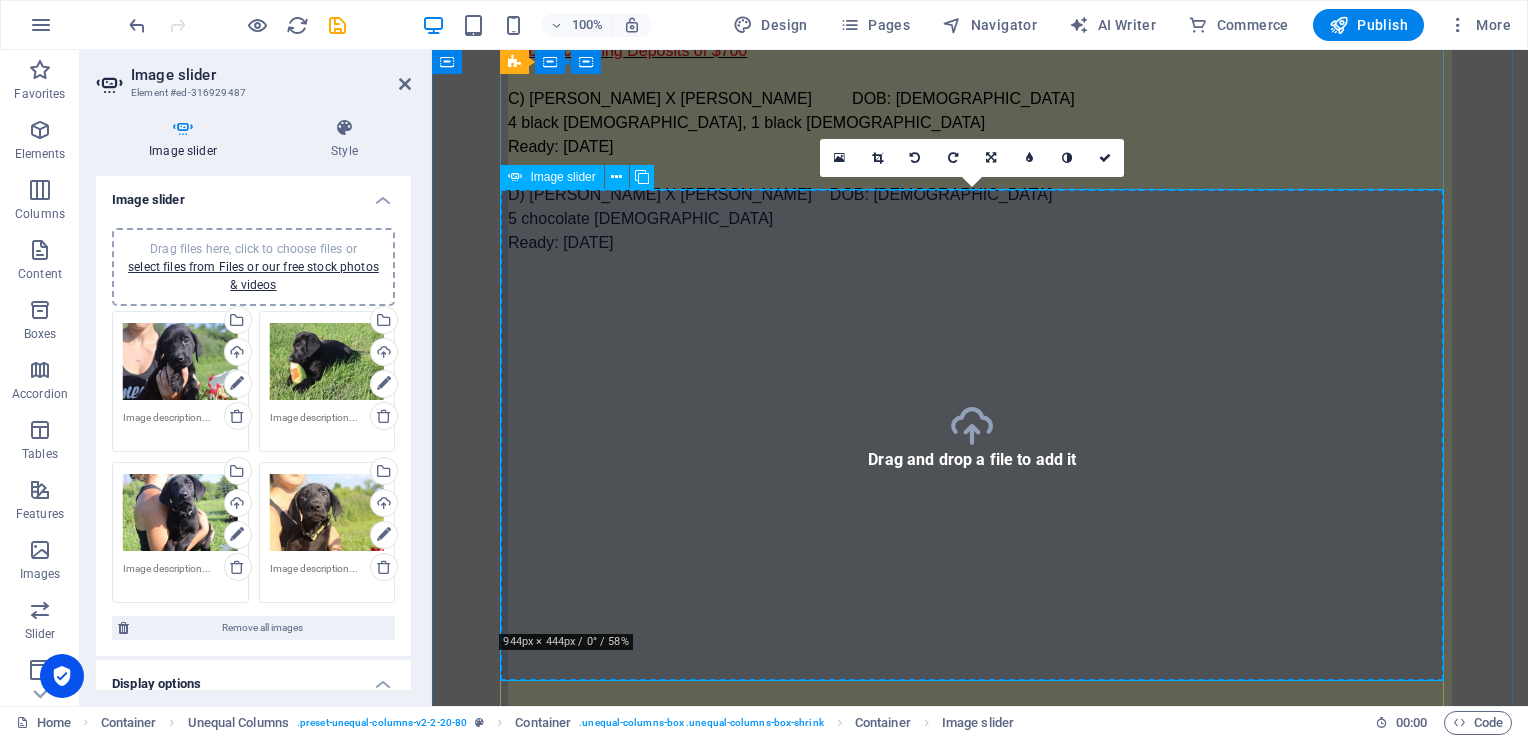 click at bounding box center (-2796, 2400) 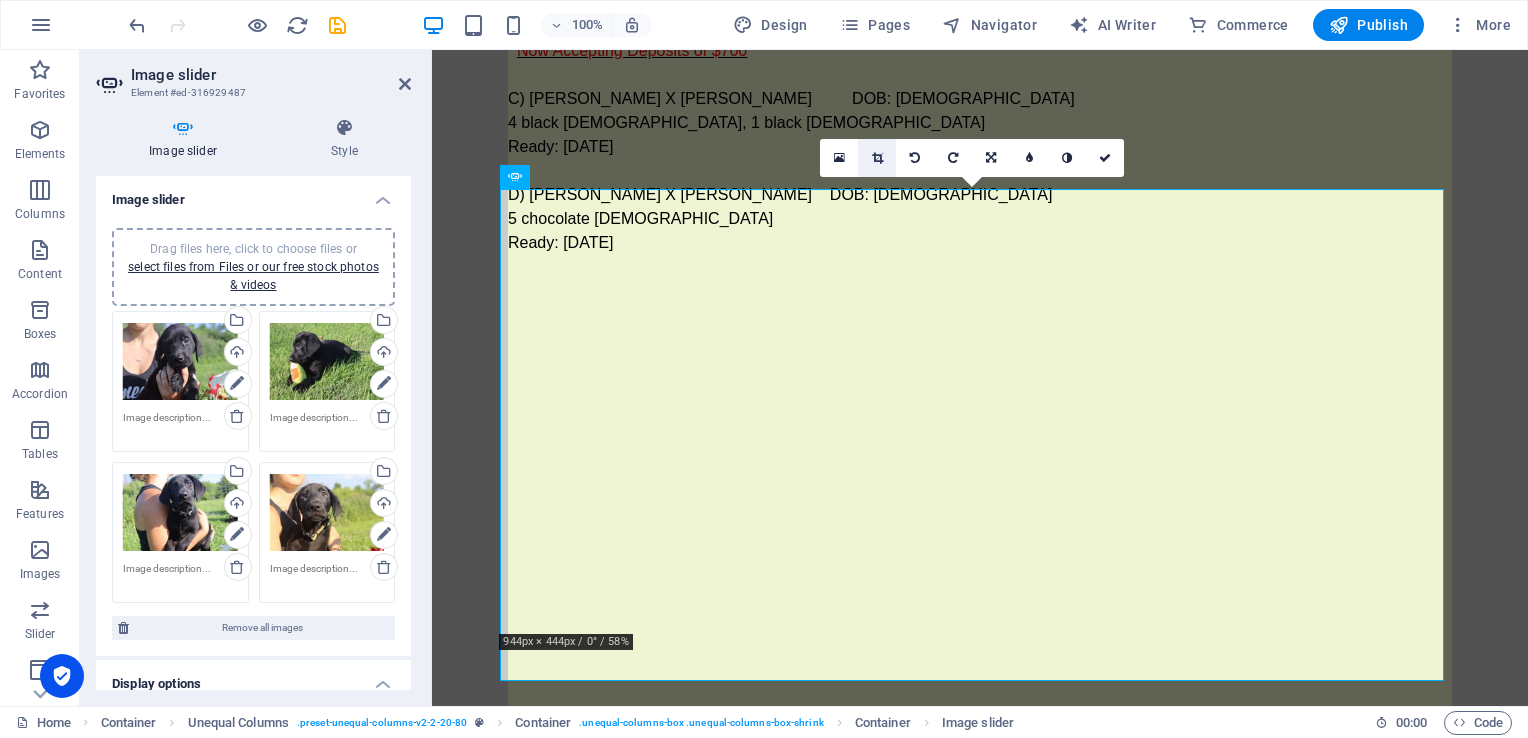 click at bounding box center (877, 158) 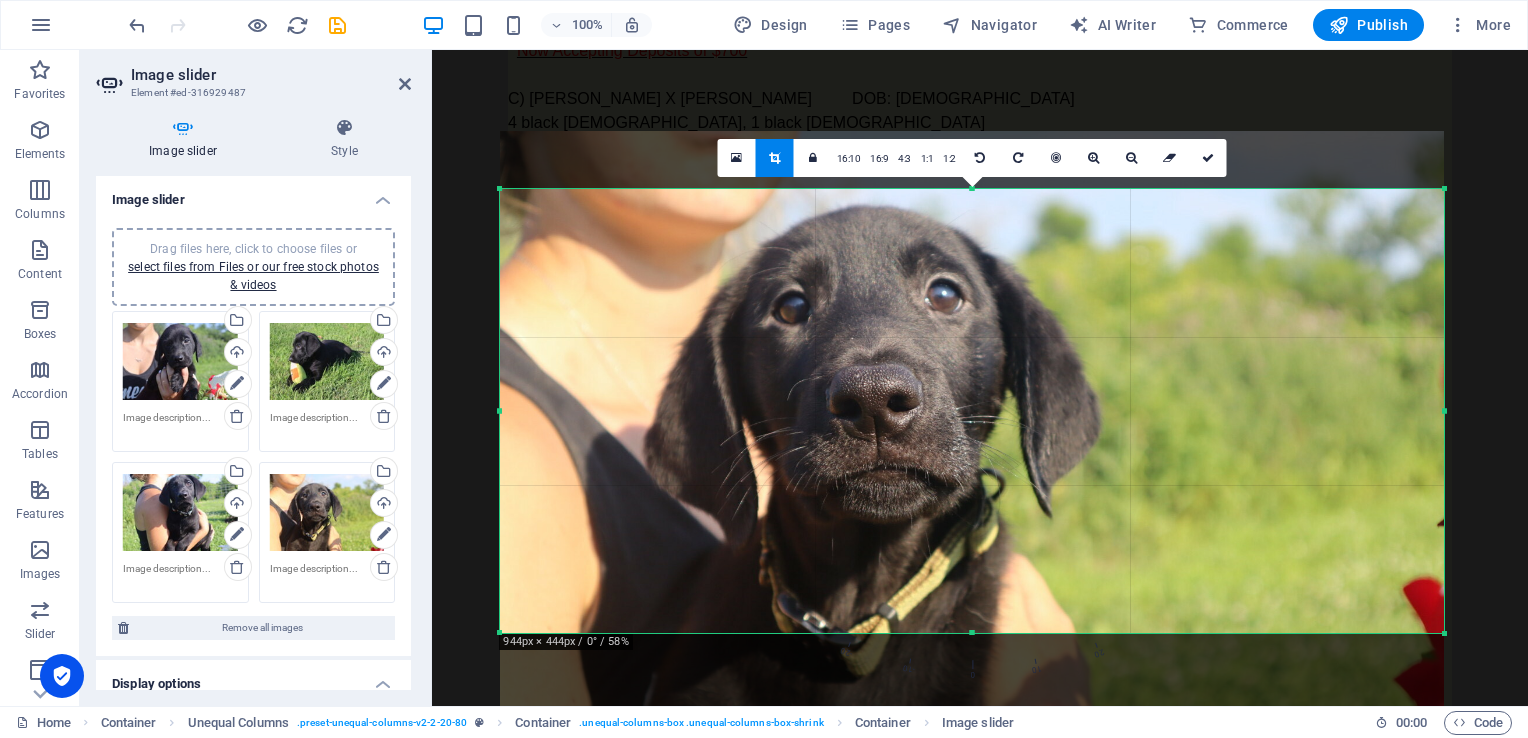 drag, startPoint x: 916, startPoint y: 266, endPoint x: 920, endPoint y: 300, distance: 34.234486 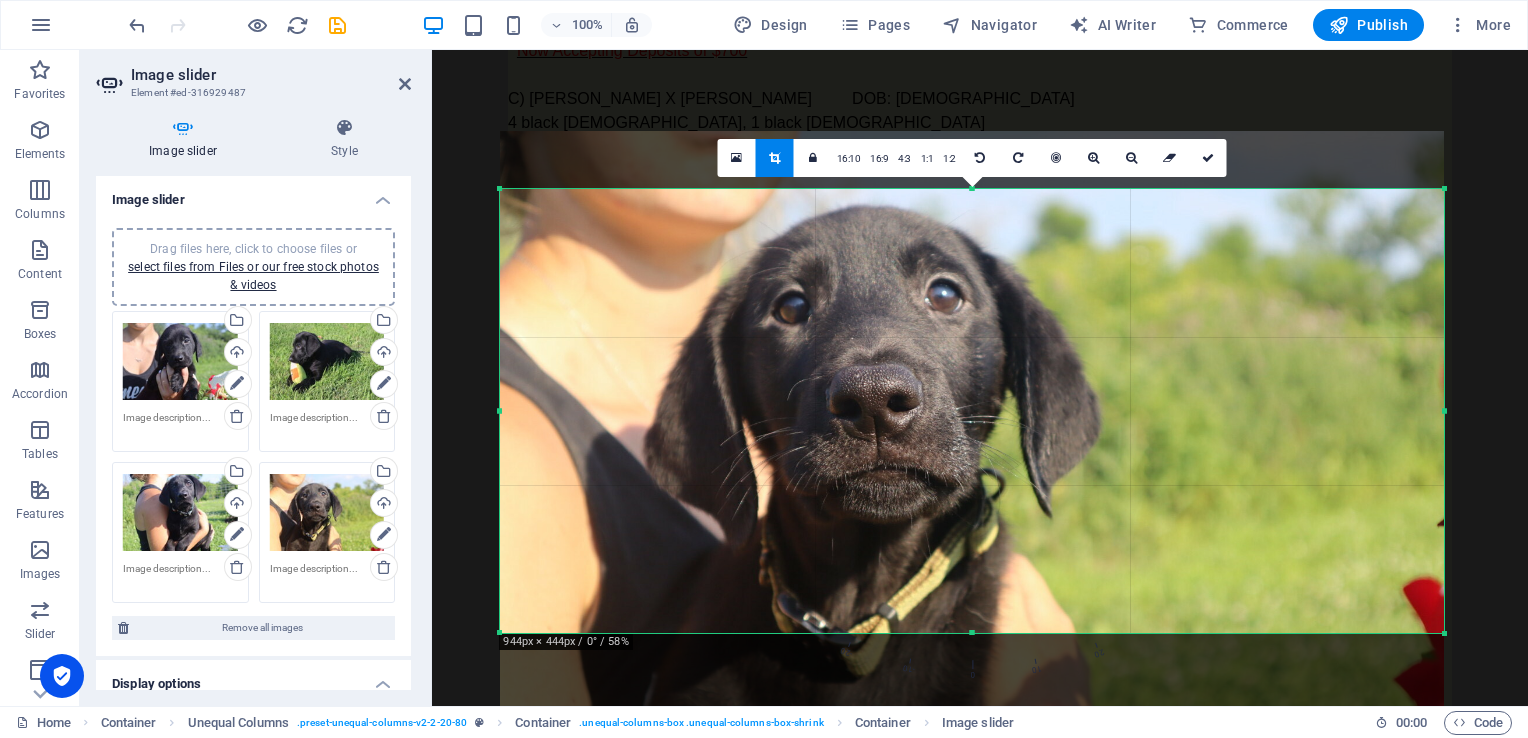click at bounding box center (972, 445) 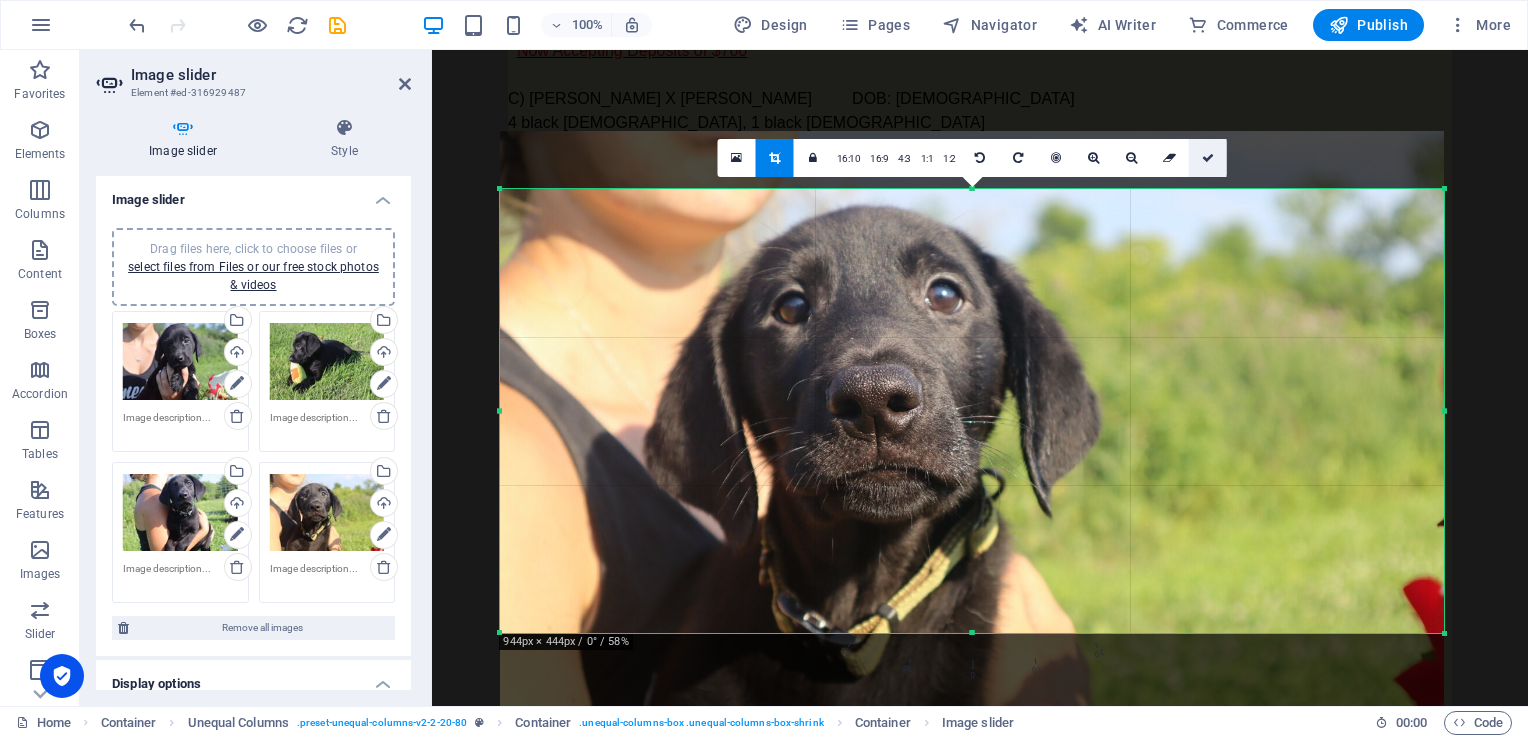 click at bounding box center [1208, 158] 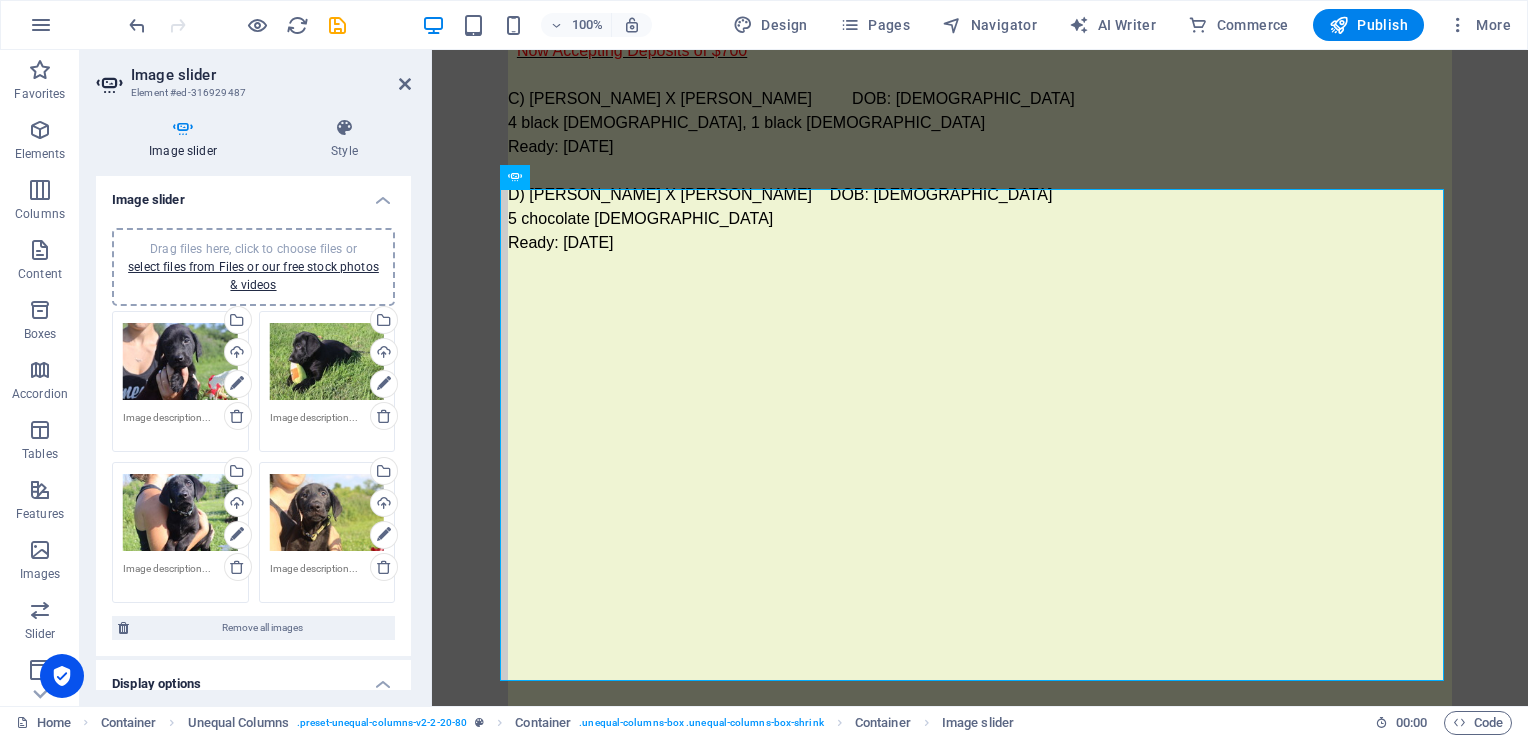 click at bounding box center [180, 425] 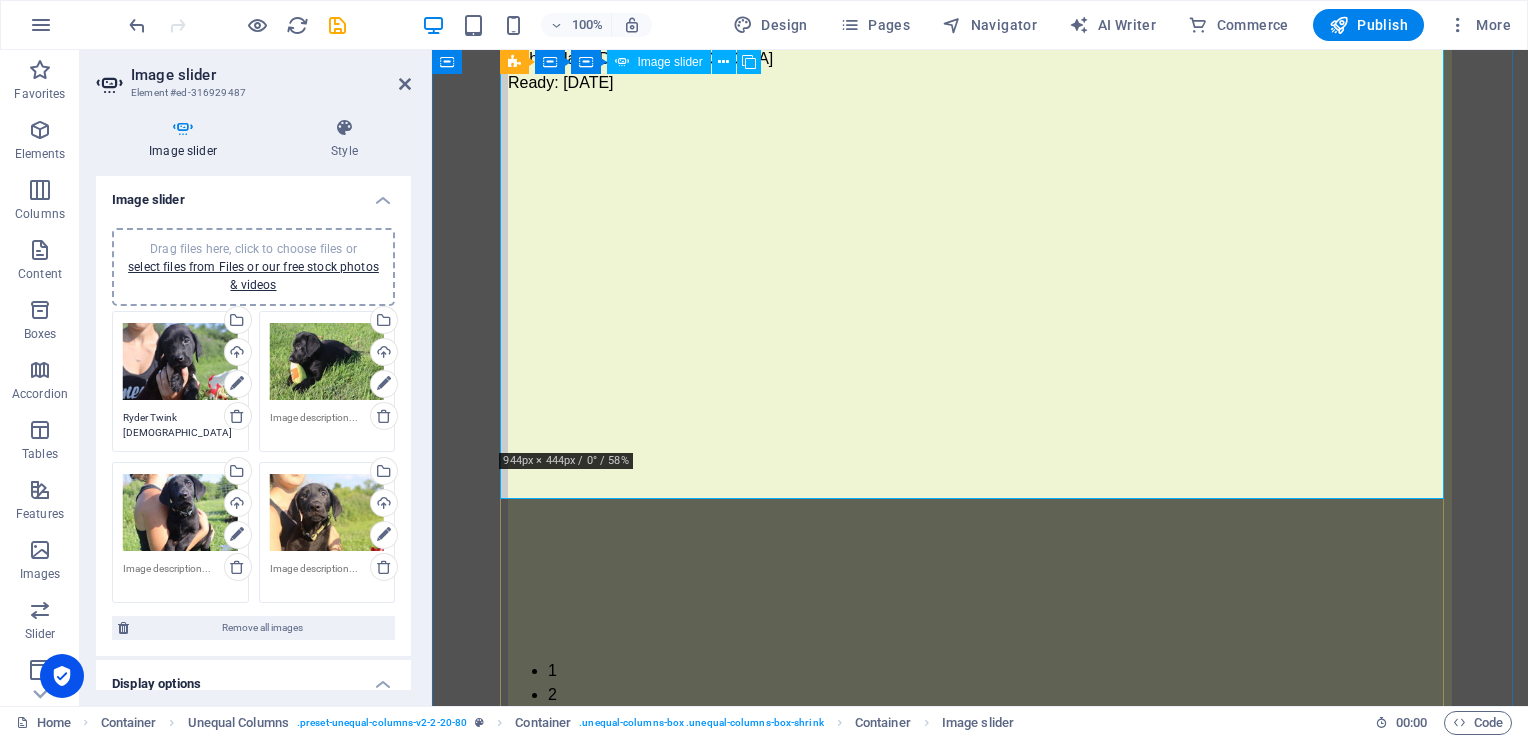 scroll, scrollTop: 2804, scrollLeft: 0, axis: vertical 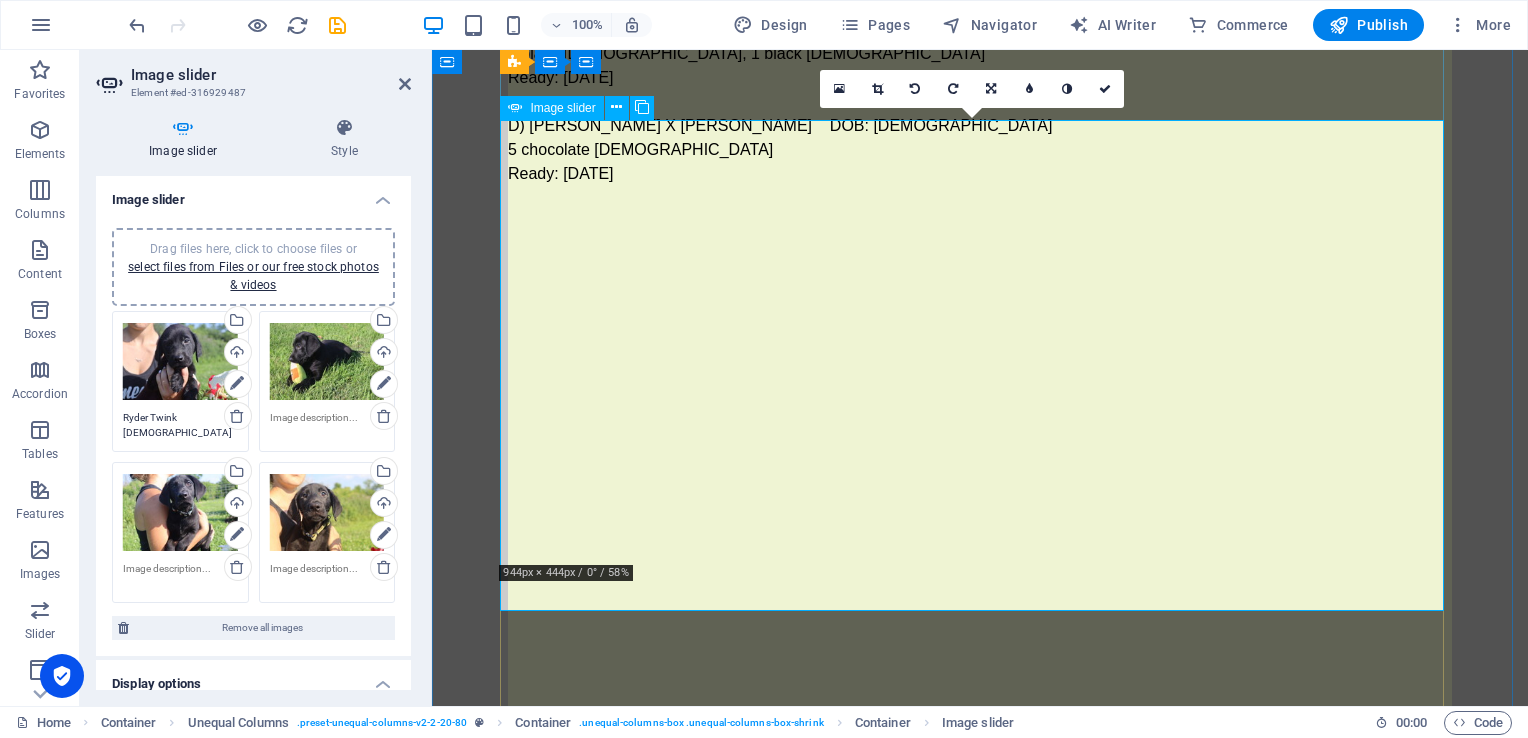 click at bounding box center (508, 743) 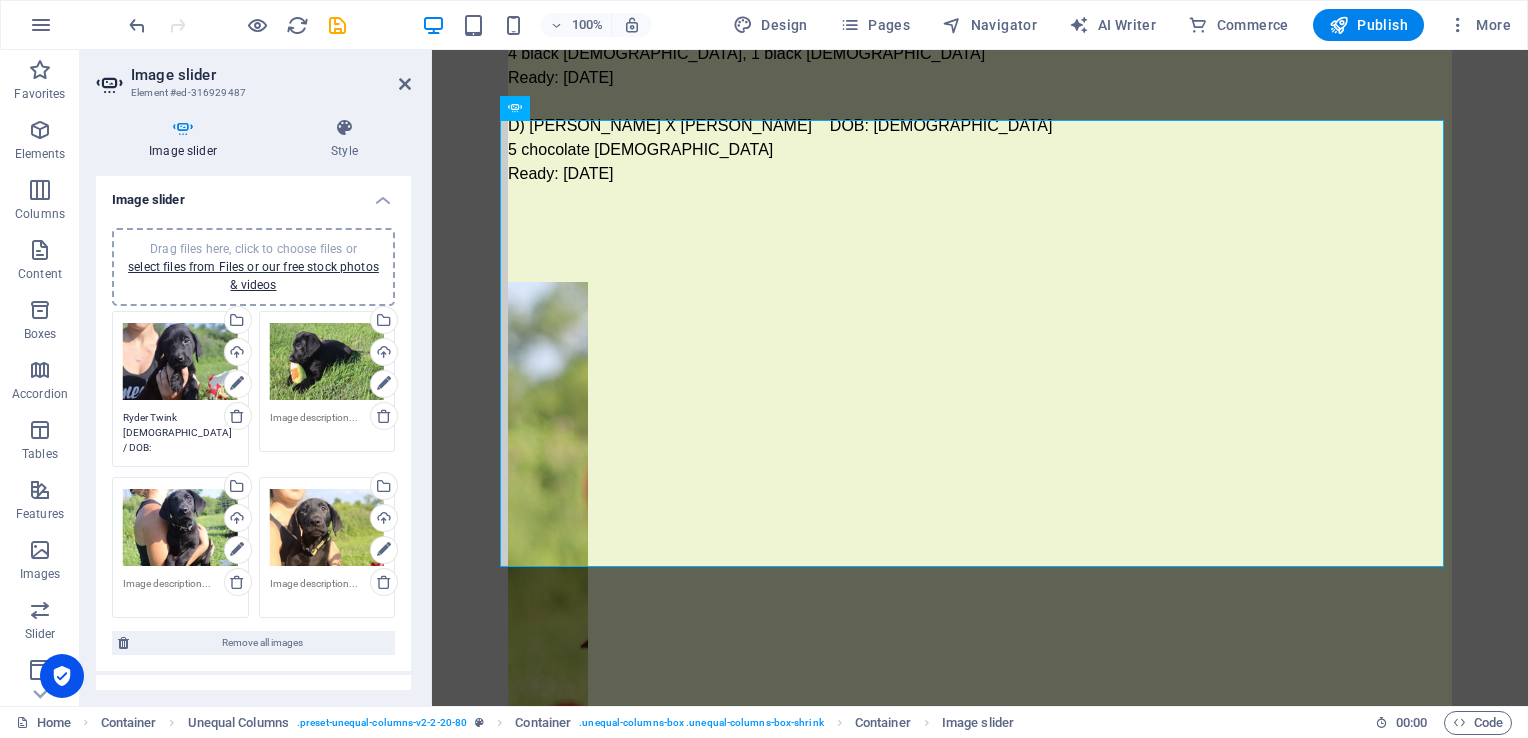 click on "Ryder Twink [DEMOGRAPHIC_DATA] / DOB:" at bounding box center (180, 432) 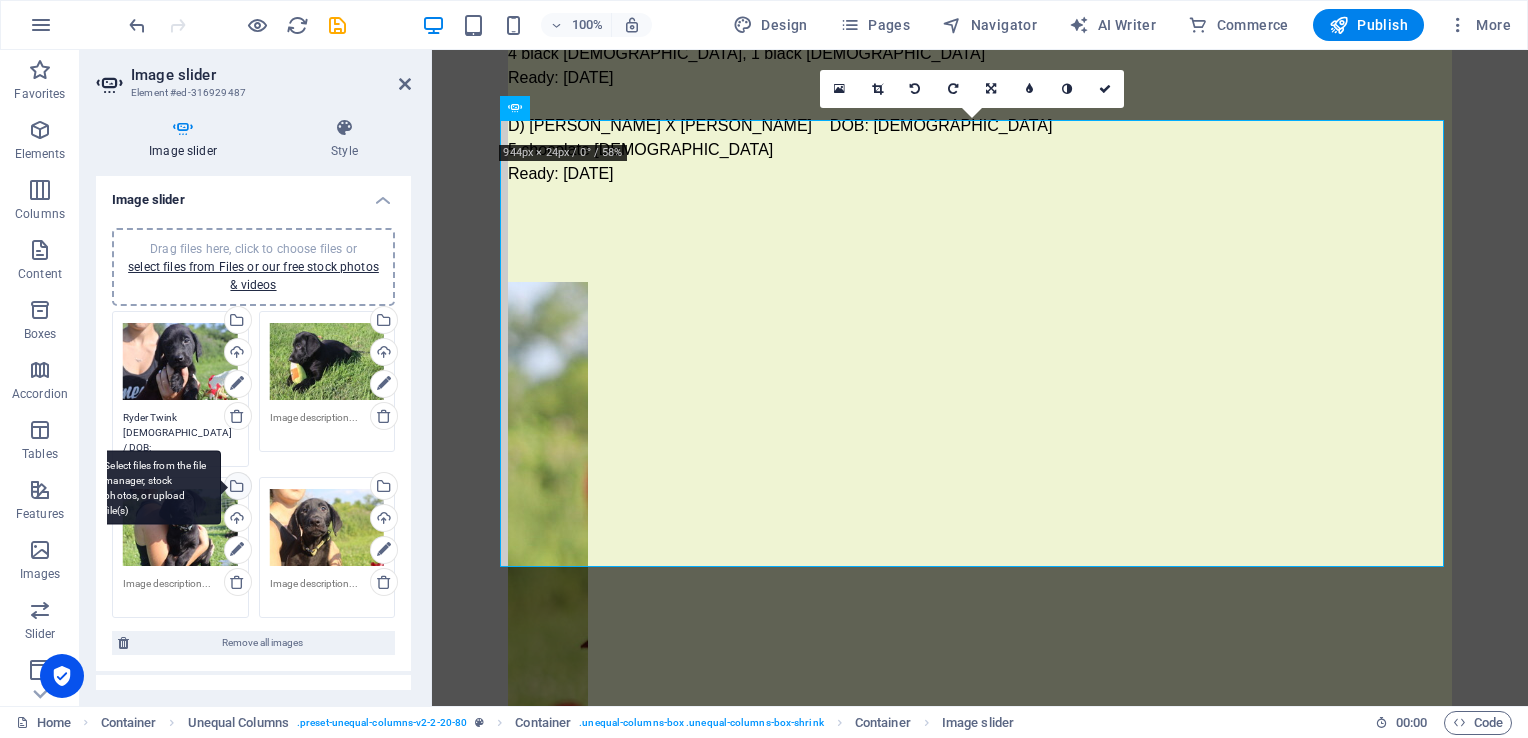 drag, startPoint x: 148, startPoint y: 415, endPoint x: 236, endPoint y: 486, distance: 113.07078 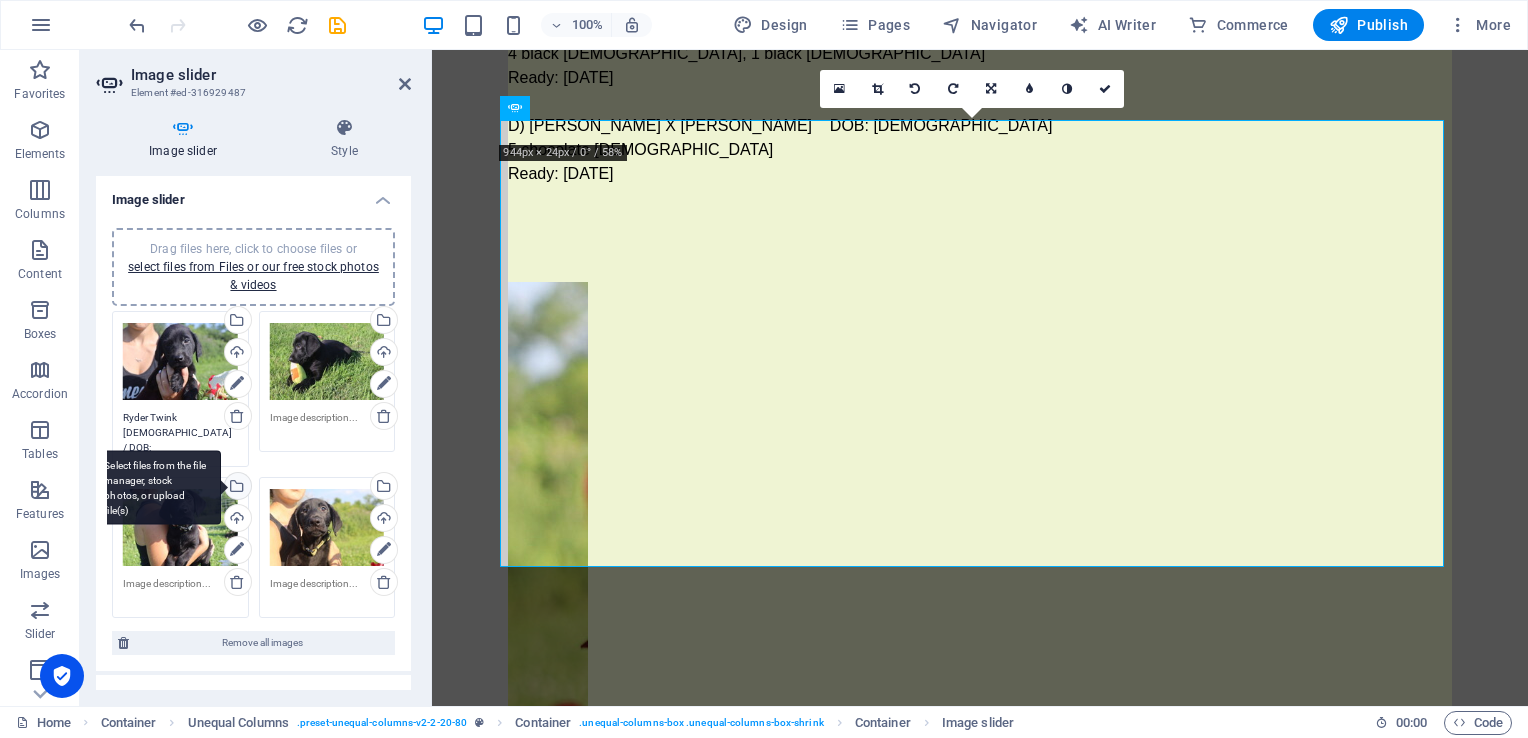 click on "Drag files here, click to choose files or select files from Files or our free stock photos & videos Select files from the file manager, stock photos, or upload file(s) Upload Ryder Twink [DEMOGRAPHIC_DATA] / DOB: [DEMOGRAPHIC_DATA] Drag files here, click to choose files or select files from Files or our free stock photos & videos Select files from the file manager, stock photos, or upload file(s) Upload Drag files here, click to choose files or select files from Files or our free stock photos & videos Select files from the file manager, stock photos, or upload file(s) Upload Drag files here, click to choose files or select files from Files or our free stock photos & videos Select files from the file manager, stock photos, or upload file(s) Upload" at bounding box center (253, 464) 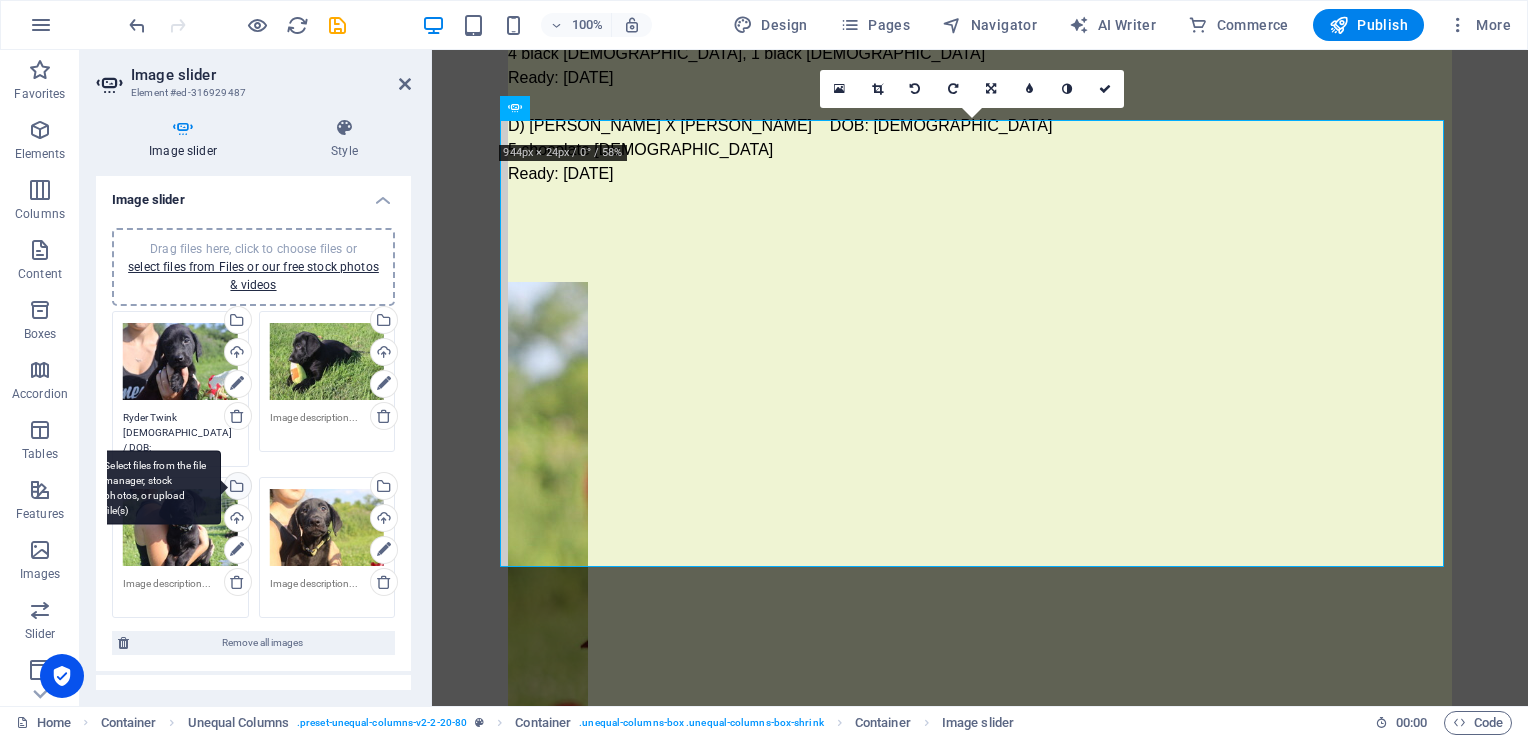 click on "Select files from the file manager, stock photos, or upload file(s)" at bounding box center (236, 488) 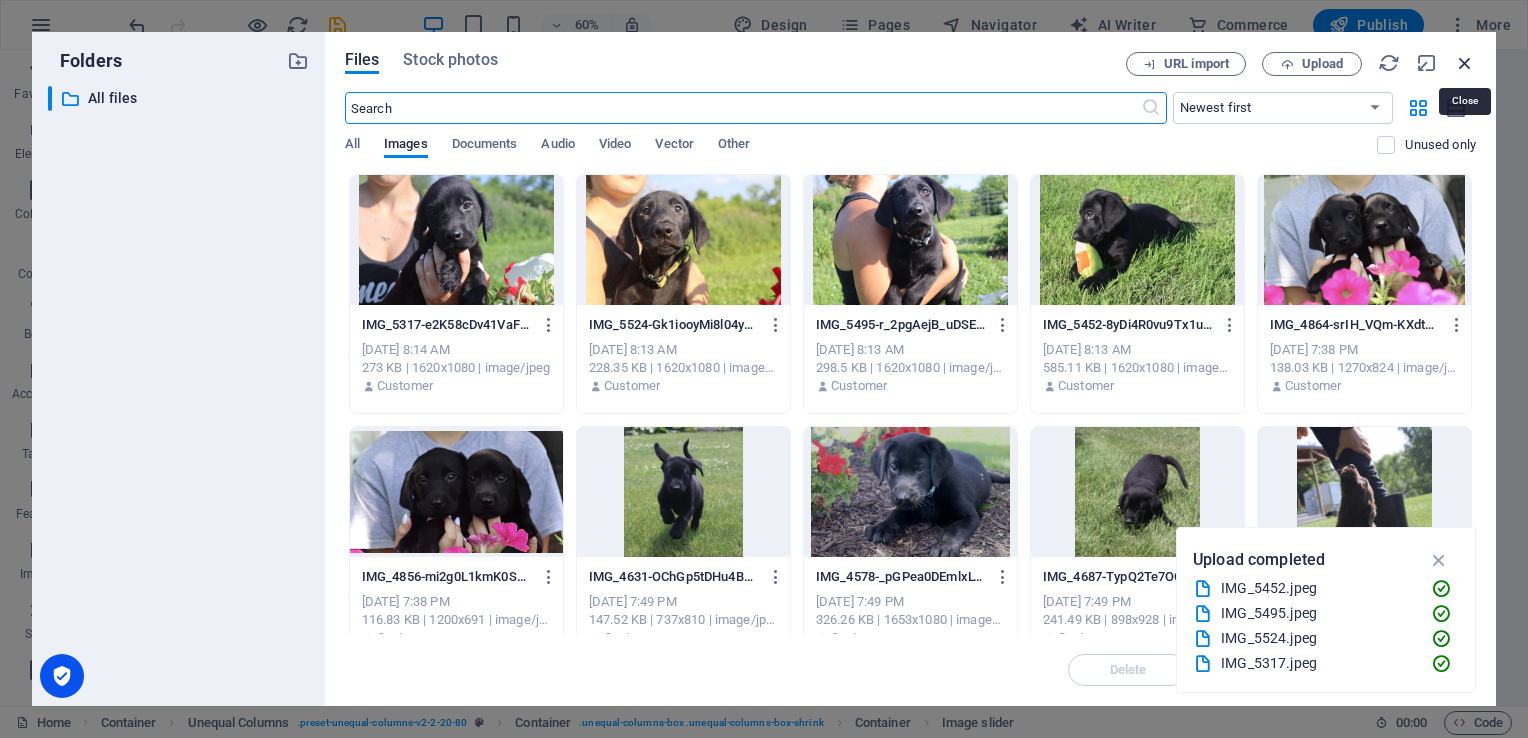 click at bounding box center [1465, 63] 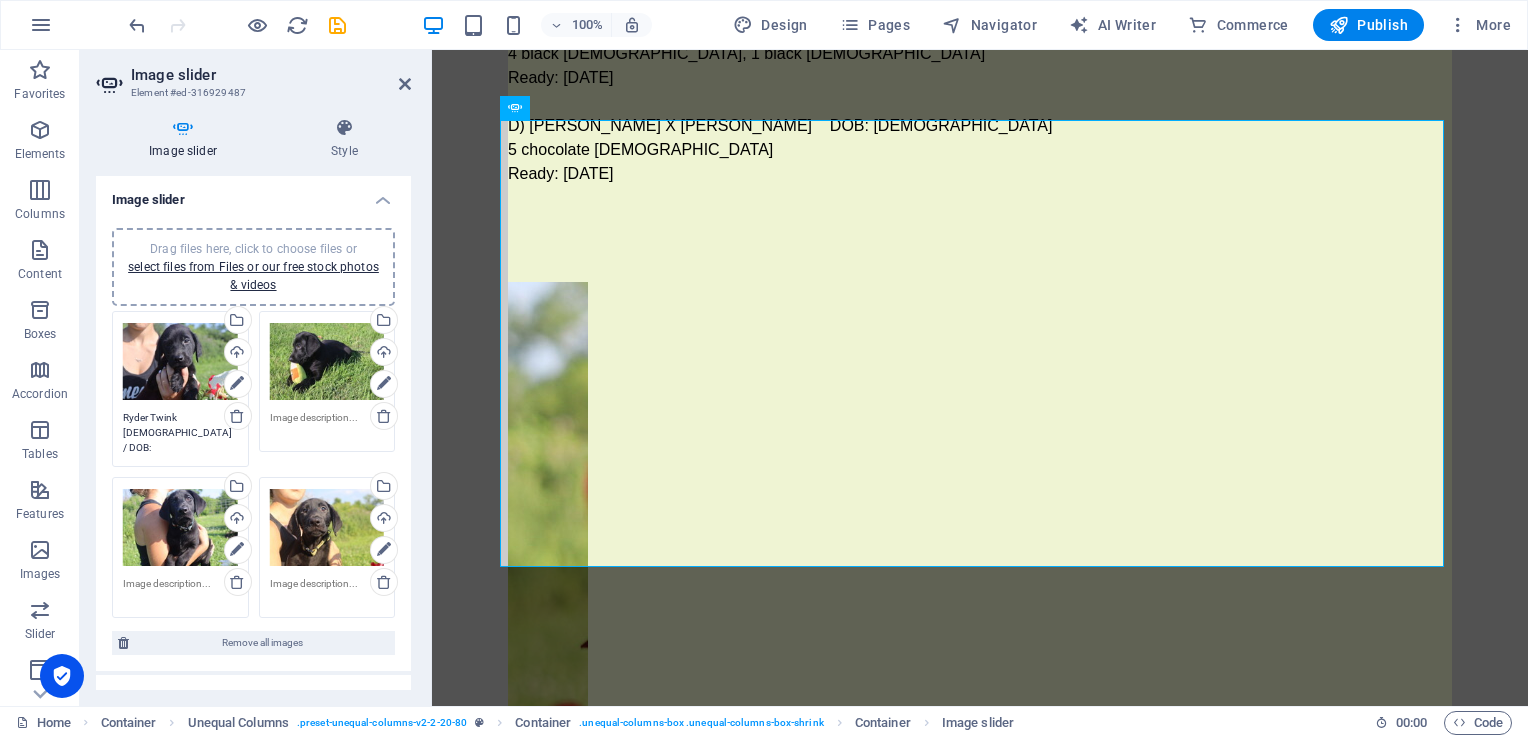 click on "Ryder Twink [DEMOGRAPHIC_DATA] / DOB: [DEMOGRAPHIC_DATA]" at bounding box center (180, 432) 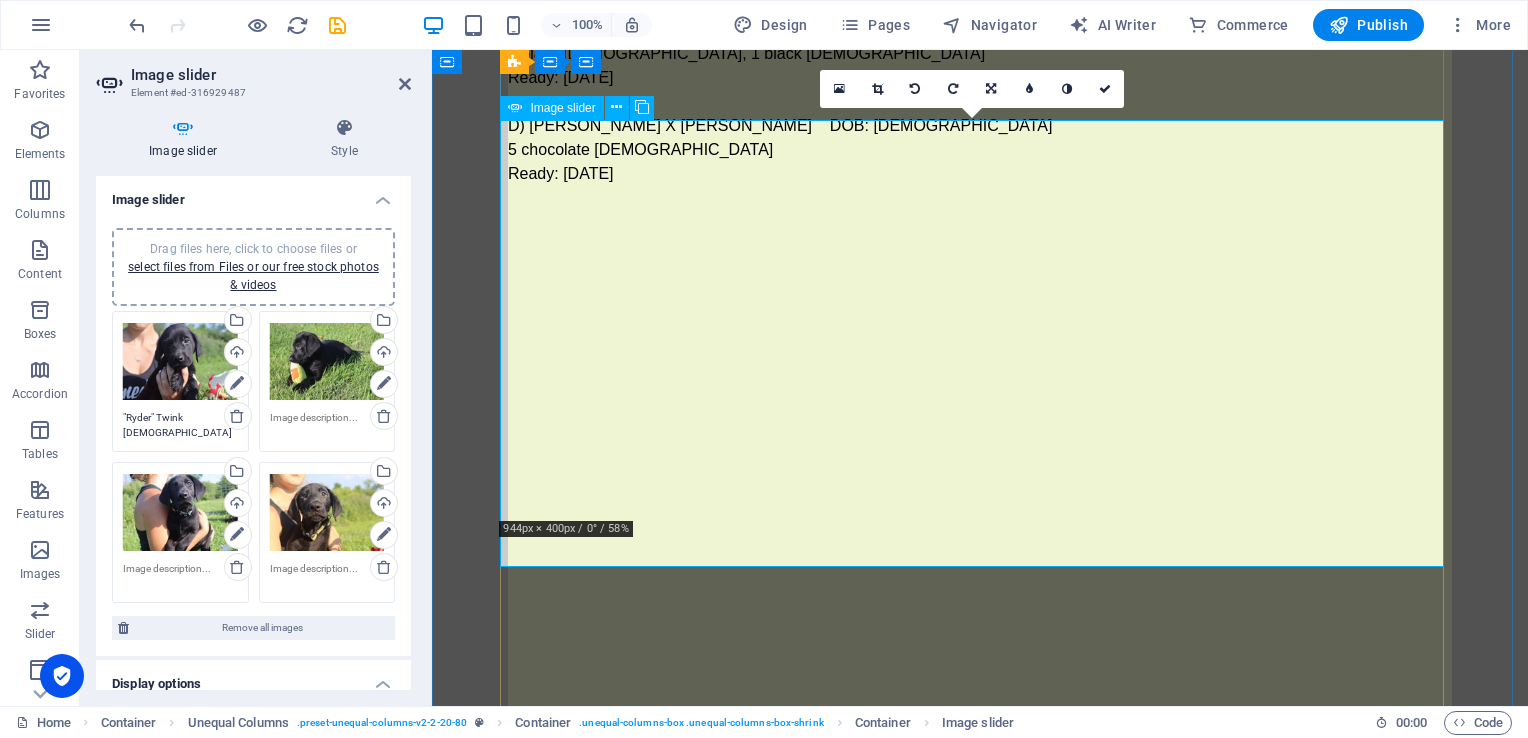 click 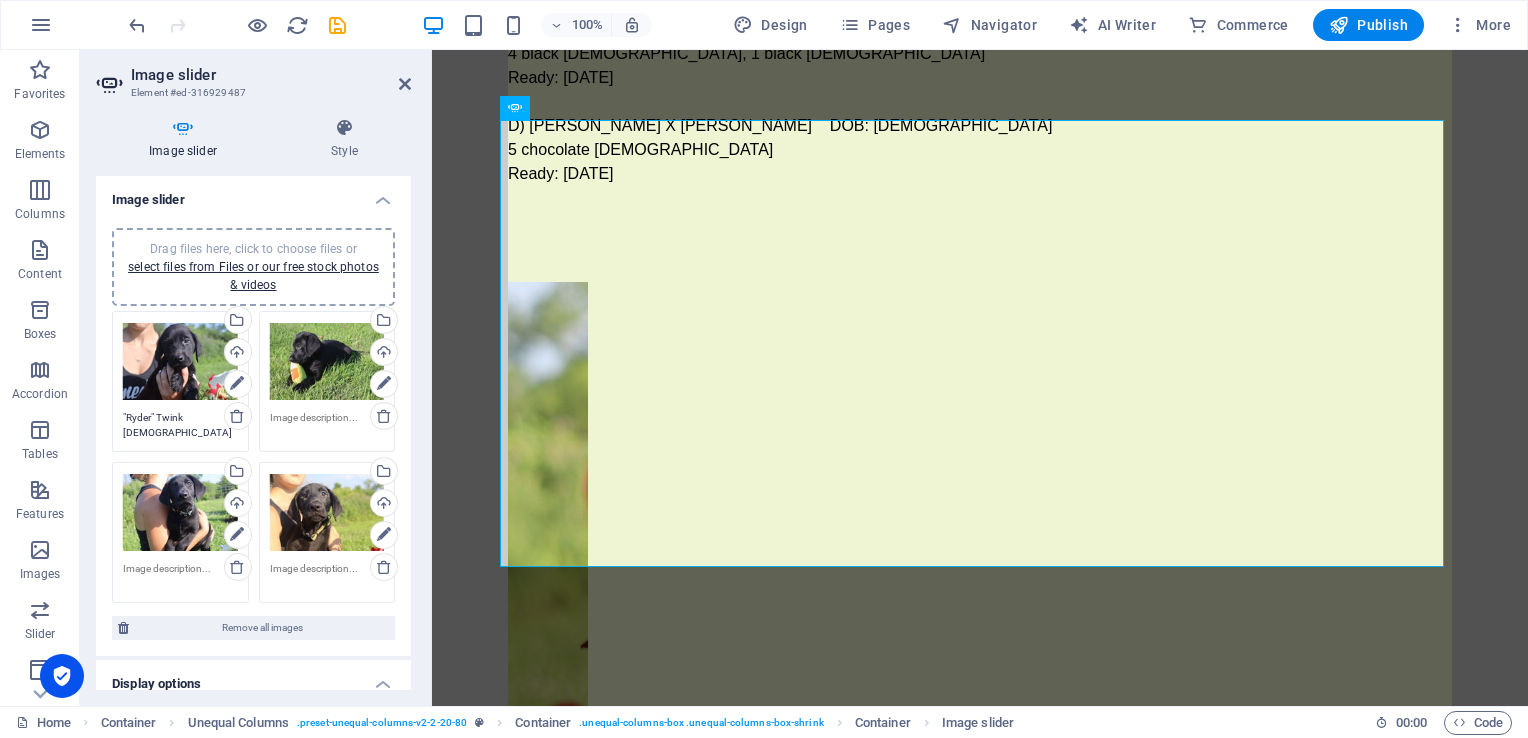 click on ""Ryder" Twink [DEMOGRAPHIC_DATA] / DOB: [DEMOGRAPHIC_DATA]" at bounding box center [180, 425] 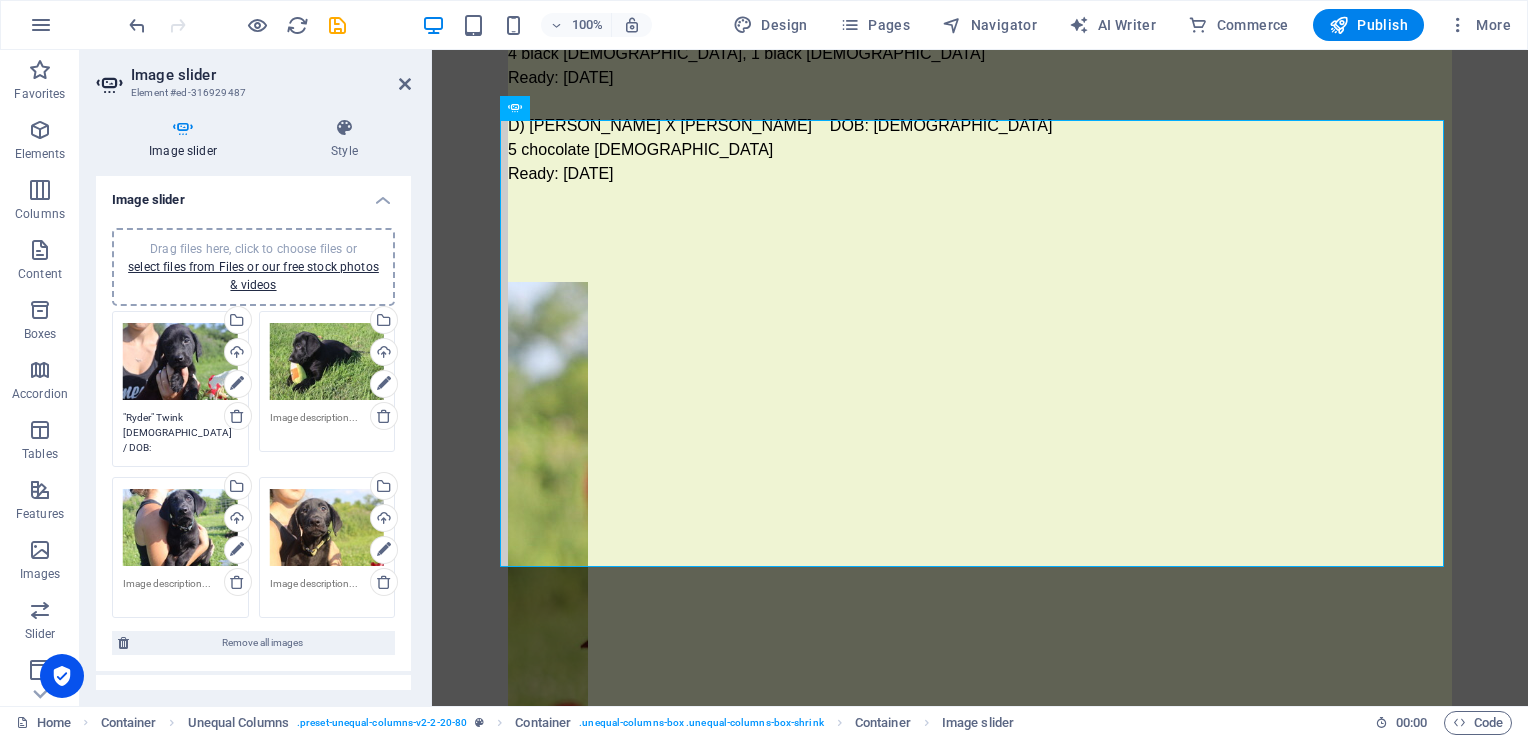 click on ""Ryder" Twink [DEMOGRAPHIC_DATA] / DOB: [DEMOGRAPHIC_DATA]" at bounding box center [180, 432] 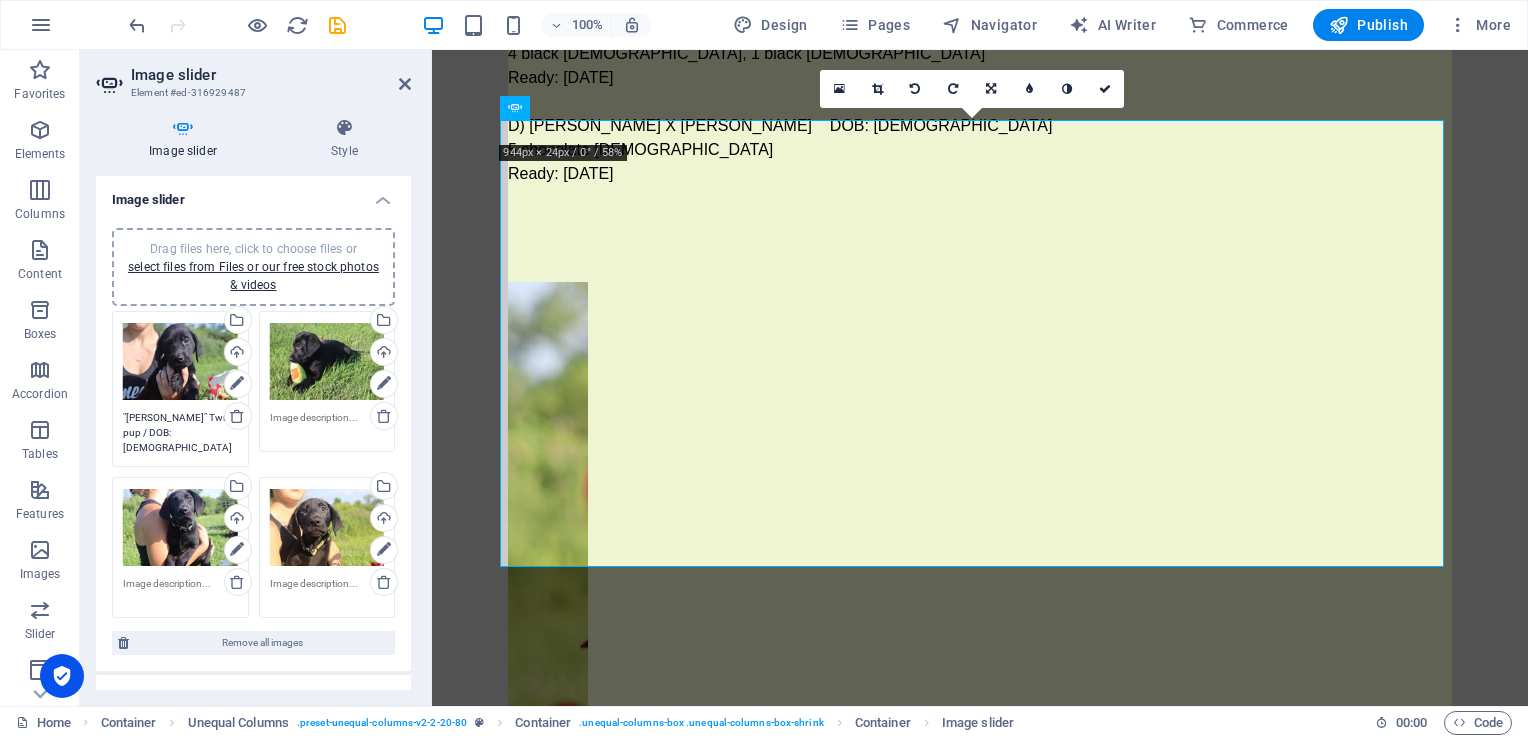 type on ""[PERSON_NAME]" Twink pup / DOB: [DEMOGRAPHIC_DATA]" 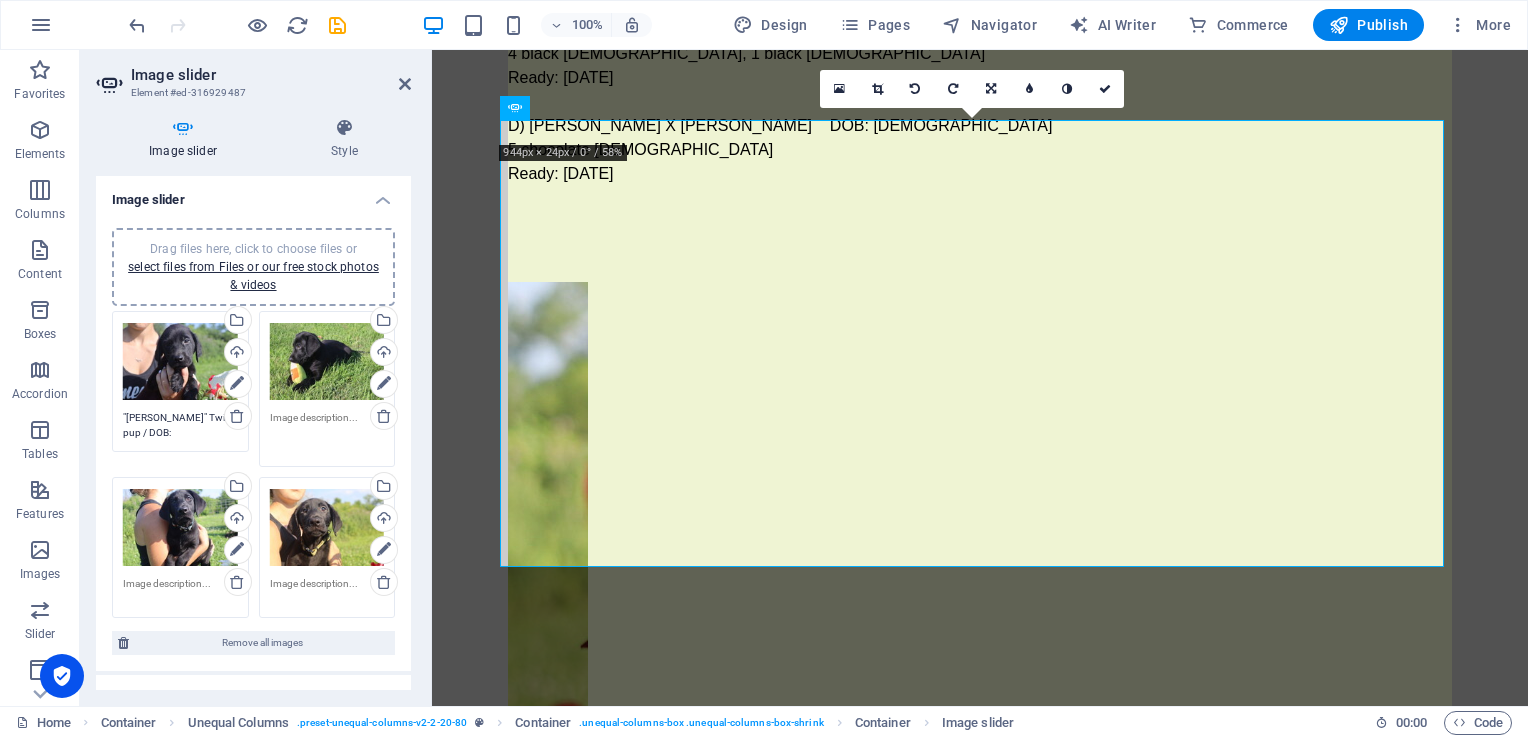 click at bounding box center [327, 432] 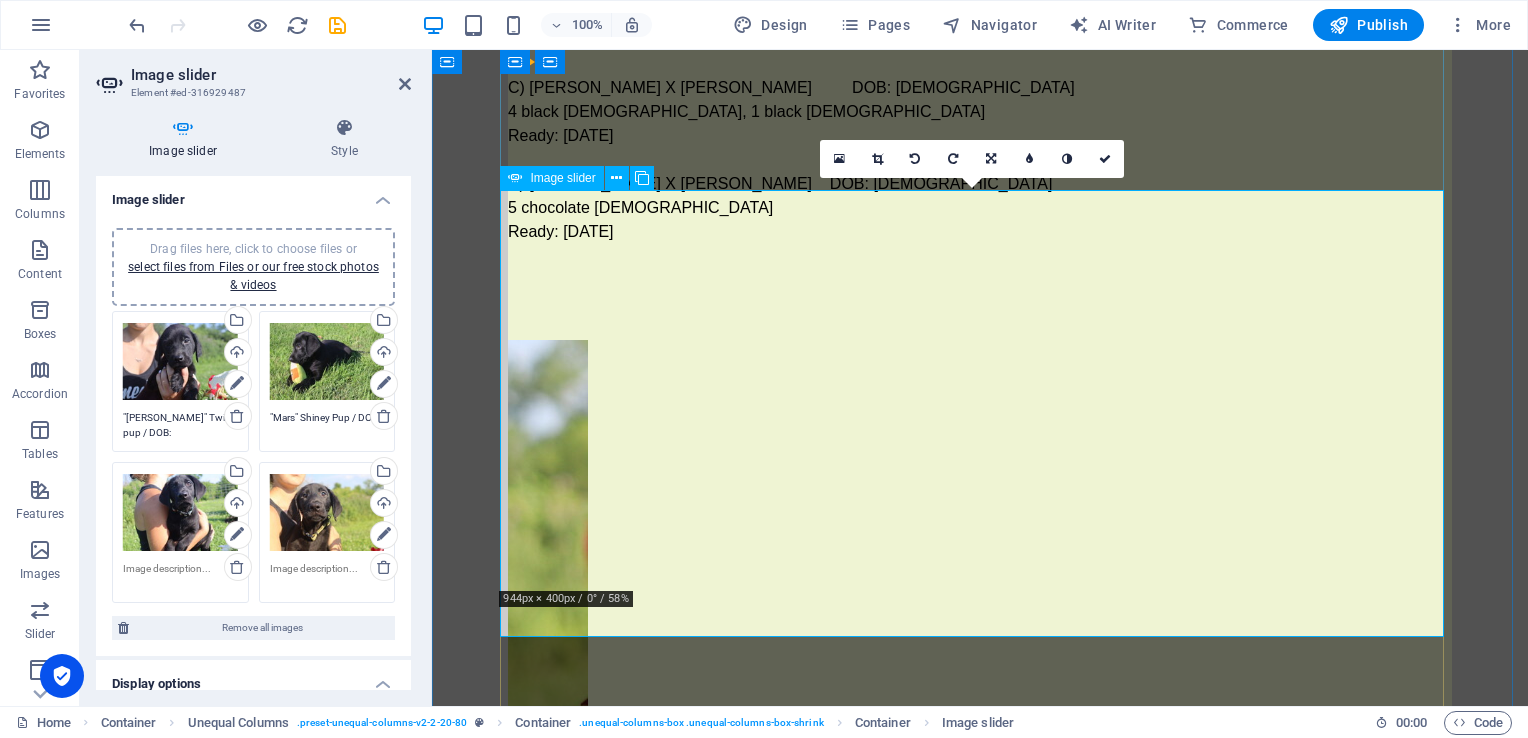 scroll, scrollTop: 2748, scrollLeft: 0, axis: vertical 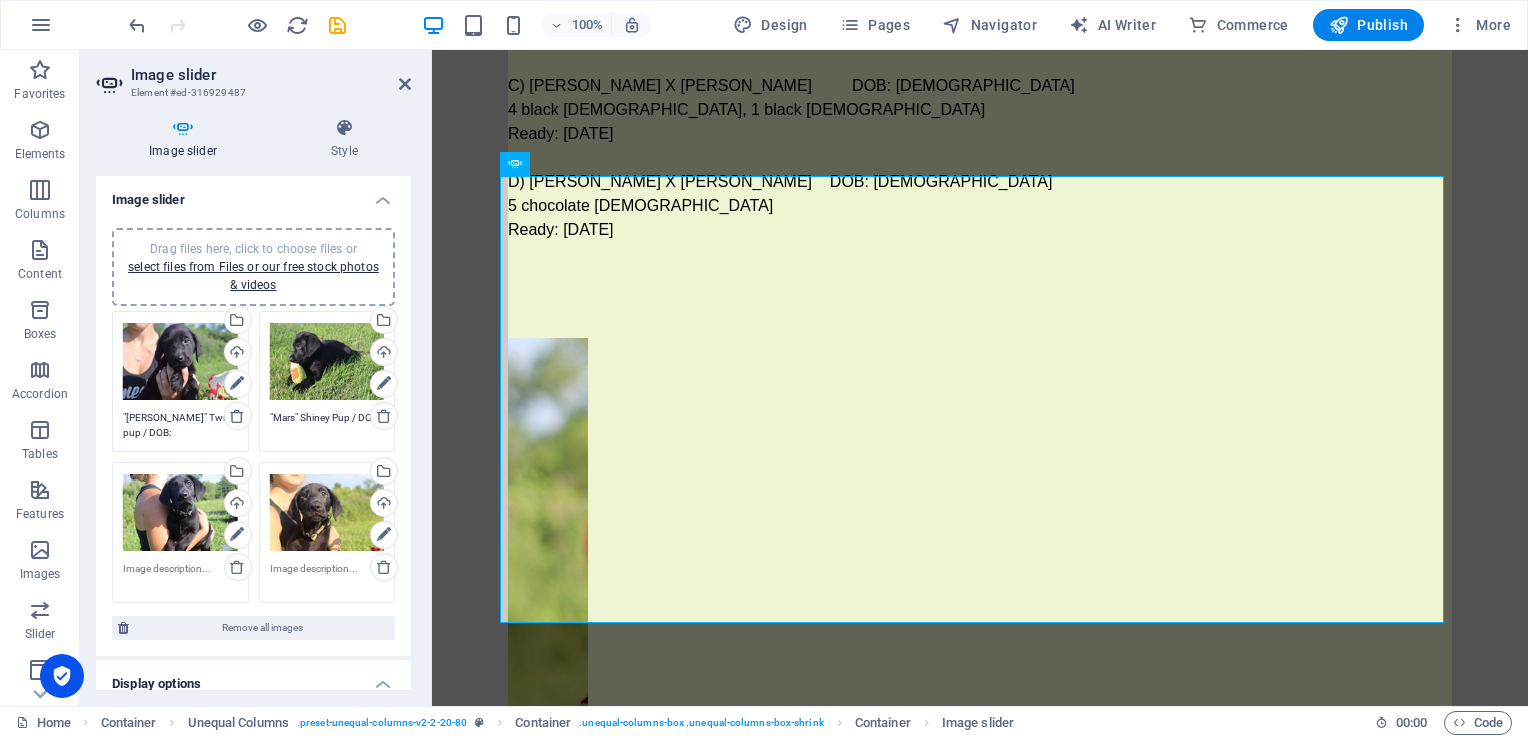 click on ""Mars" Shiney Pup / DOB:" at bounding box center [327, 425] 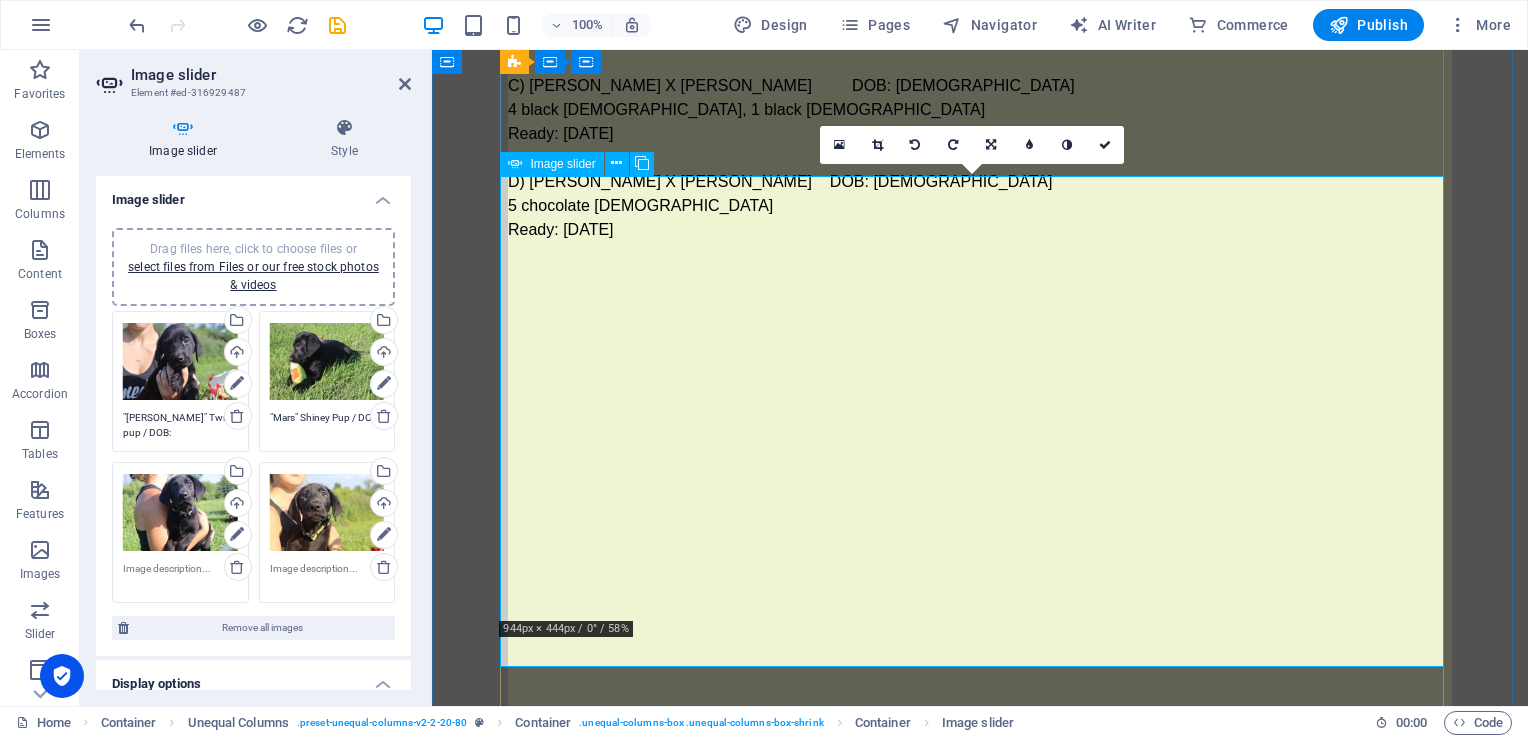 click 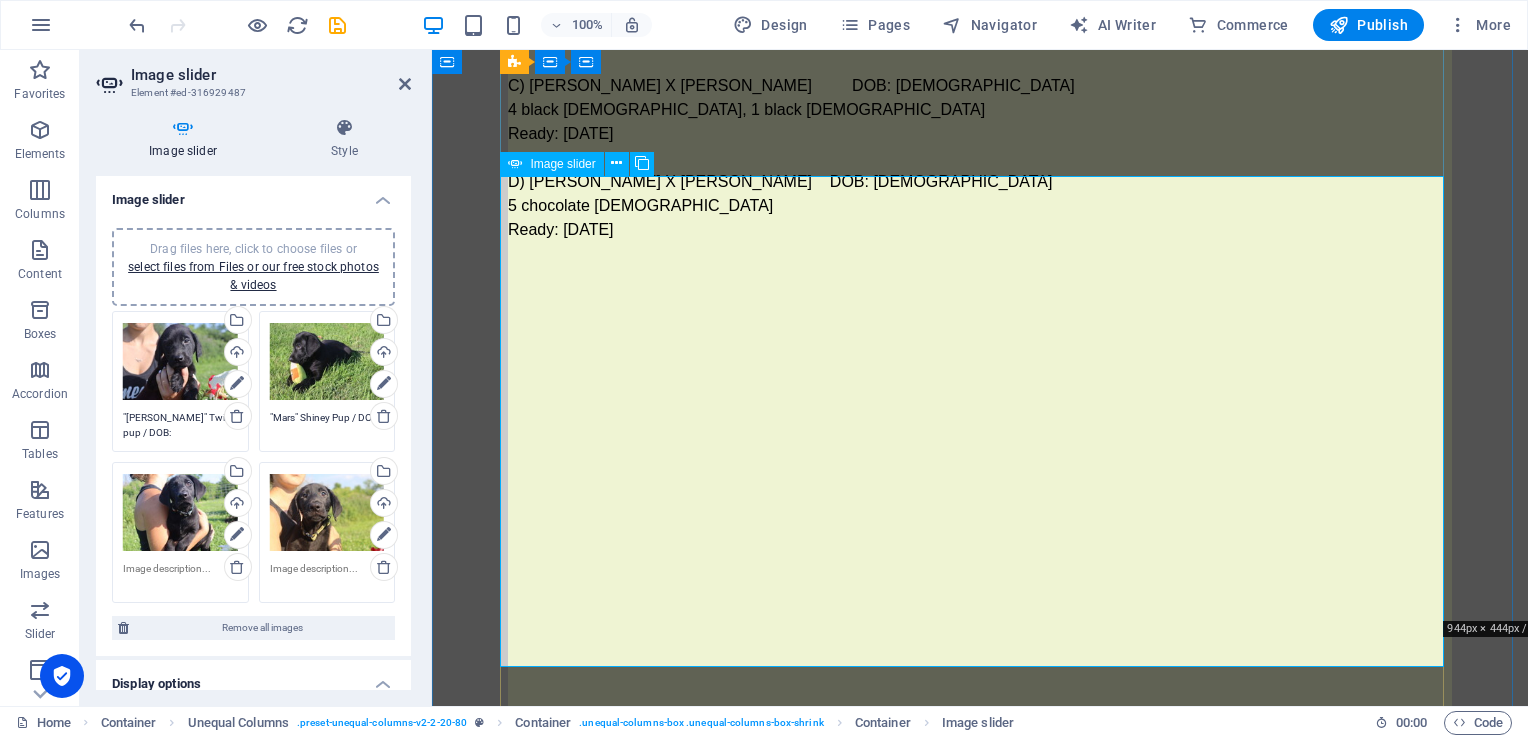 click 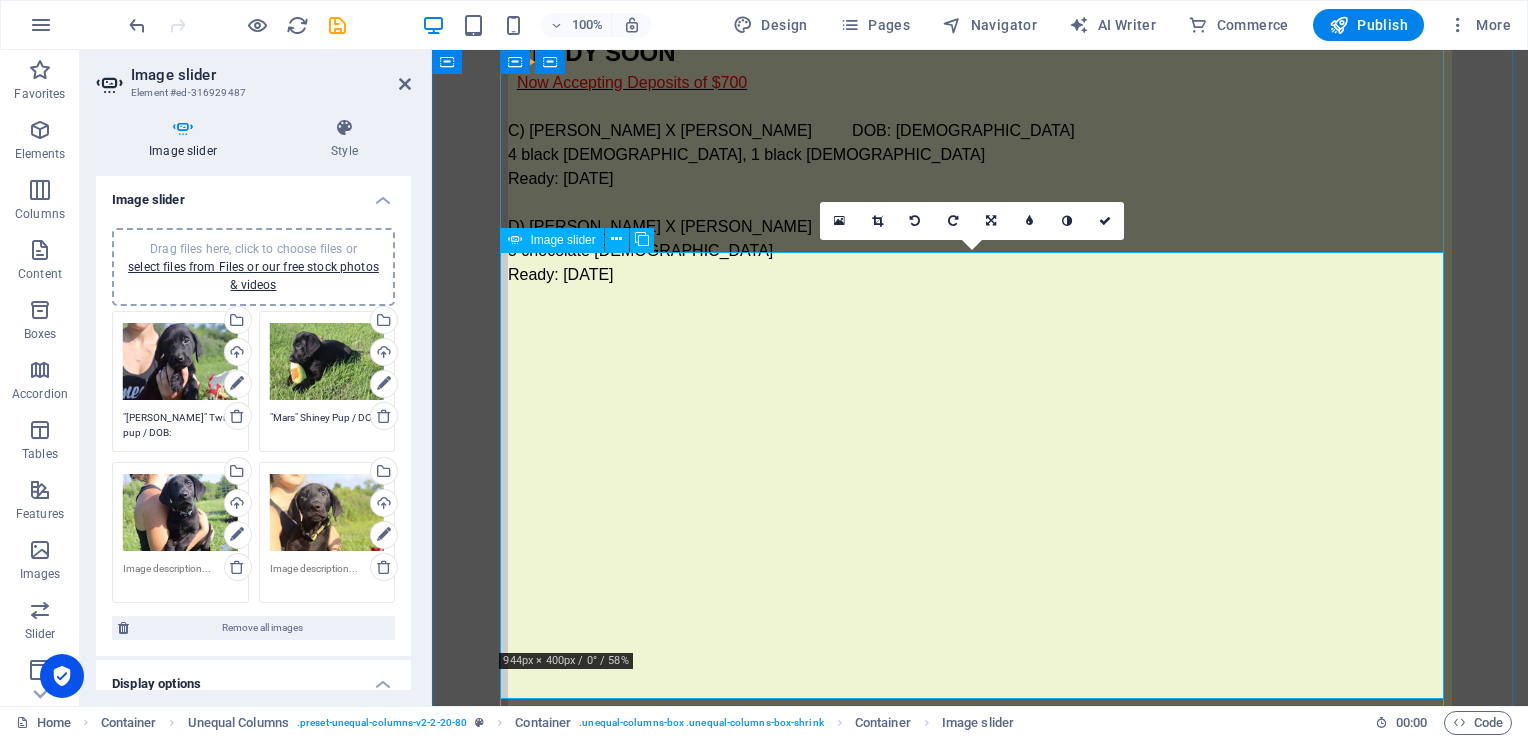 scroll, scrollTop: 2713, scrollLeft: 0, axis: vertical 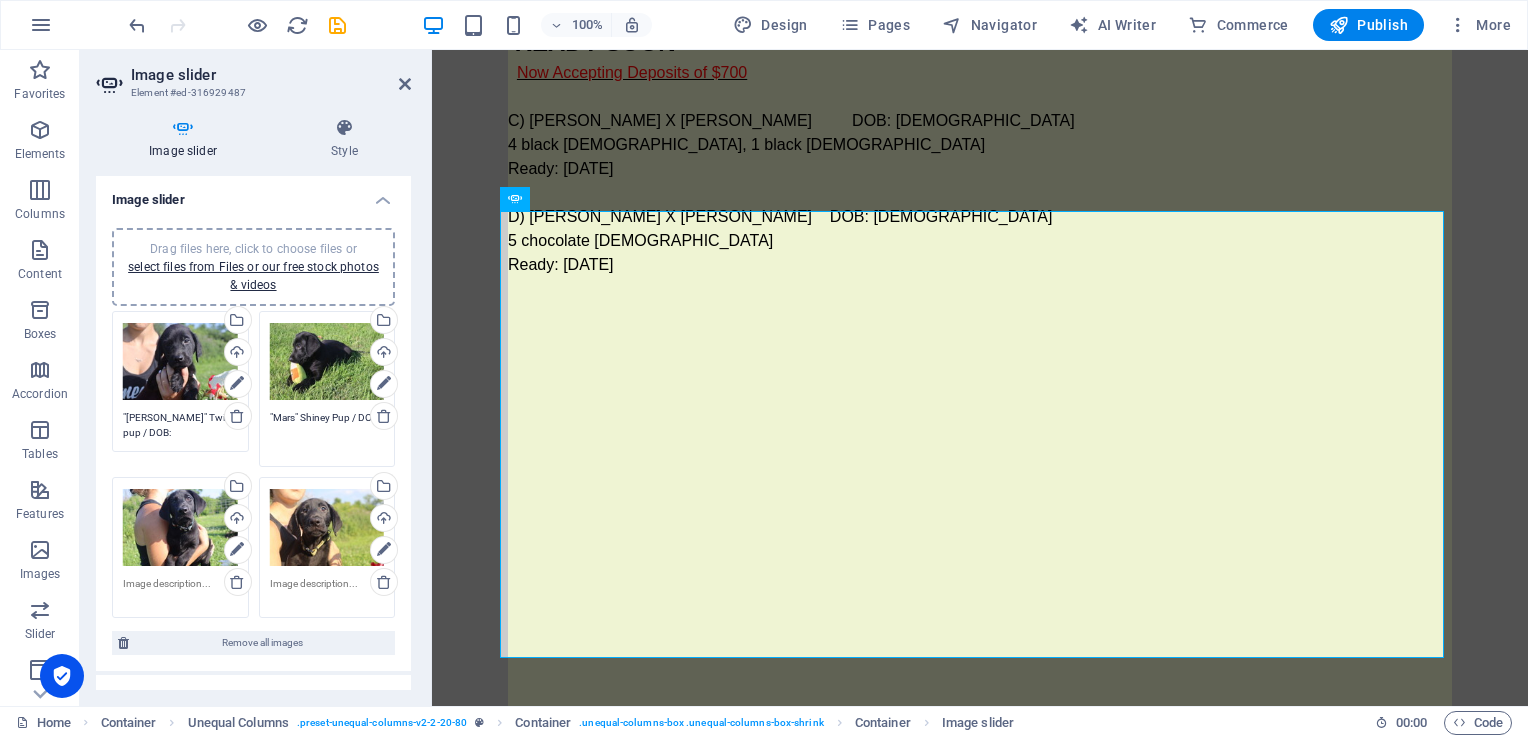 click on ""Mars" Shiney Pup / DOB:" at bounding box center (327, 432) 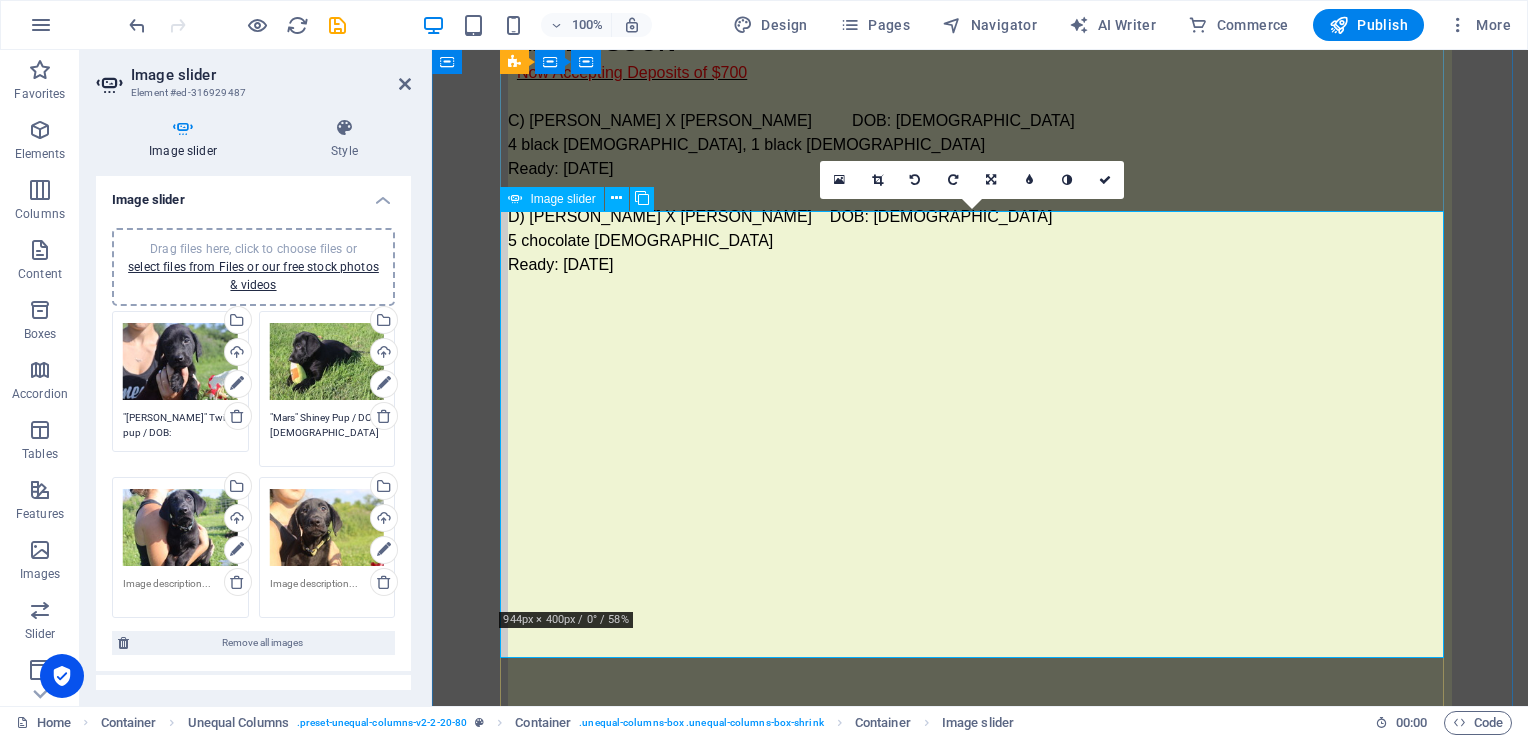 type on ""Mars" Shiney Pup / DOB: [DEMOGRAPHIC_DATA]" 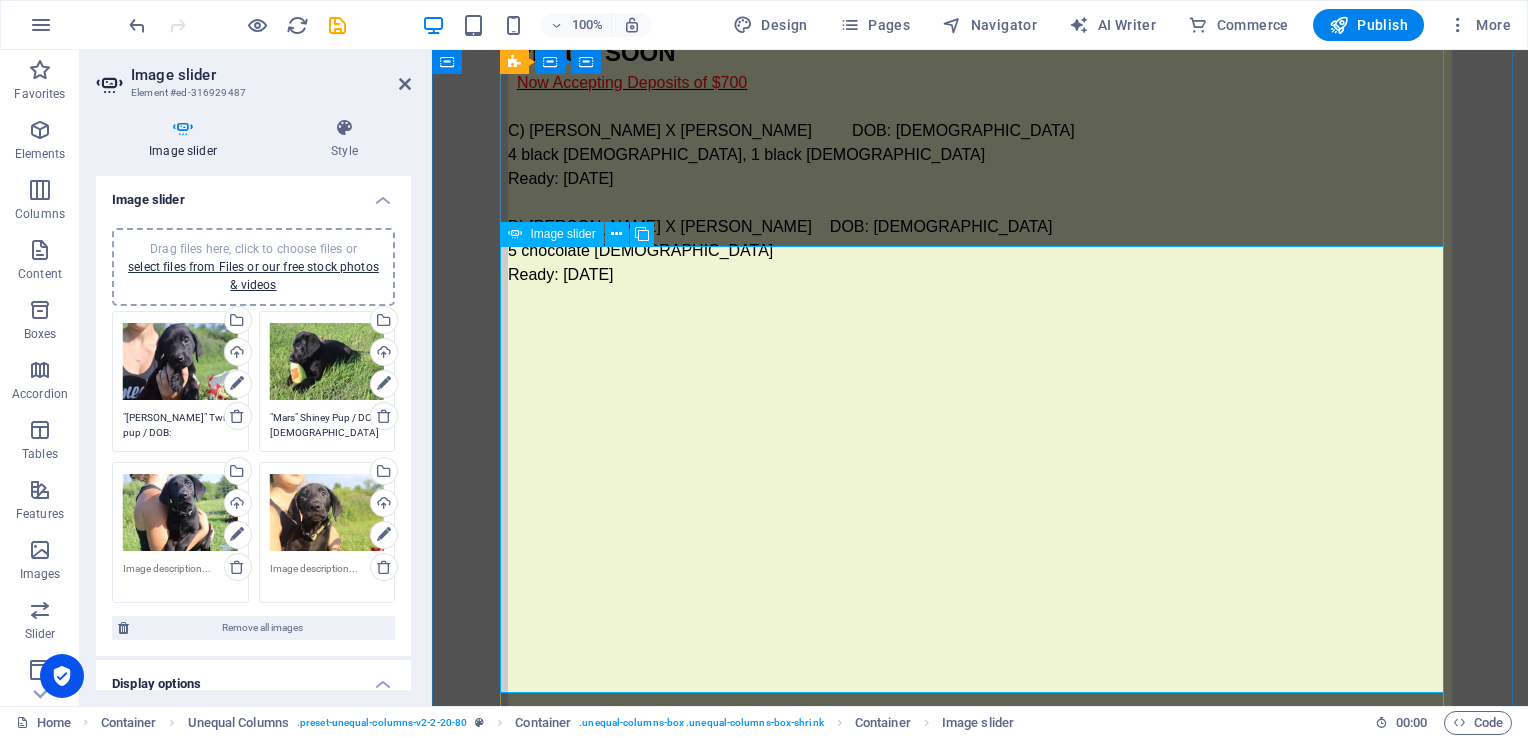 scroll, scrollTop: 2719, scrollLeft: 0, axis: vertical 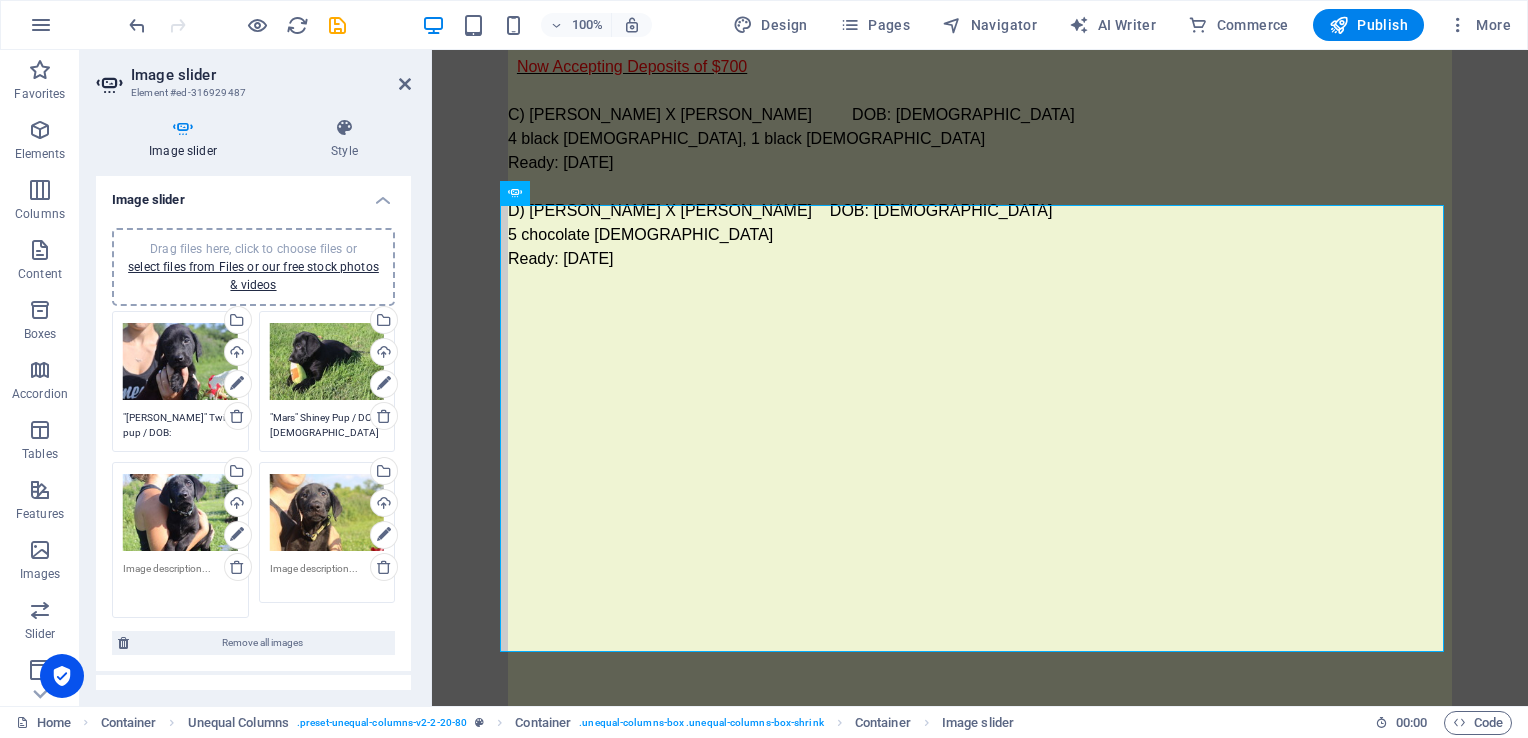 click at bounding box center (180, 583) 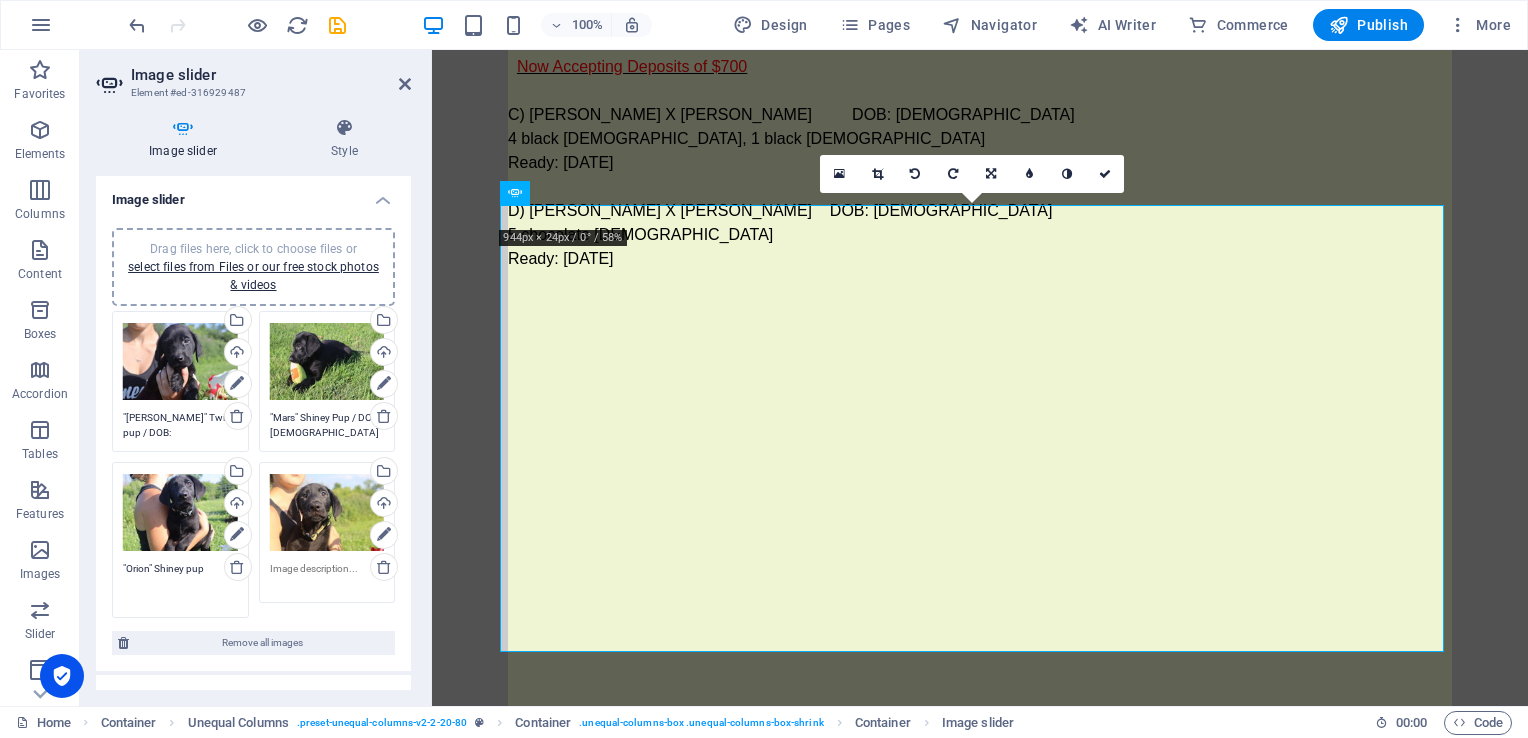 type on ""Orion" Shiney pup" 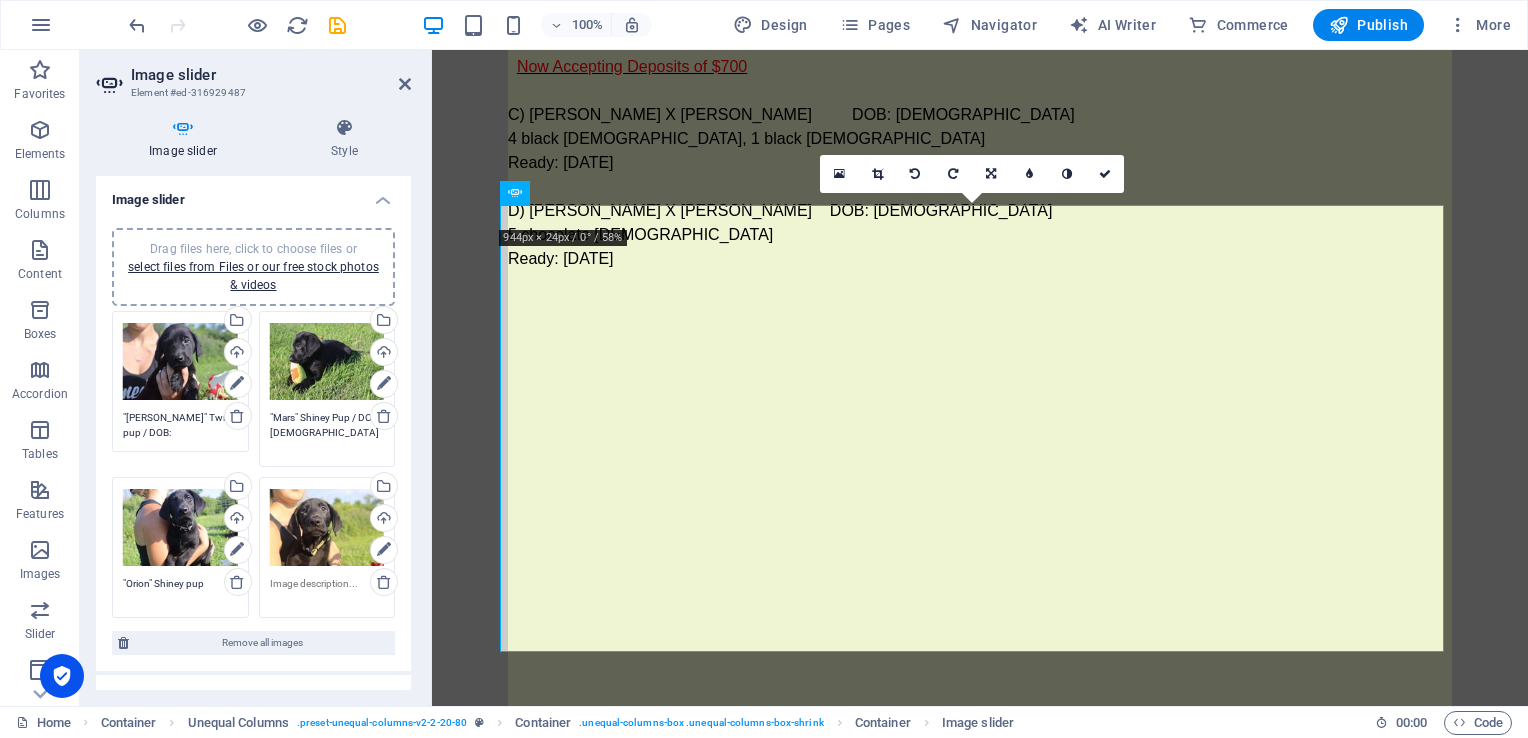 click on ""Mars" Shiney Pup / DOB: [DEMOGRAPHIC_DATA]" at bounding box center (327, 432) 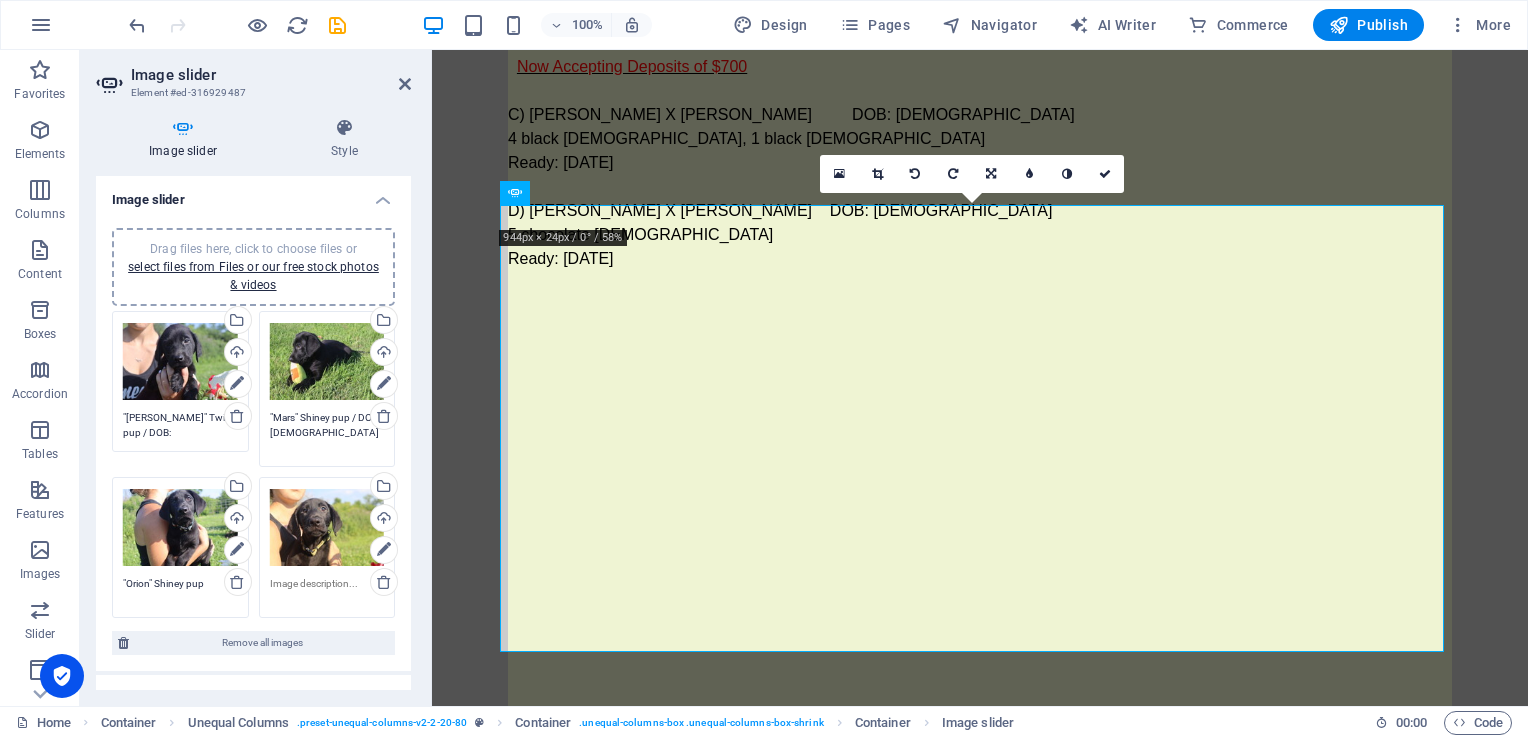 type on ""Mars" Shiney pup / DOB: [DEMOGRAPHIC_DATA]" 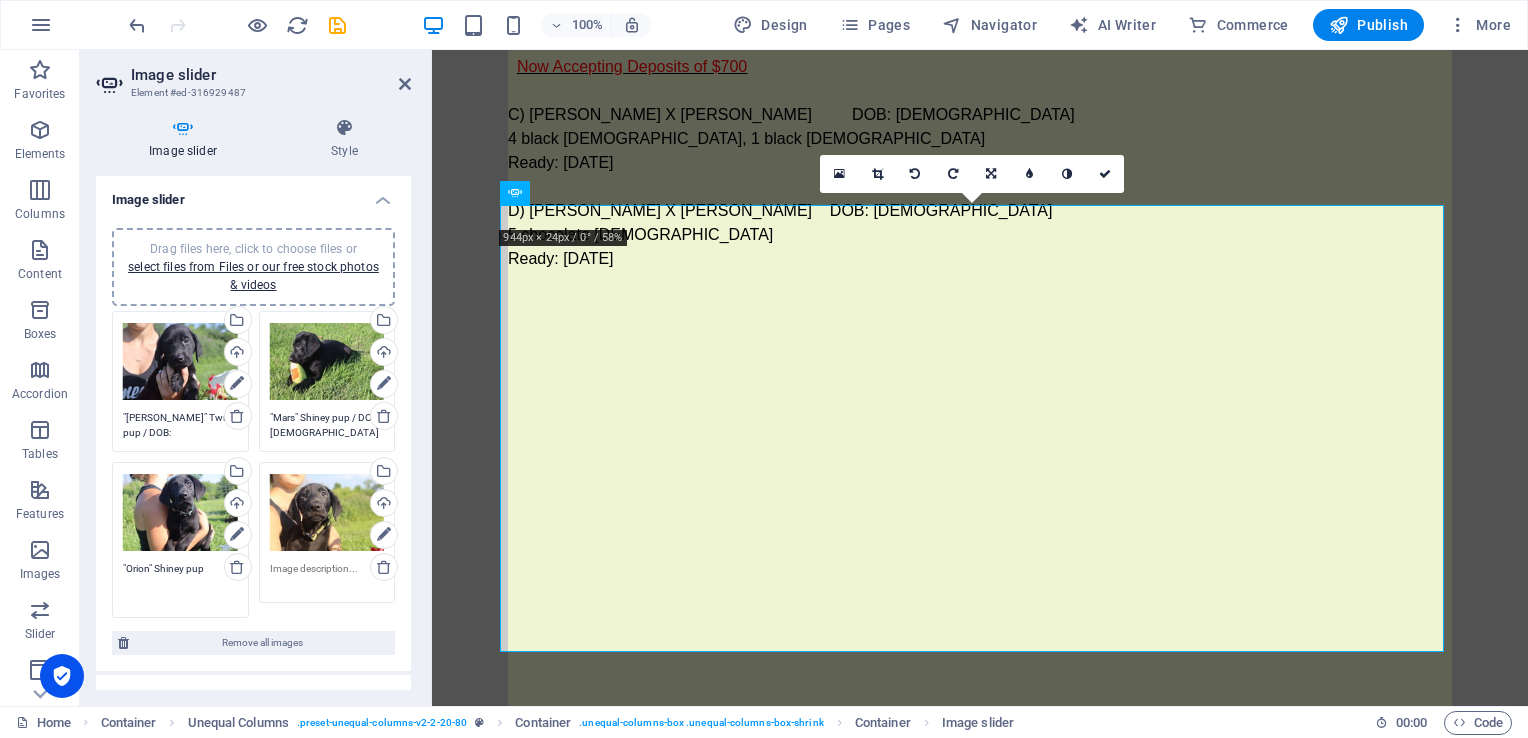 click on ""Orion" Shiney pup" at bounding box center [180, 583] 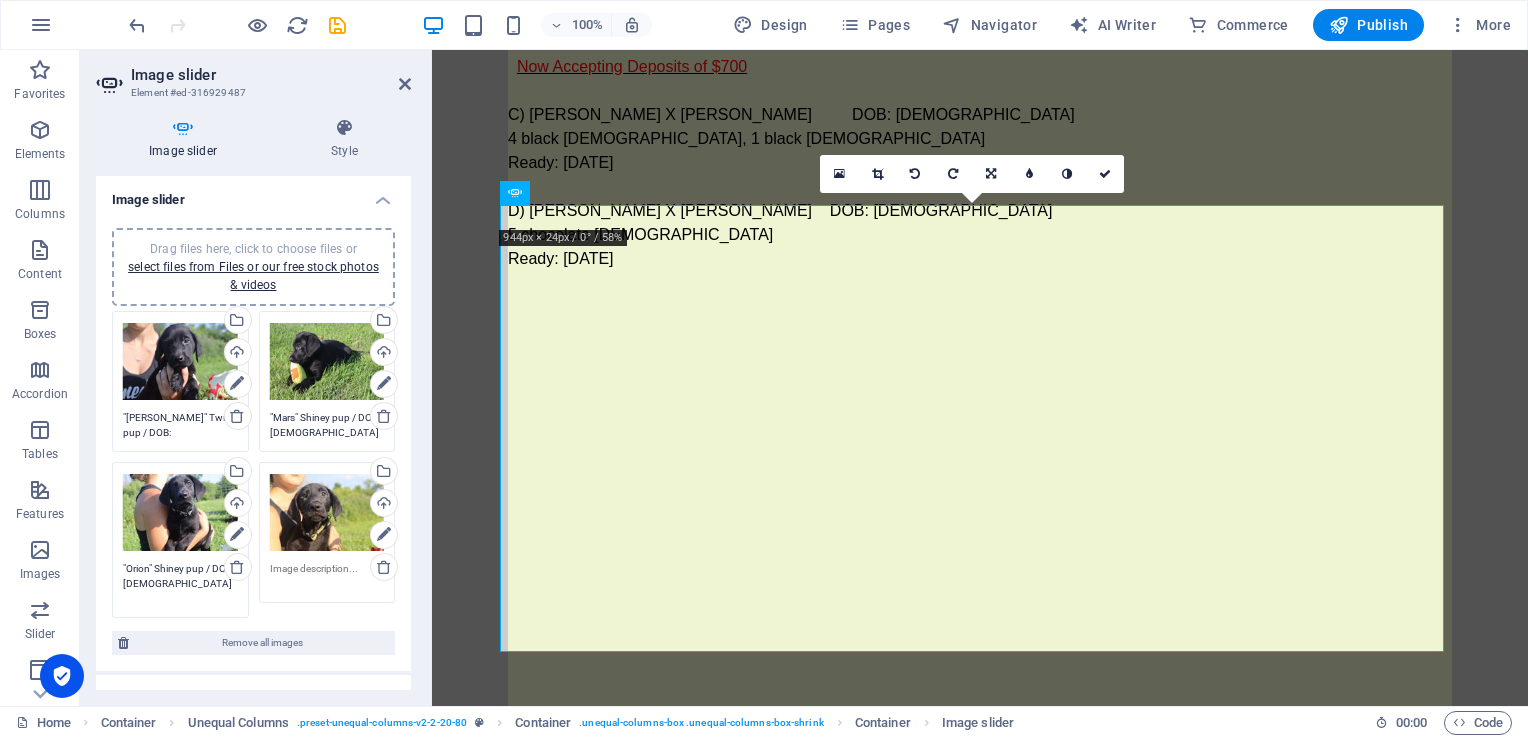 type on ""Orion" Shiney pup / DOB: [DEMOGRAPHIC_DATA]" 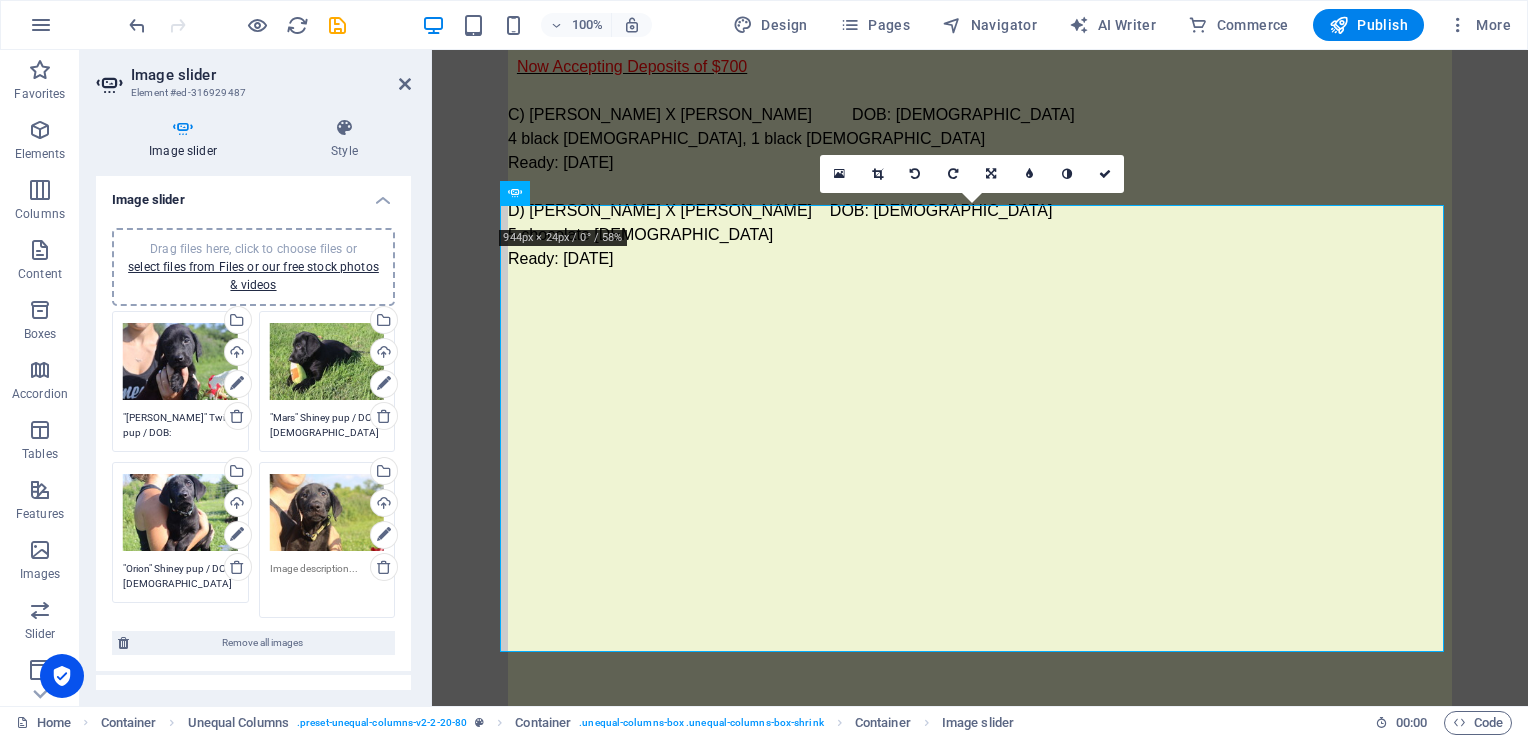 click at bounding box center (327, 583) 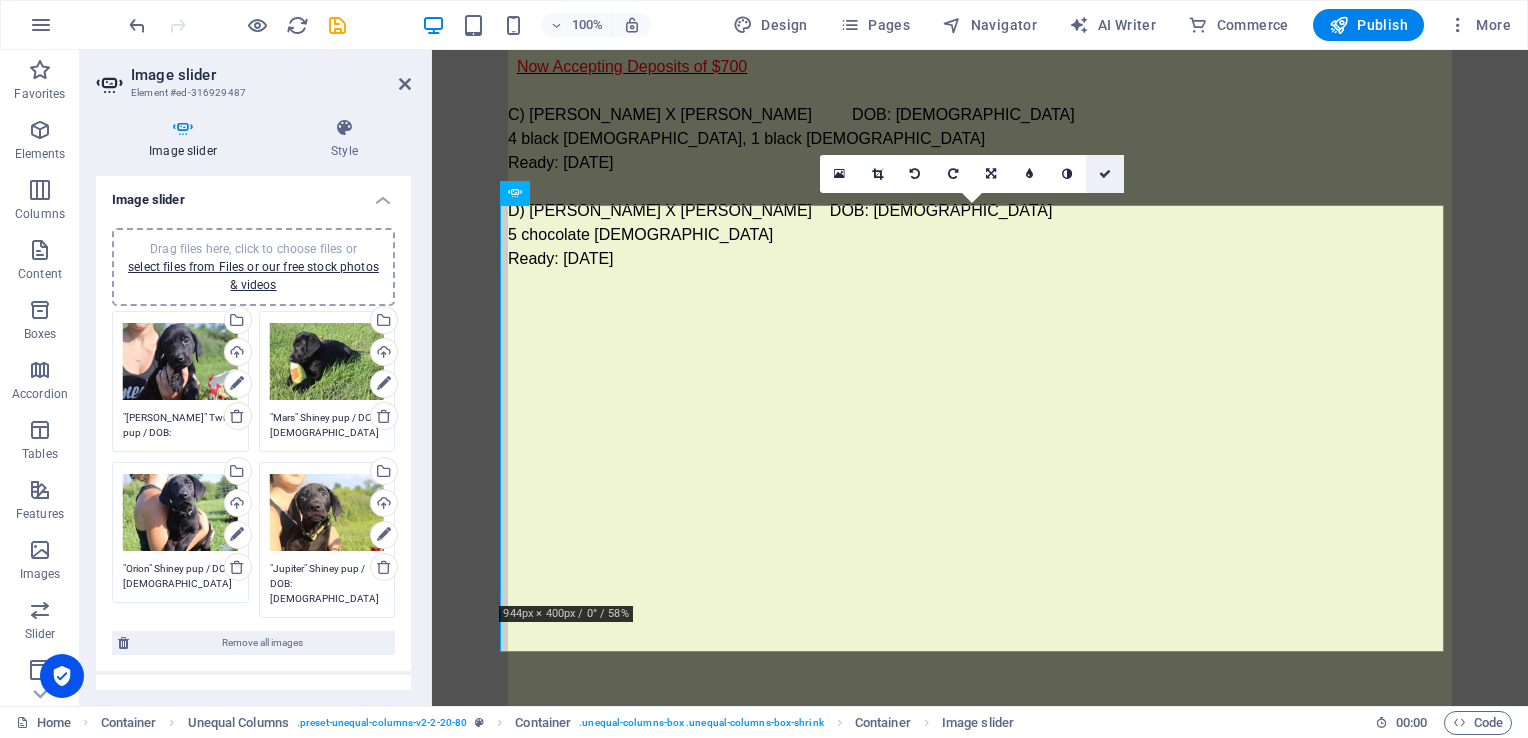 type on ""Jupiter" Shiney pup / DOB: [DEMOGRAPHIC_DATA]" 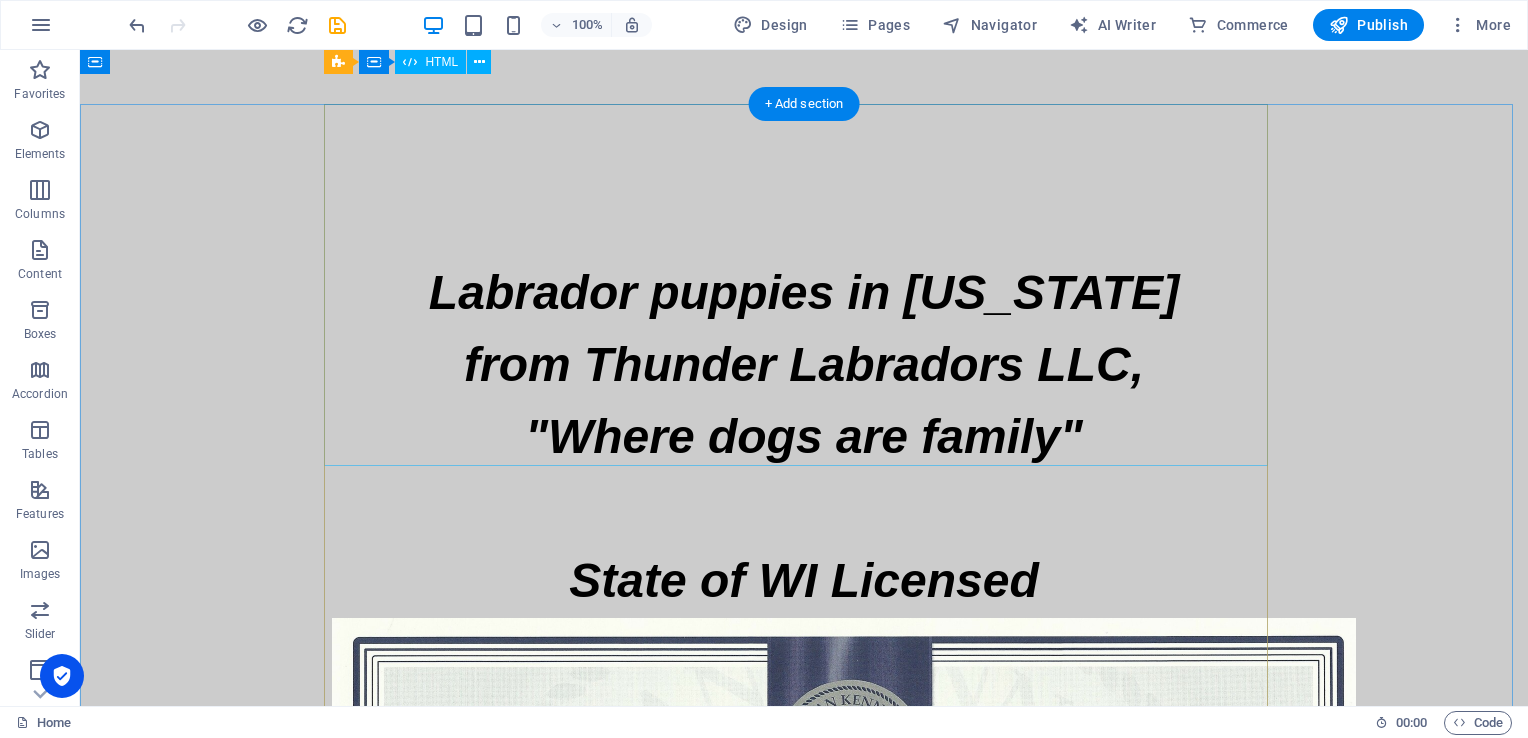 scroll, scrollTop: 965, scrollLeft: 0, axis: vertical 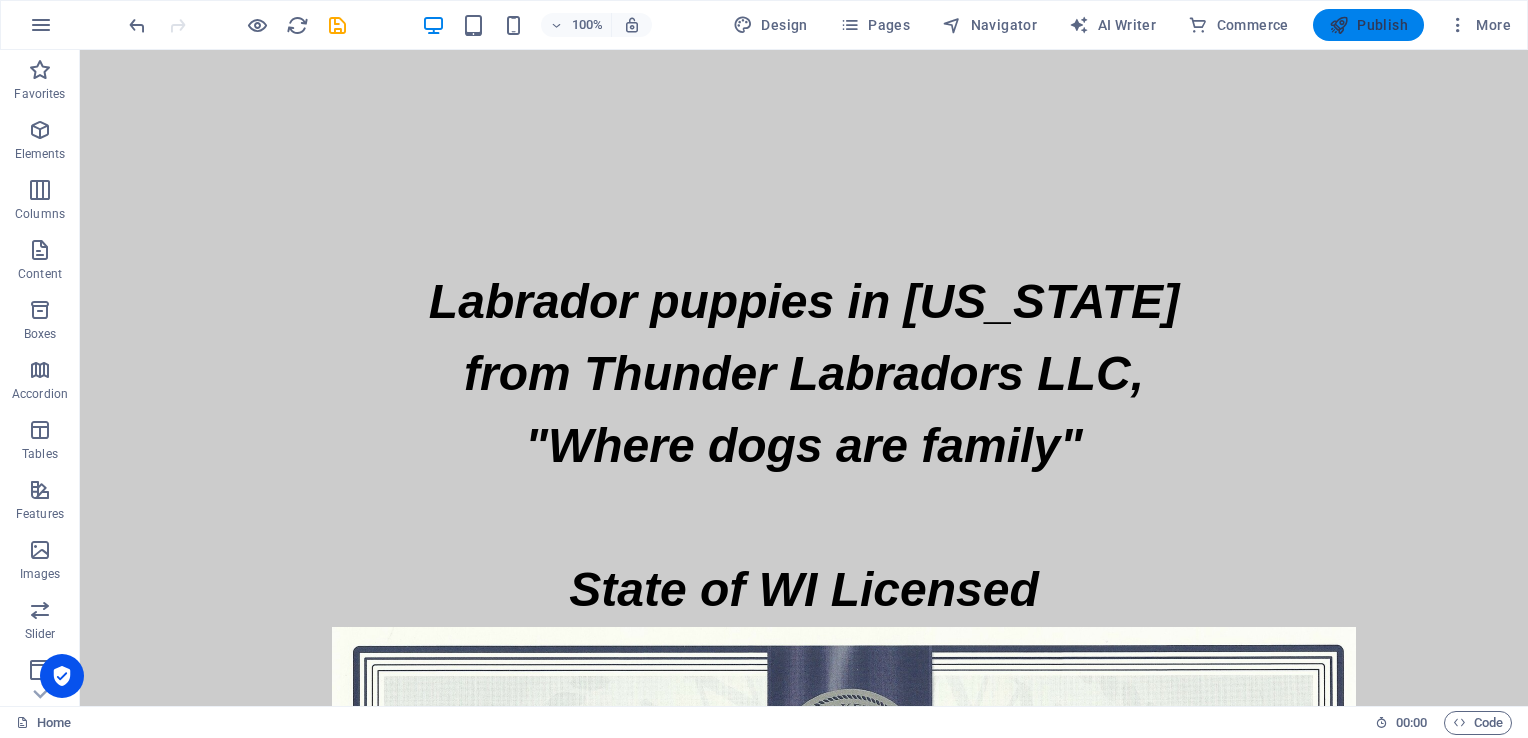 click on "Publish" at bounding box center [1368, 25] 